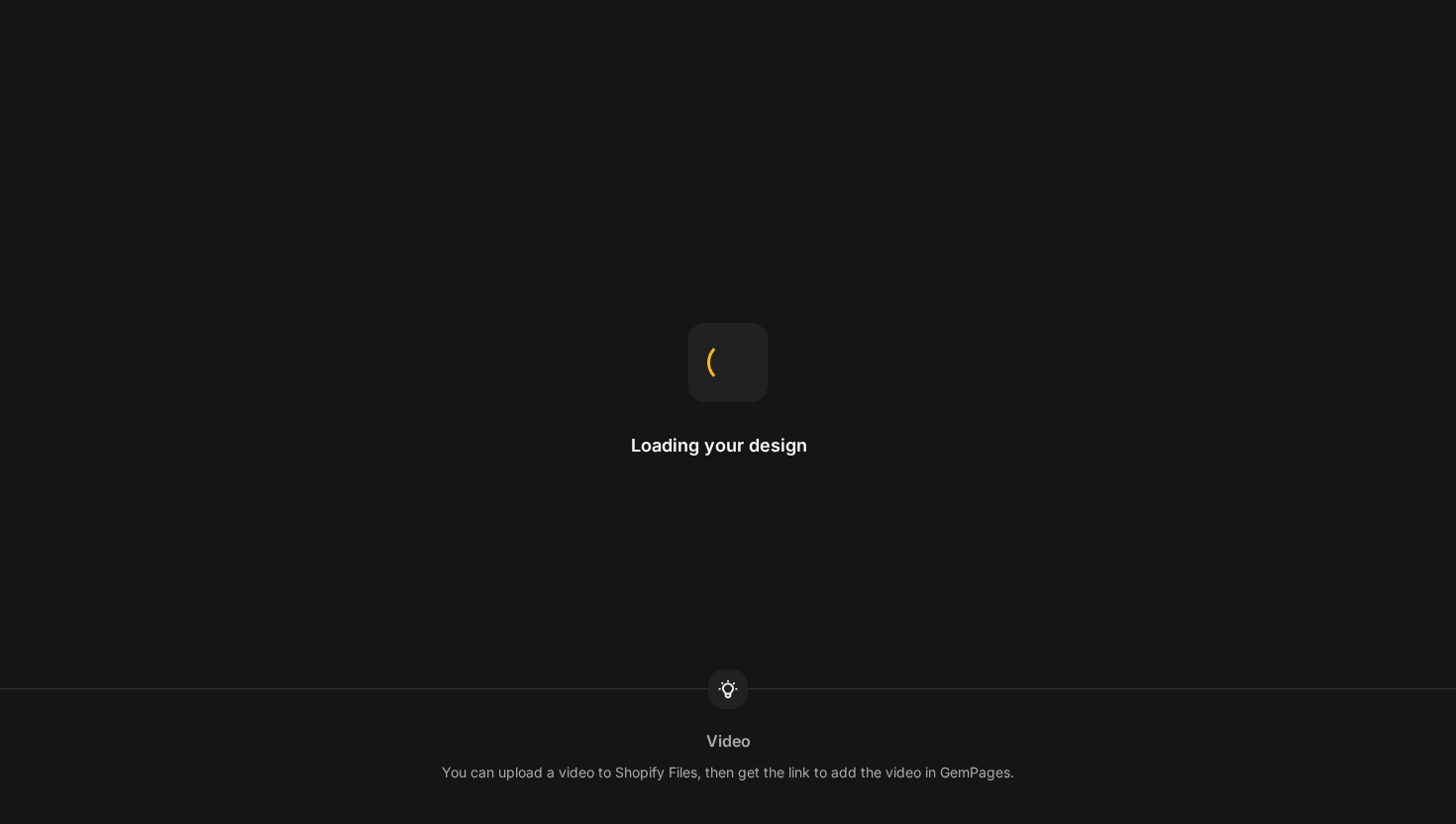 scroll, scrollTop: 0, scrollLeft: 0, axis: both 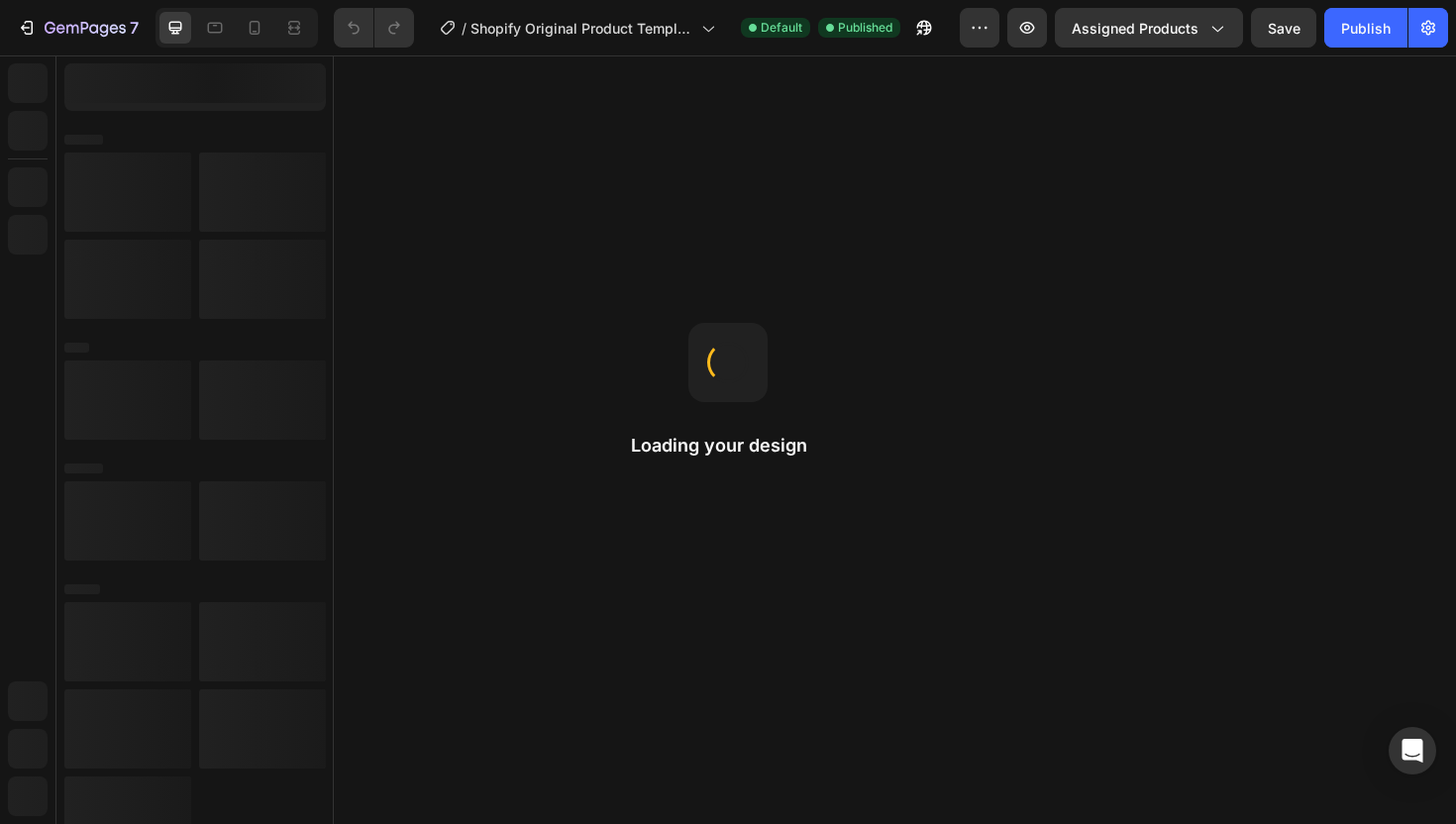 radio on "false" 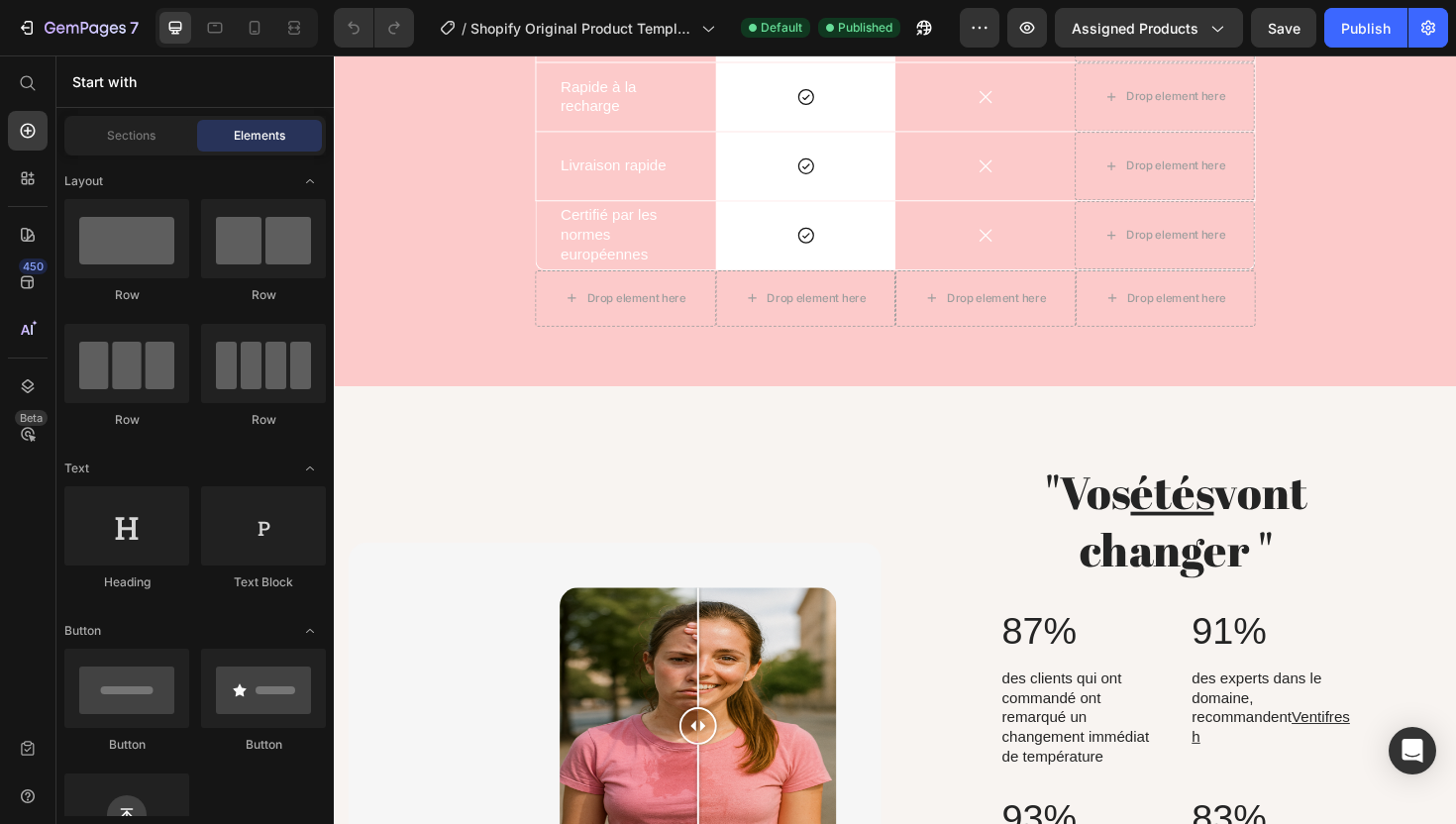 scroll, scrollTop: 3871, scrollLeft: 0, axis: vertical 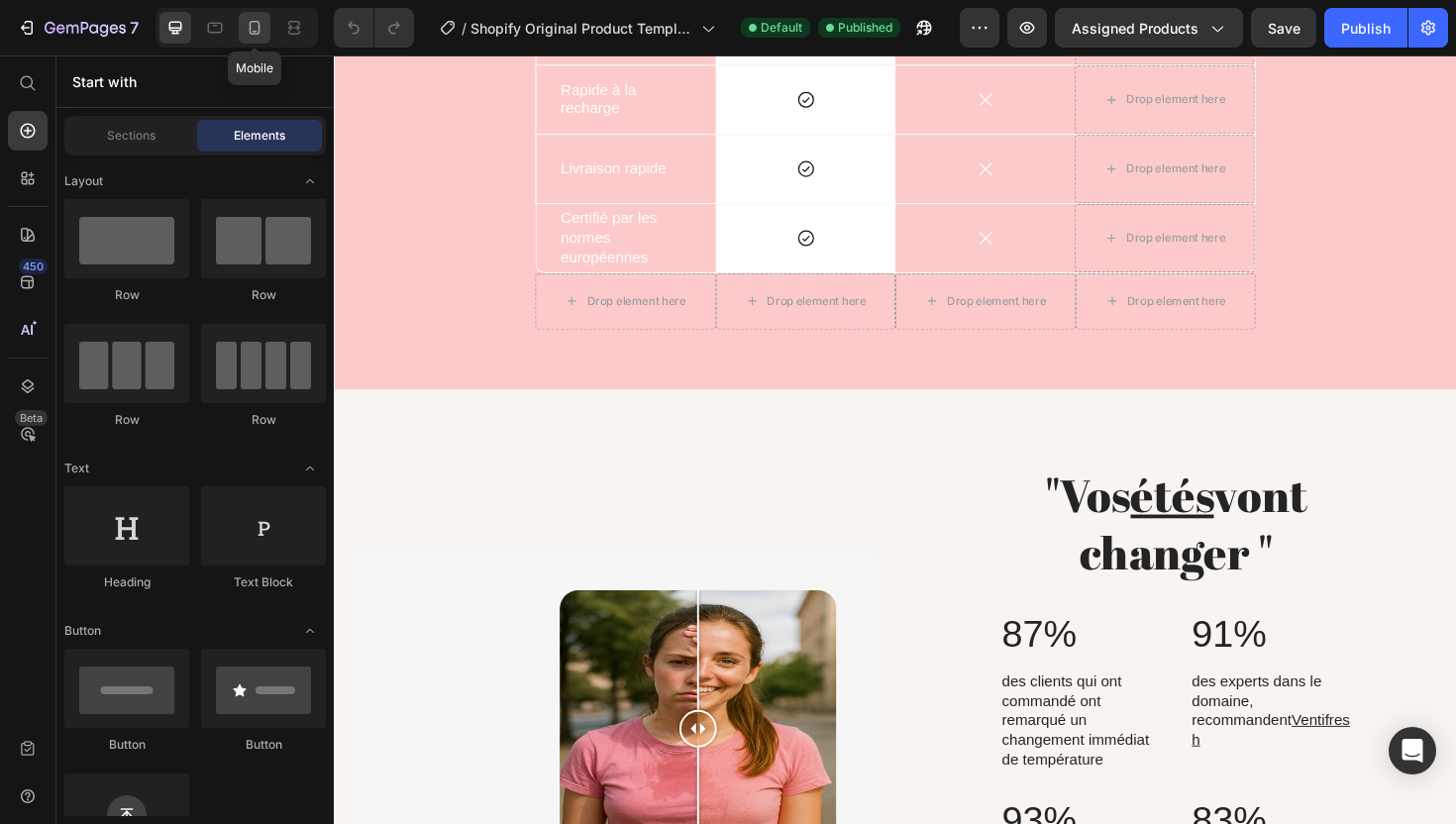 click 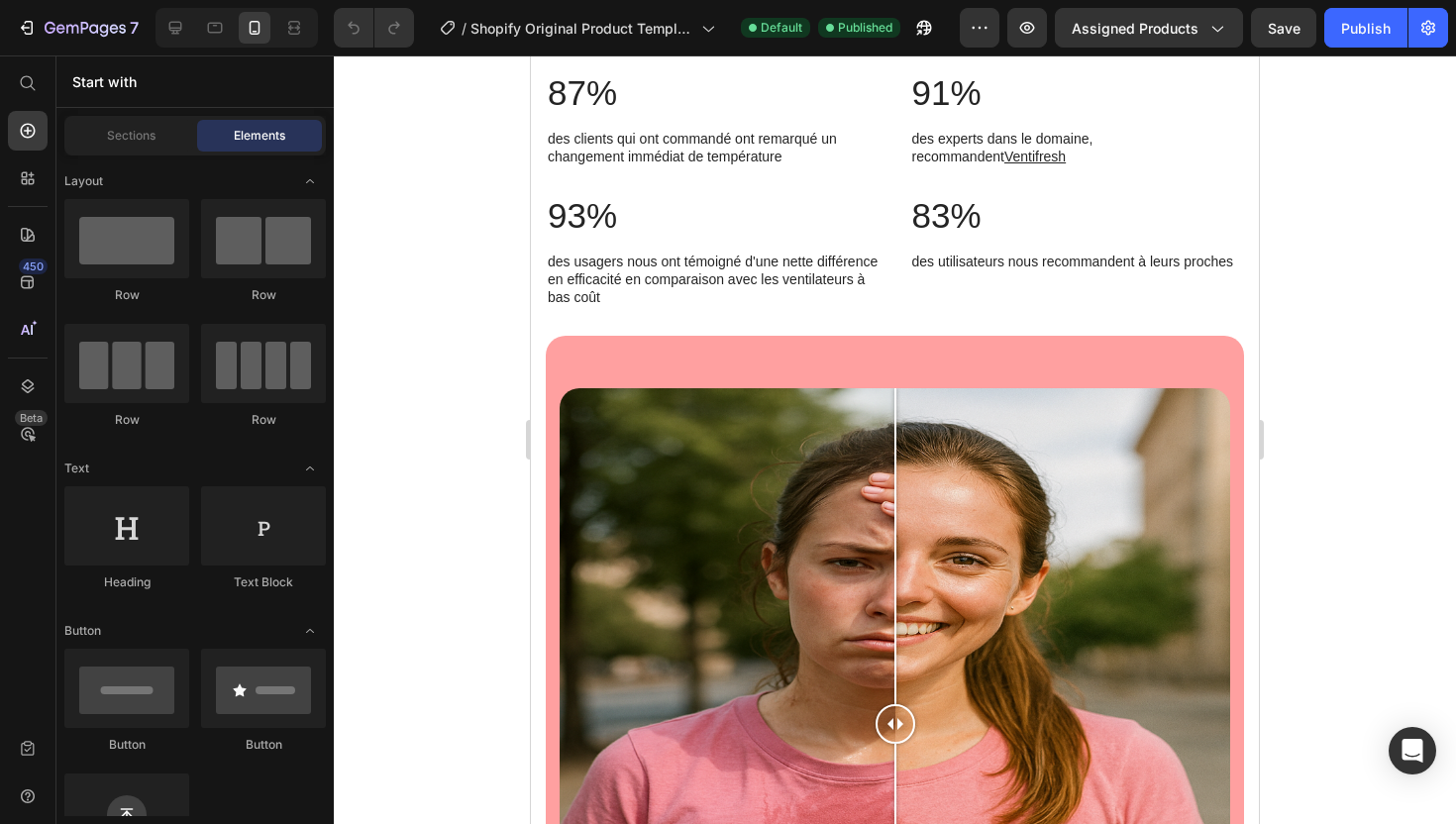 scroll, scrollTop: 3987, scrollLeft: 0, axis: vertical 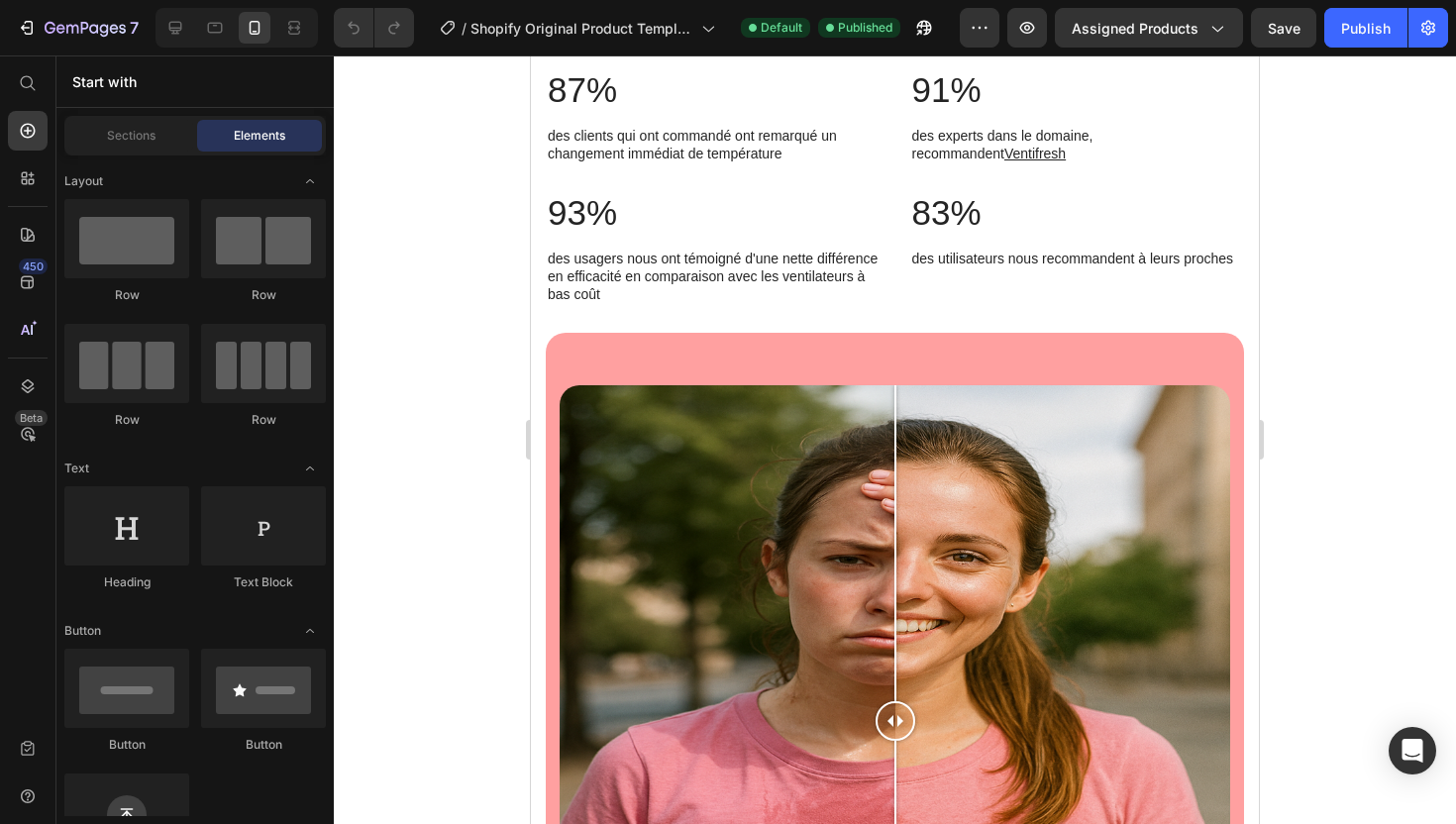 click on "Matériaux" at bounding box center [634, -534] 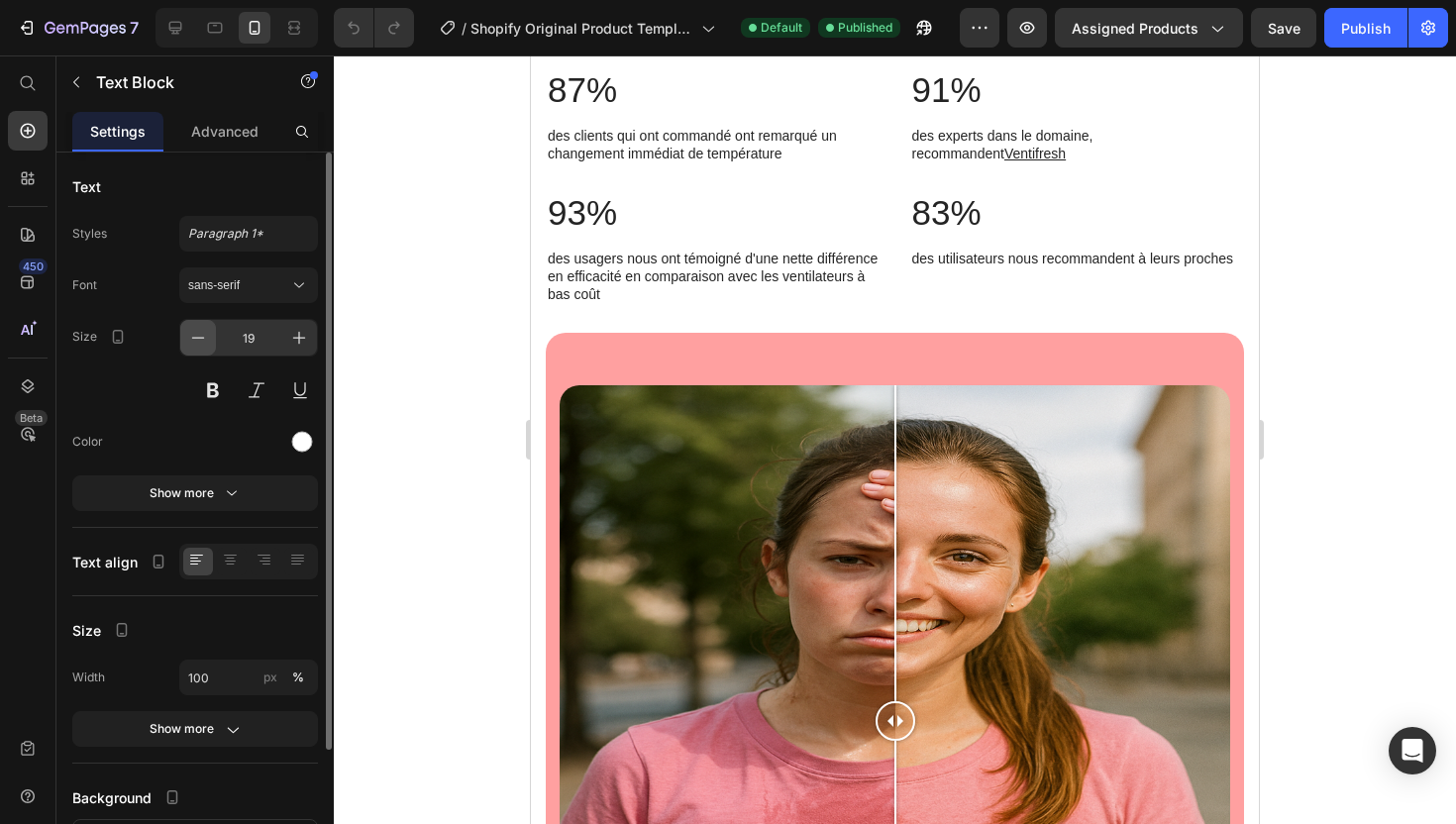 click 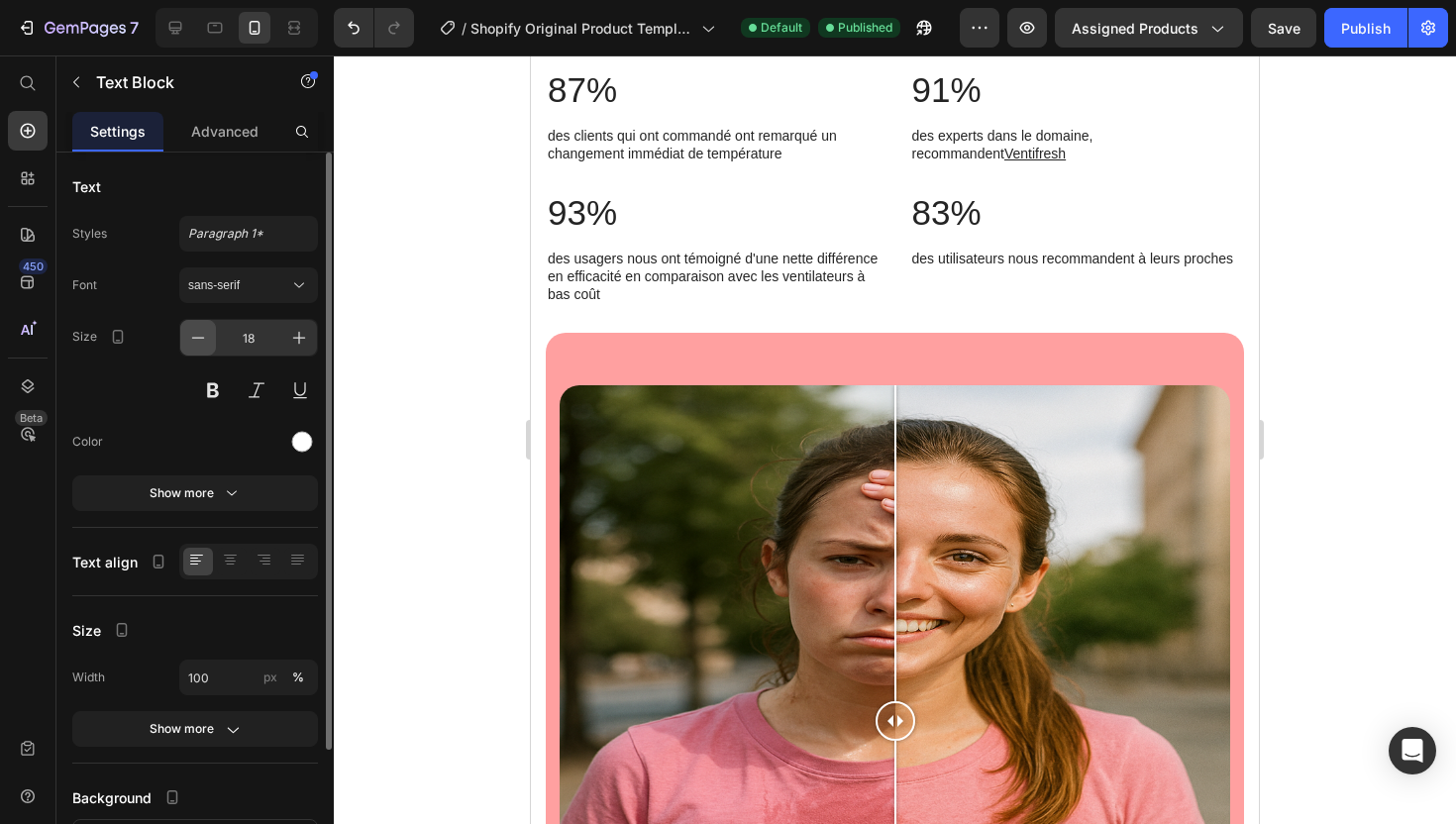 click 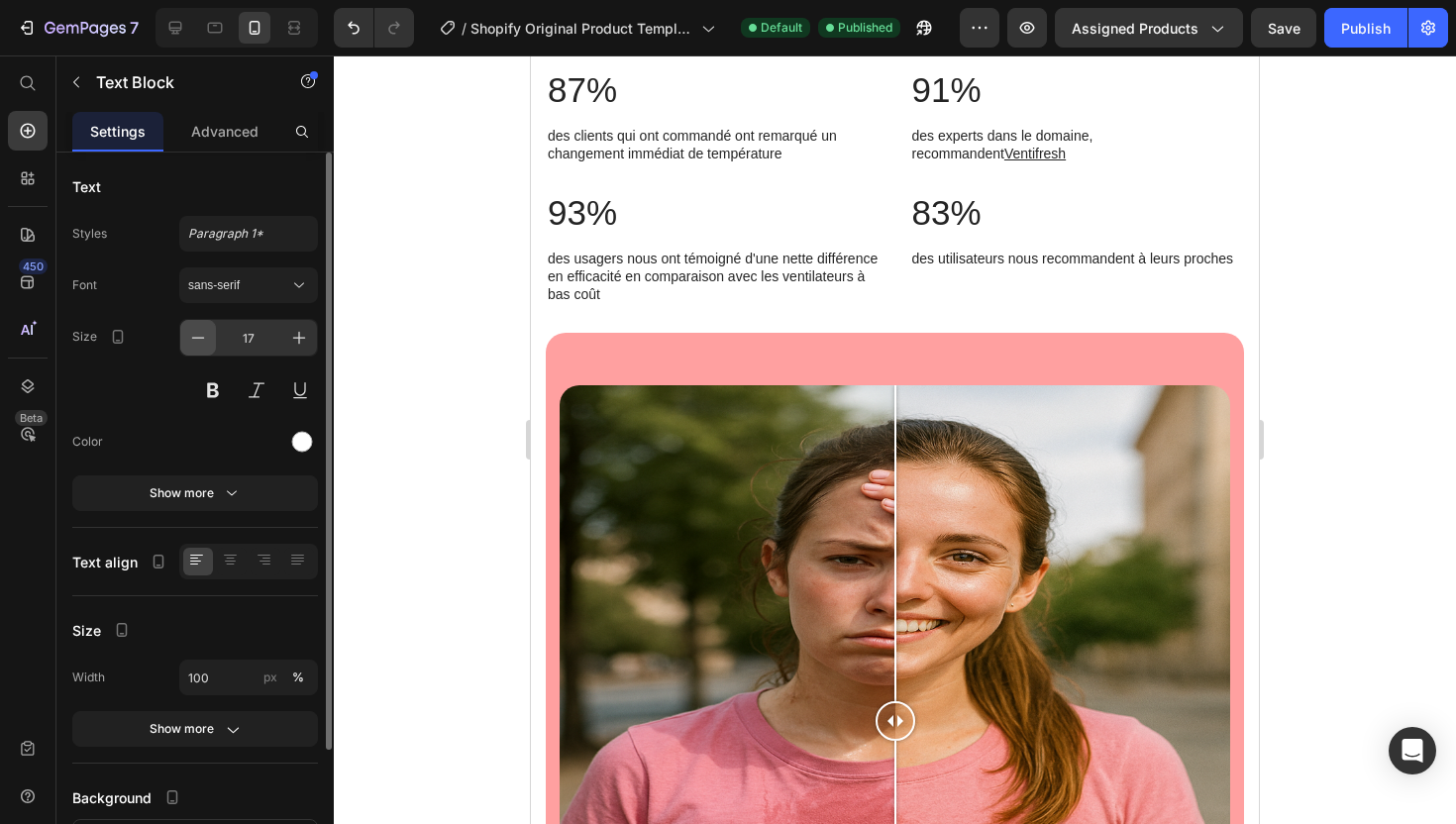 click 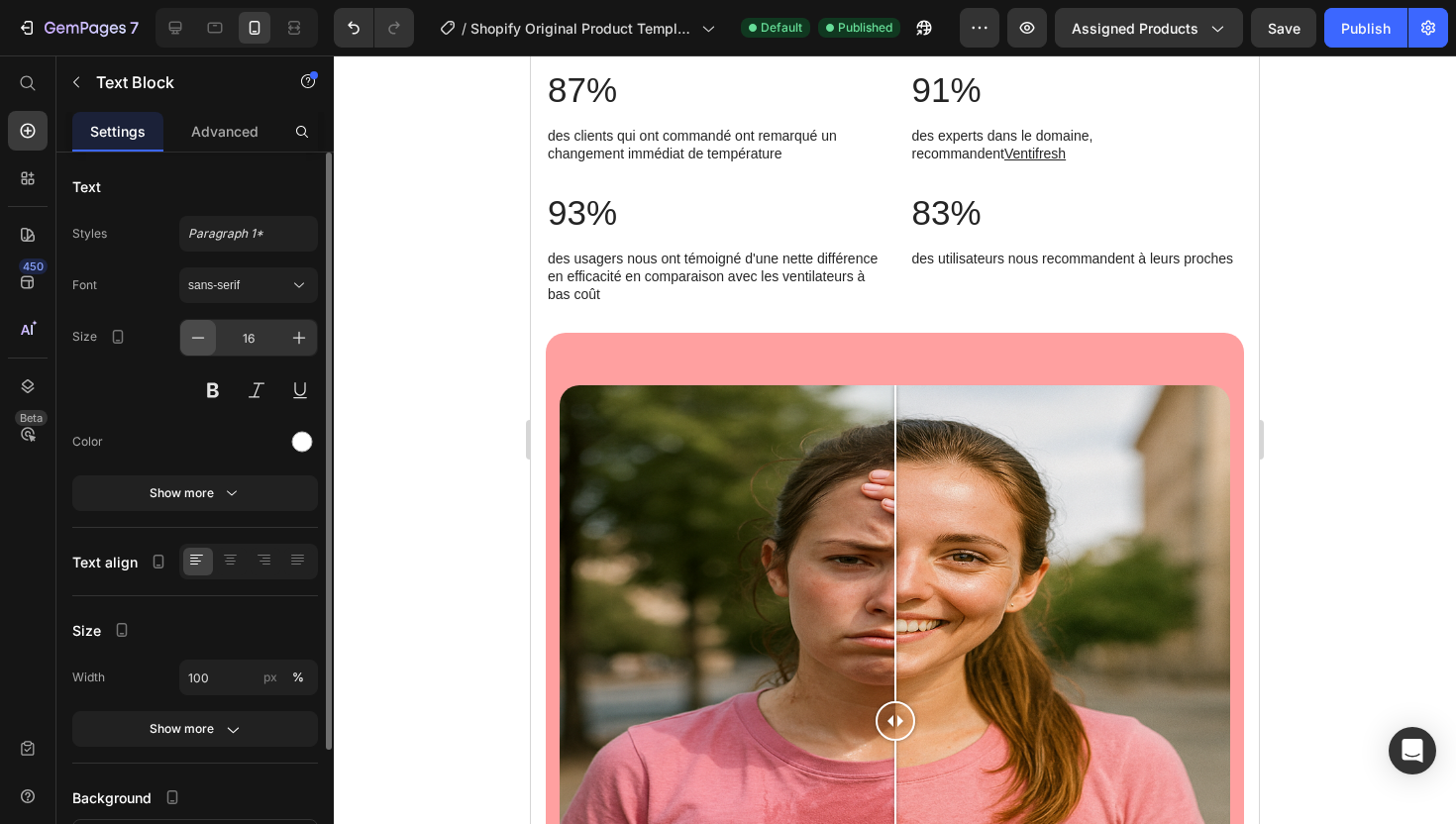 click 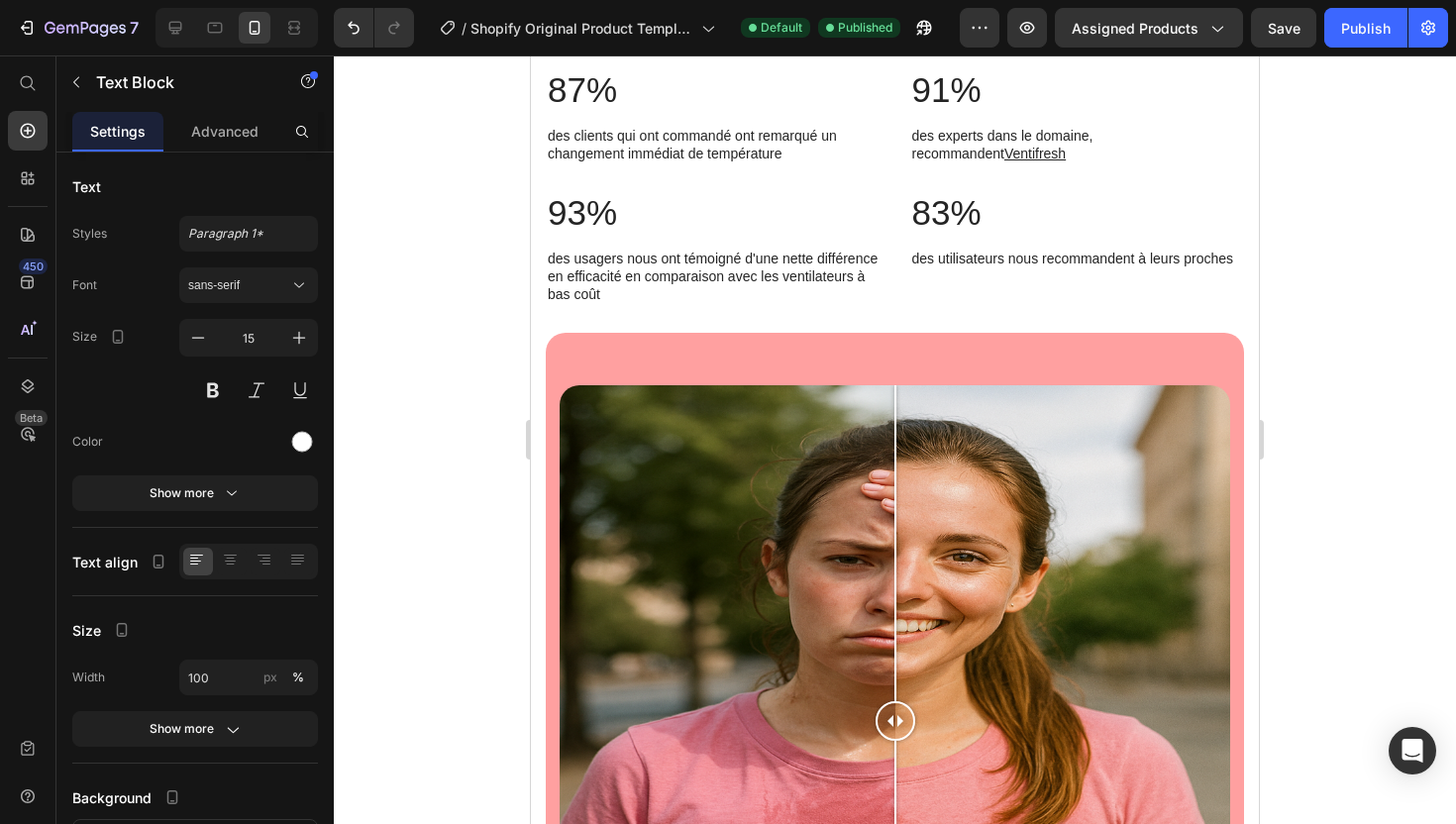 click on "Ne surchauffe pas" at bounding box center [634, -452] 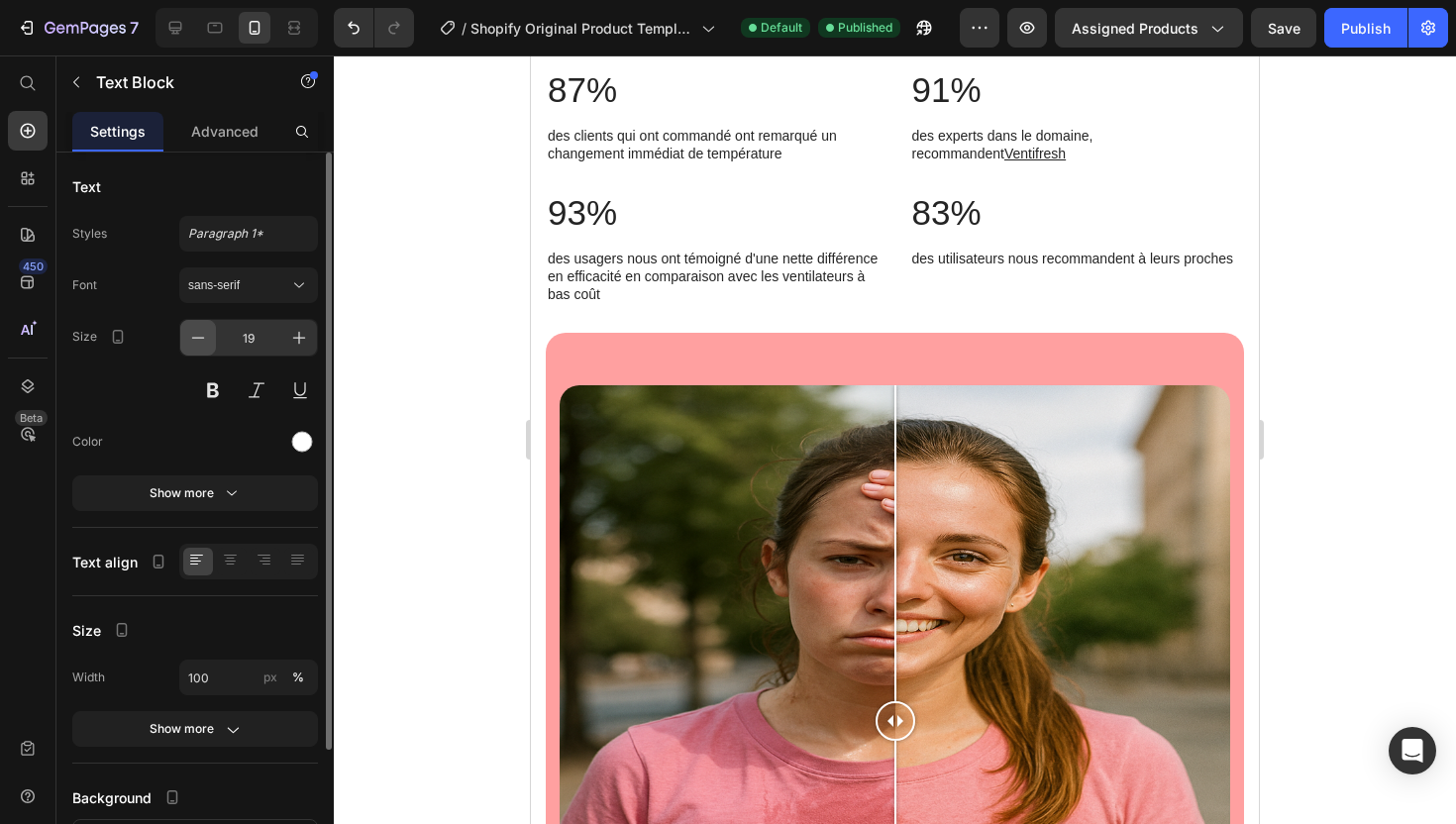 click 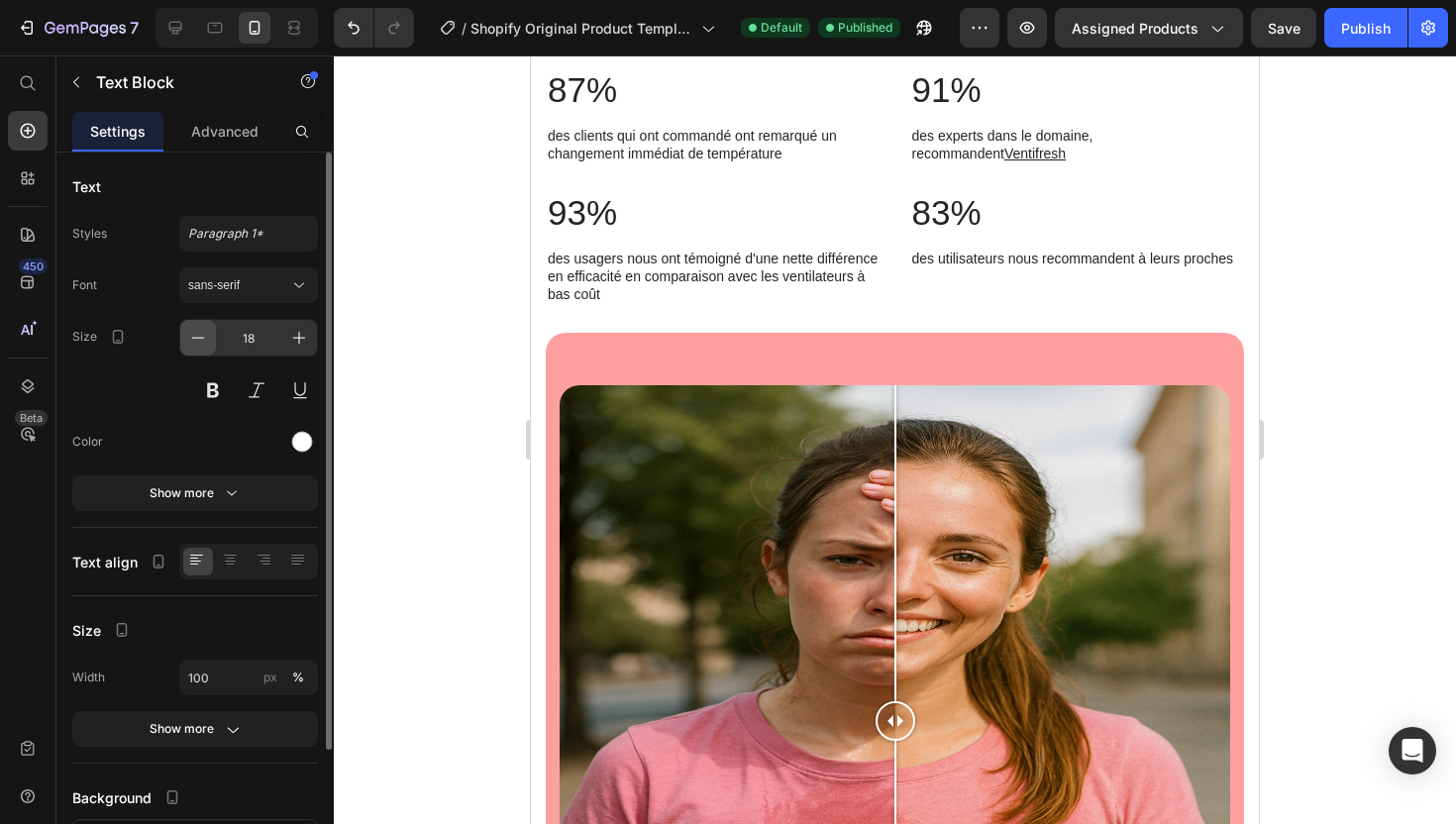 click 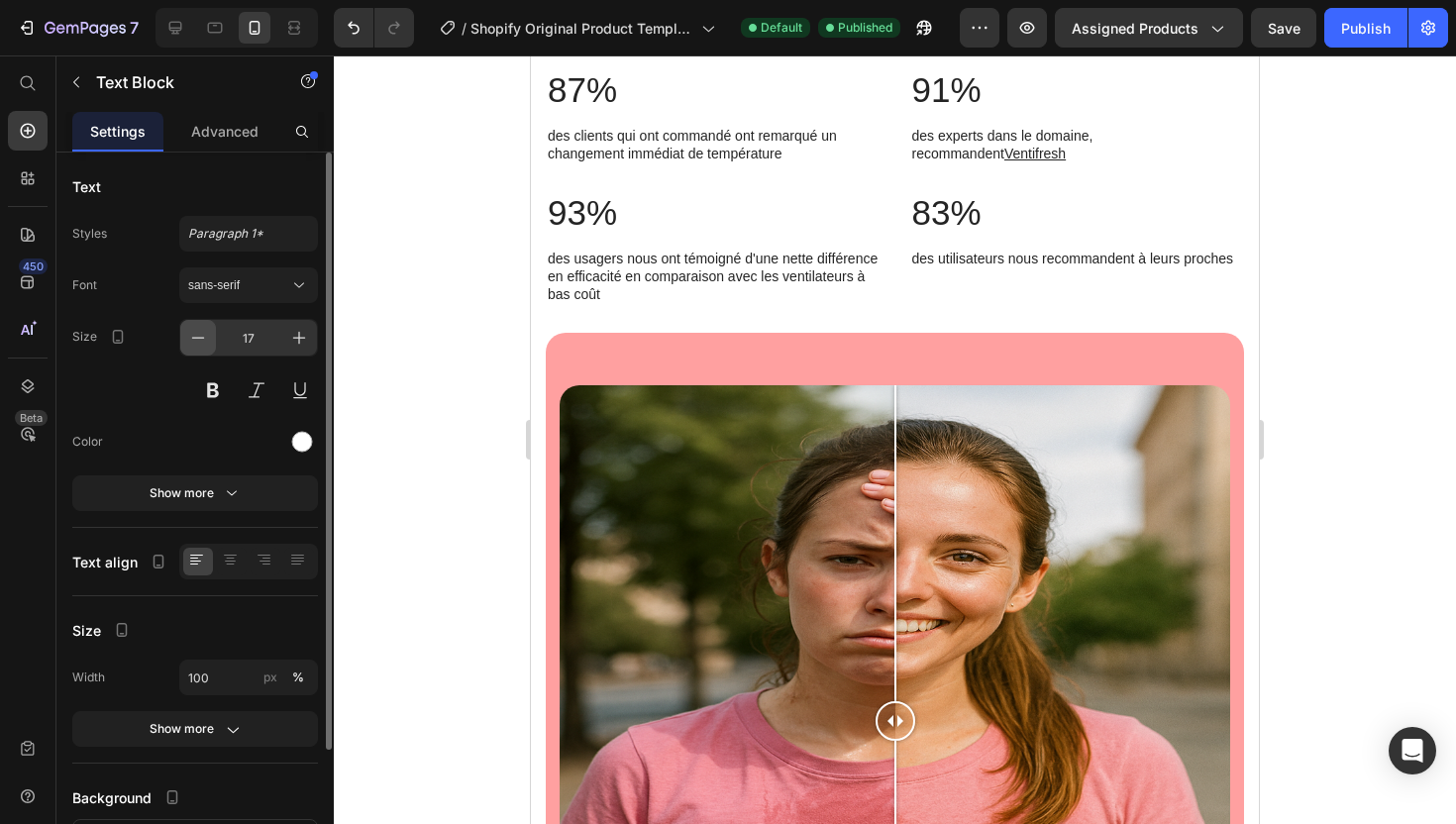 click 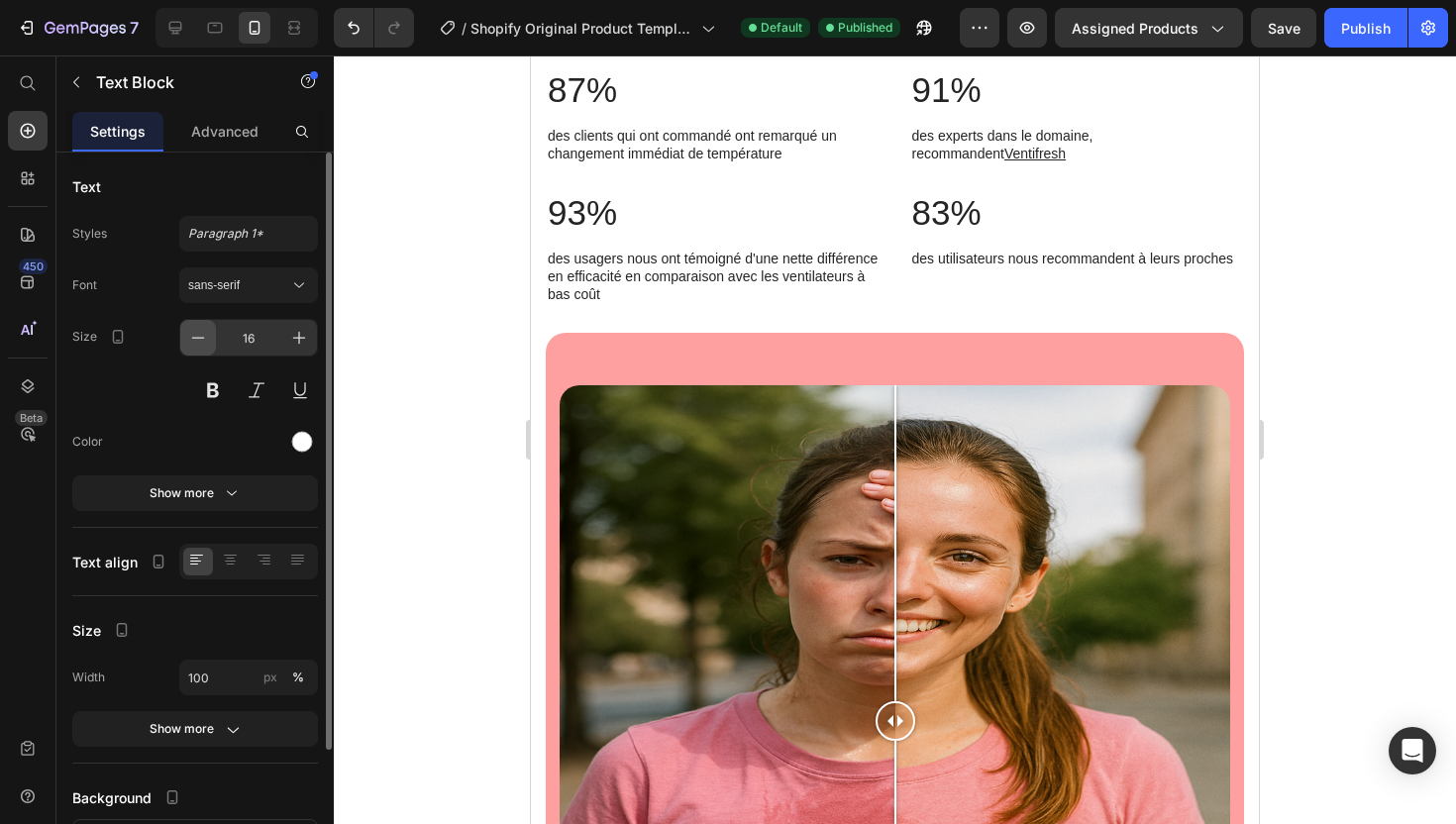 click 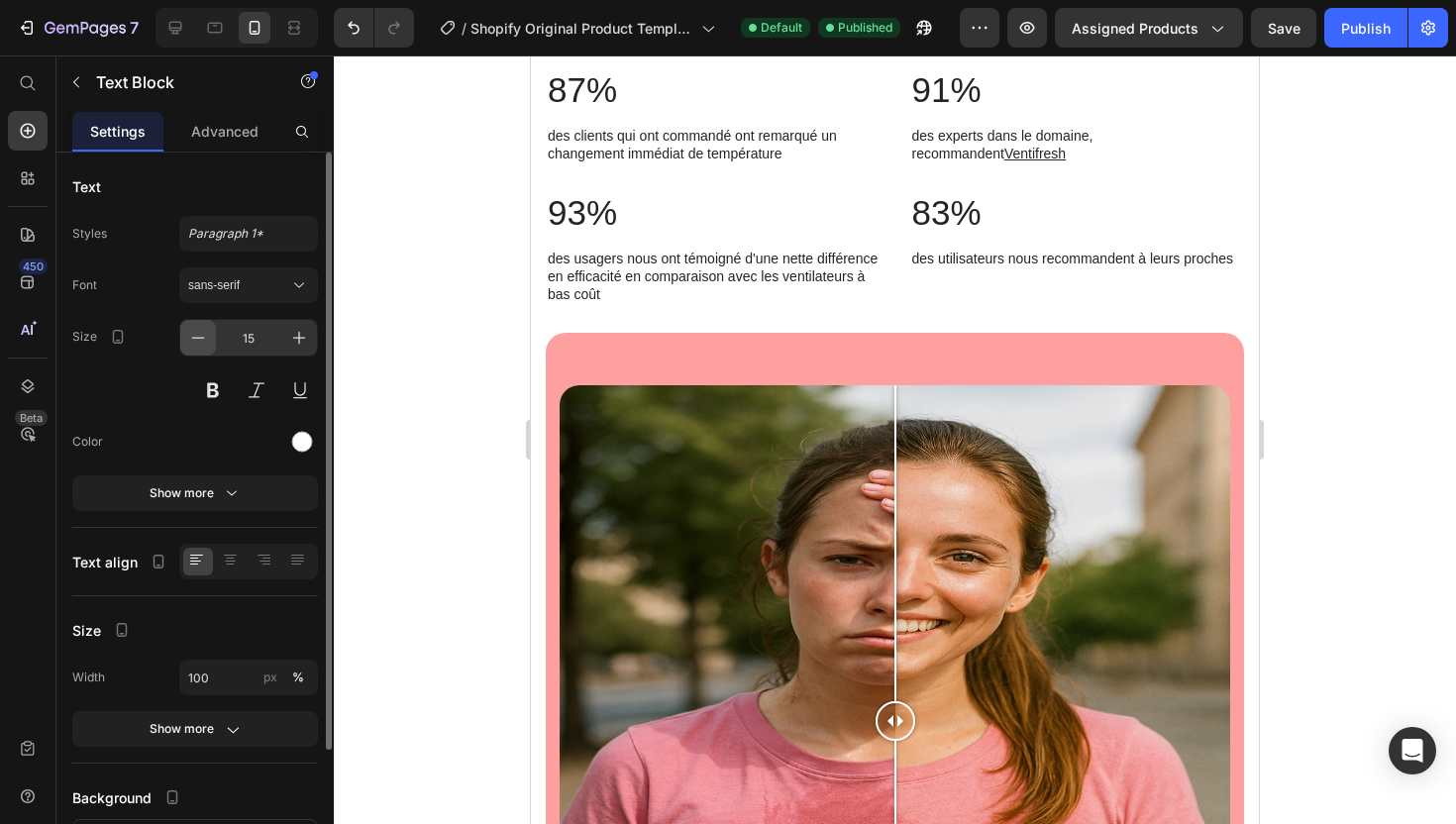 click 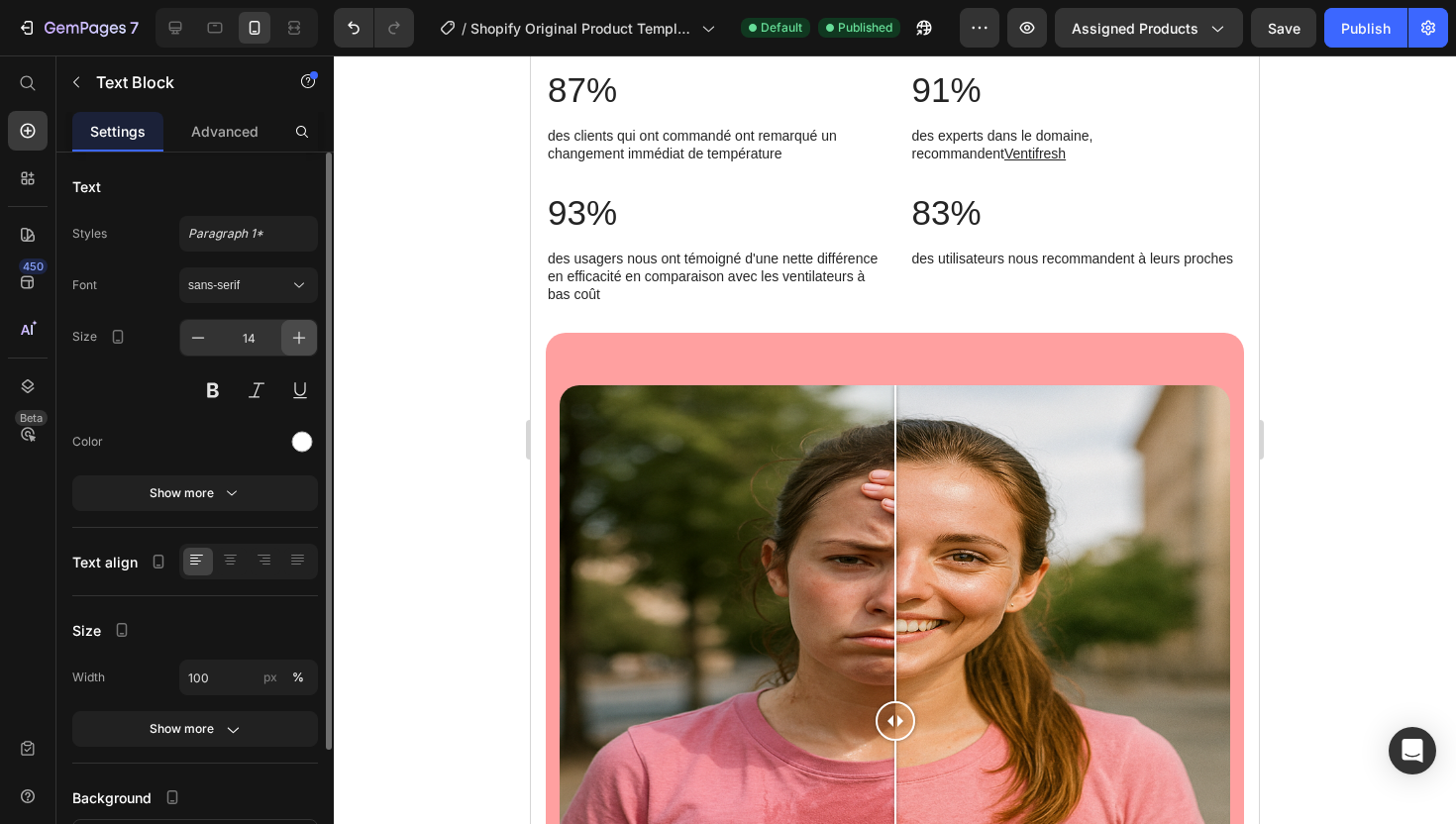 click 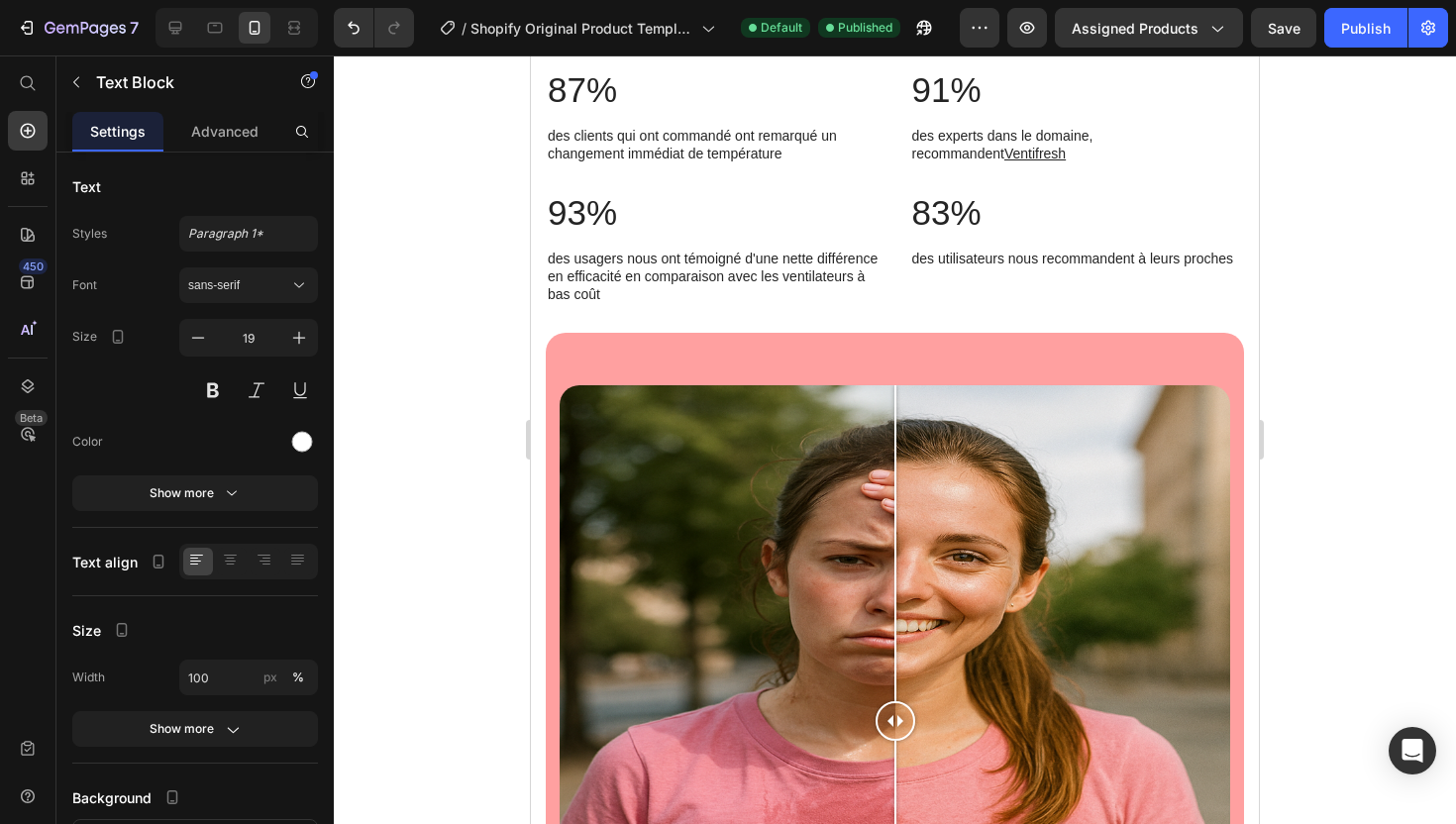 click on "Rapide à la recharge" at bounding box center [634, -381] 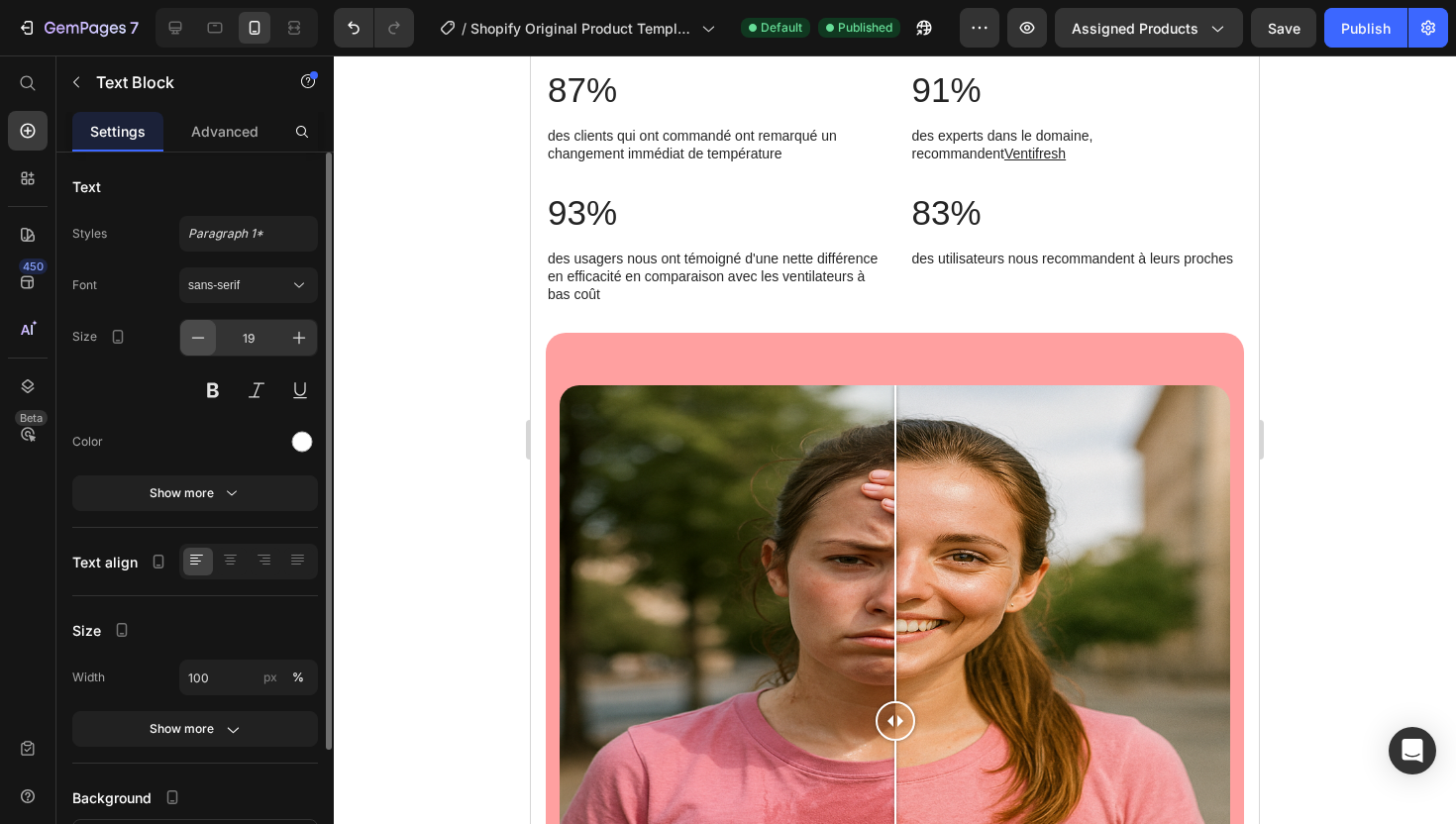 click 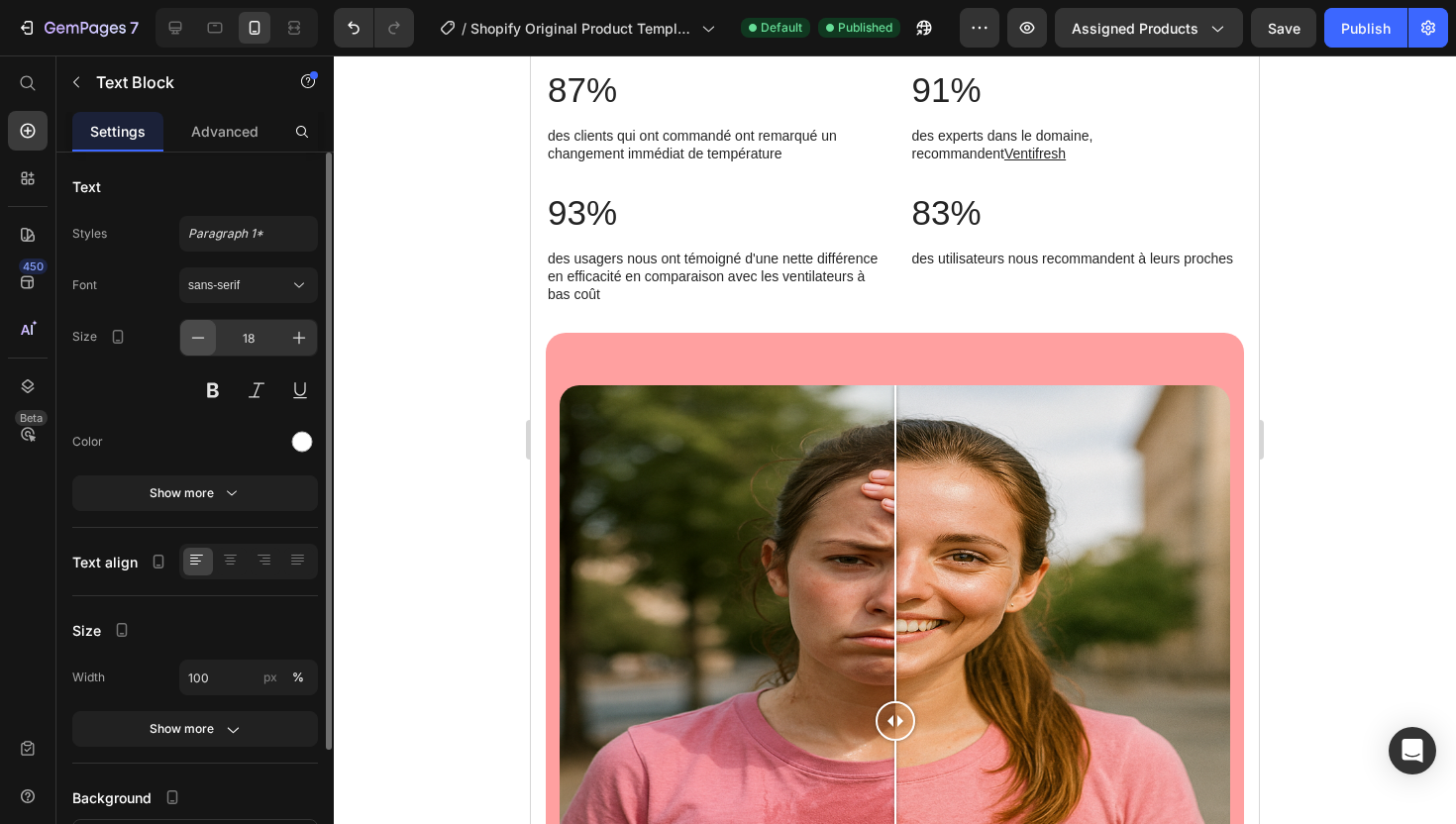 click 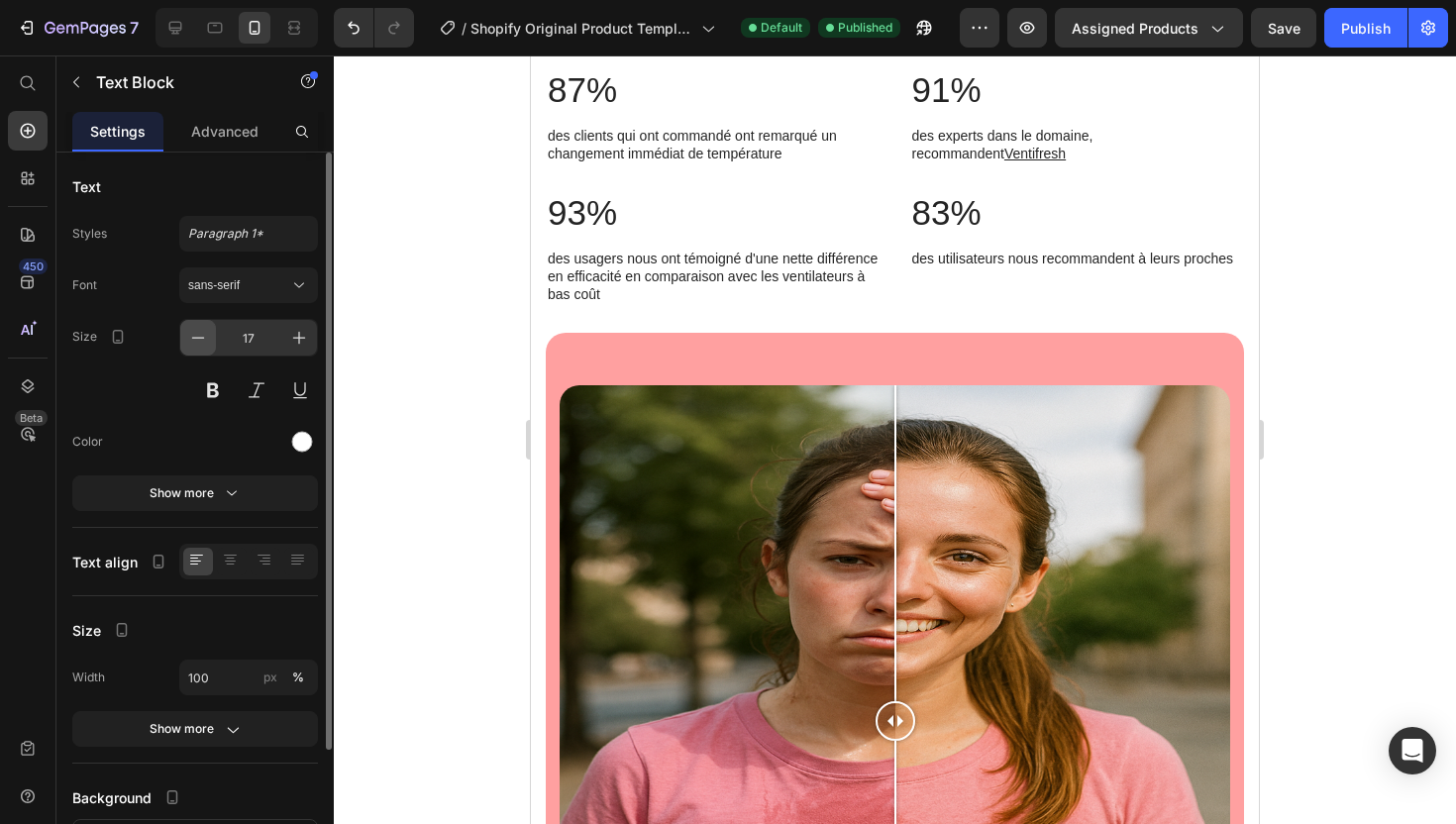 click 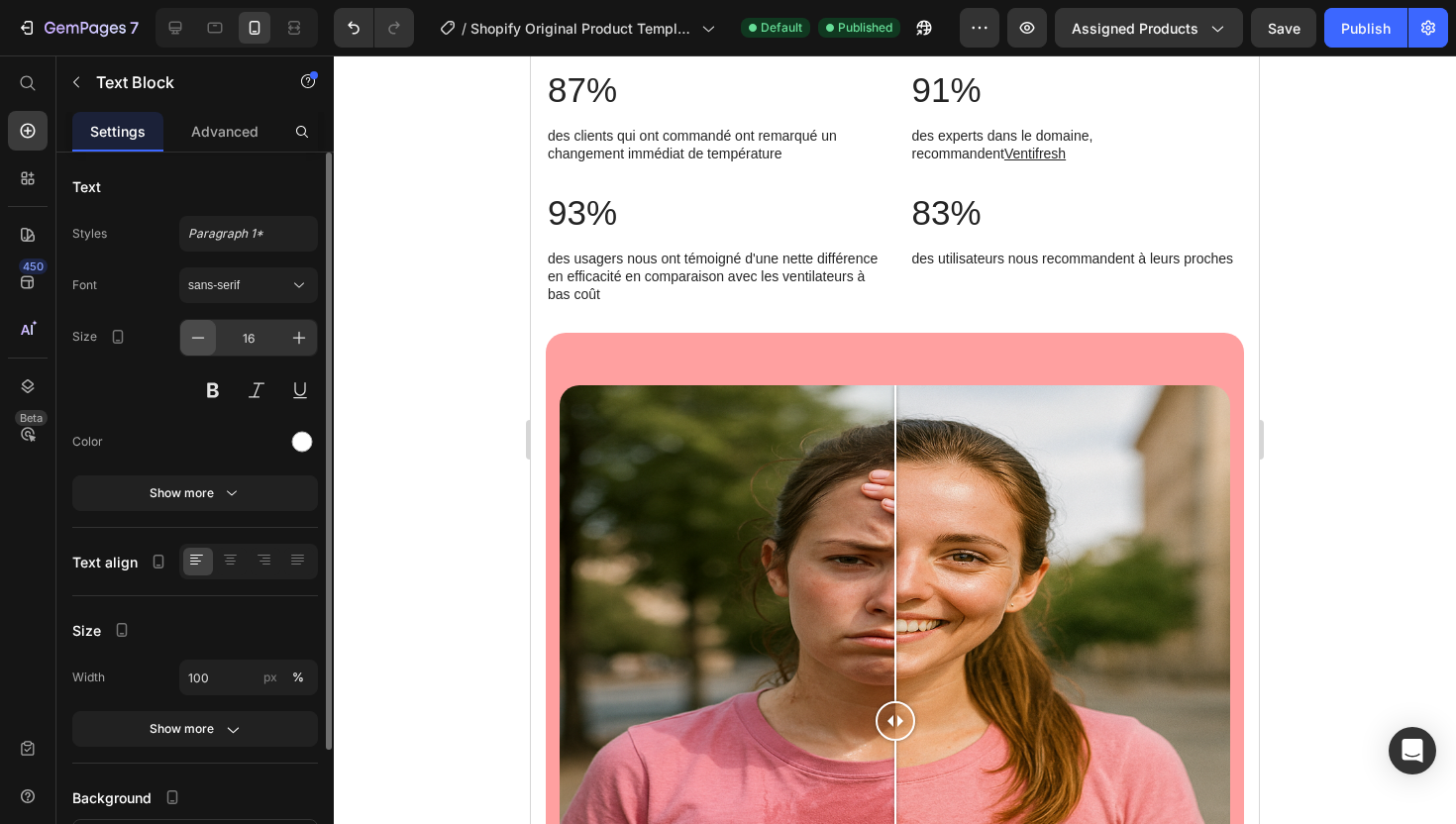 click 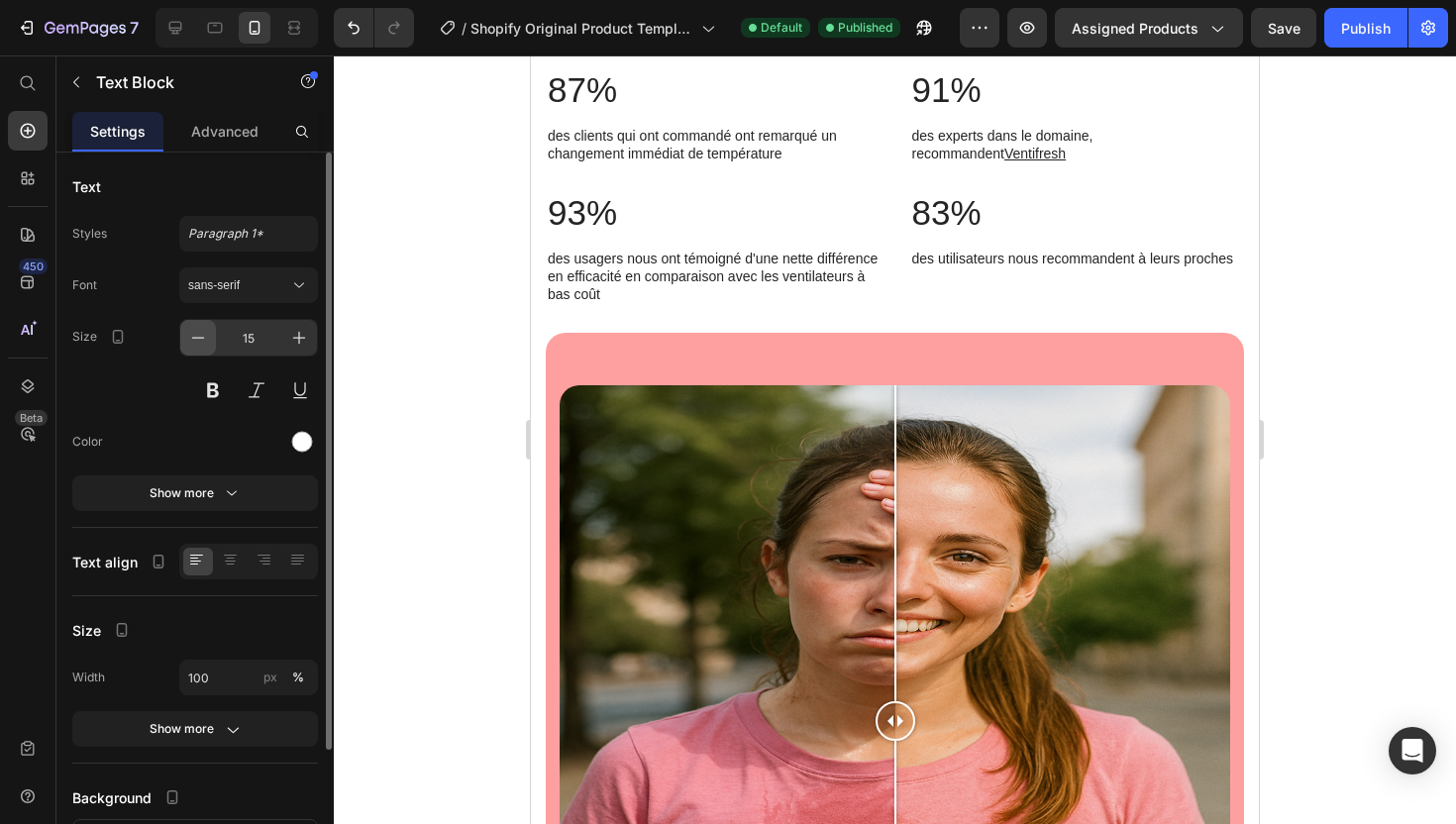 click 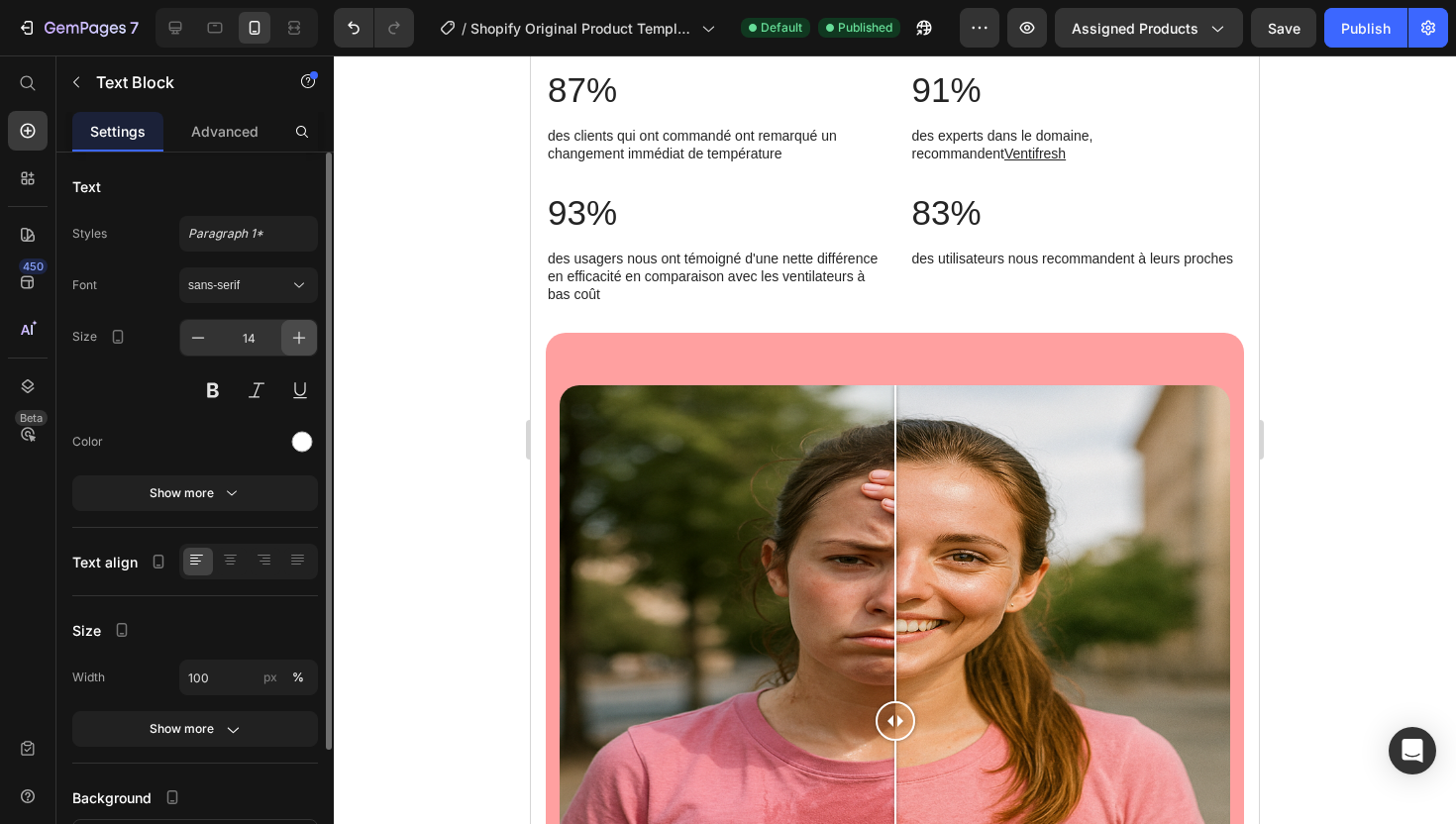 click 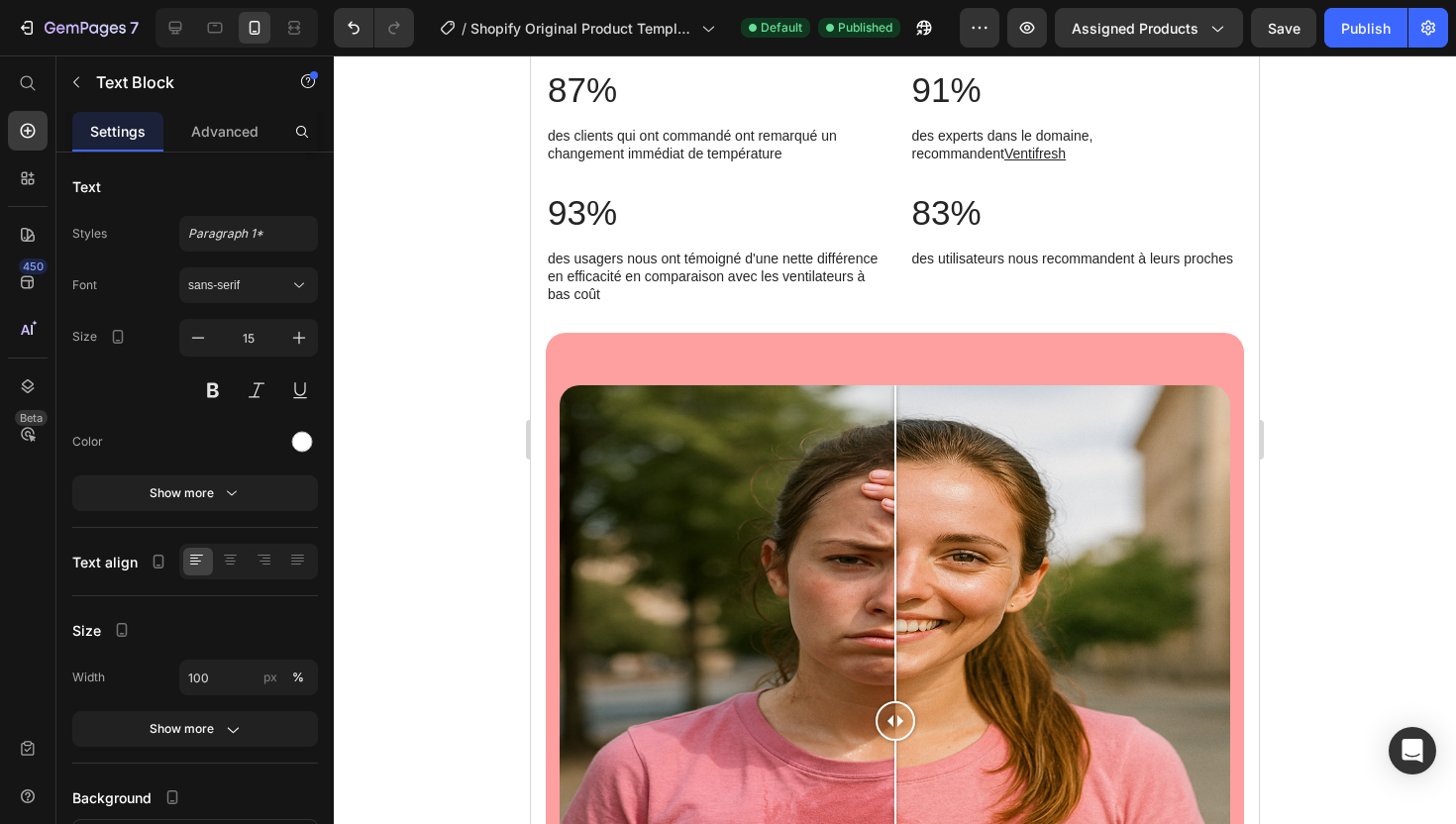 click on "Livraison rapide" at bounding box center (634, -311) 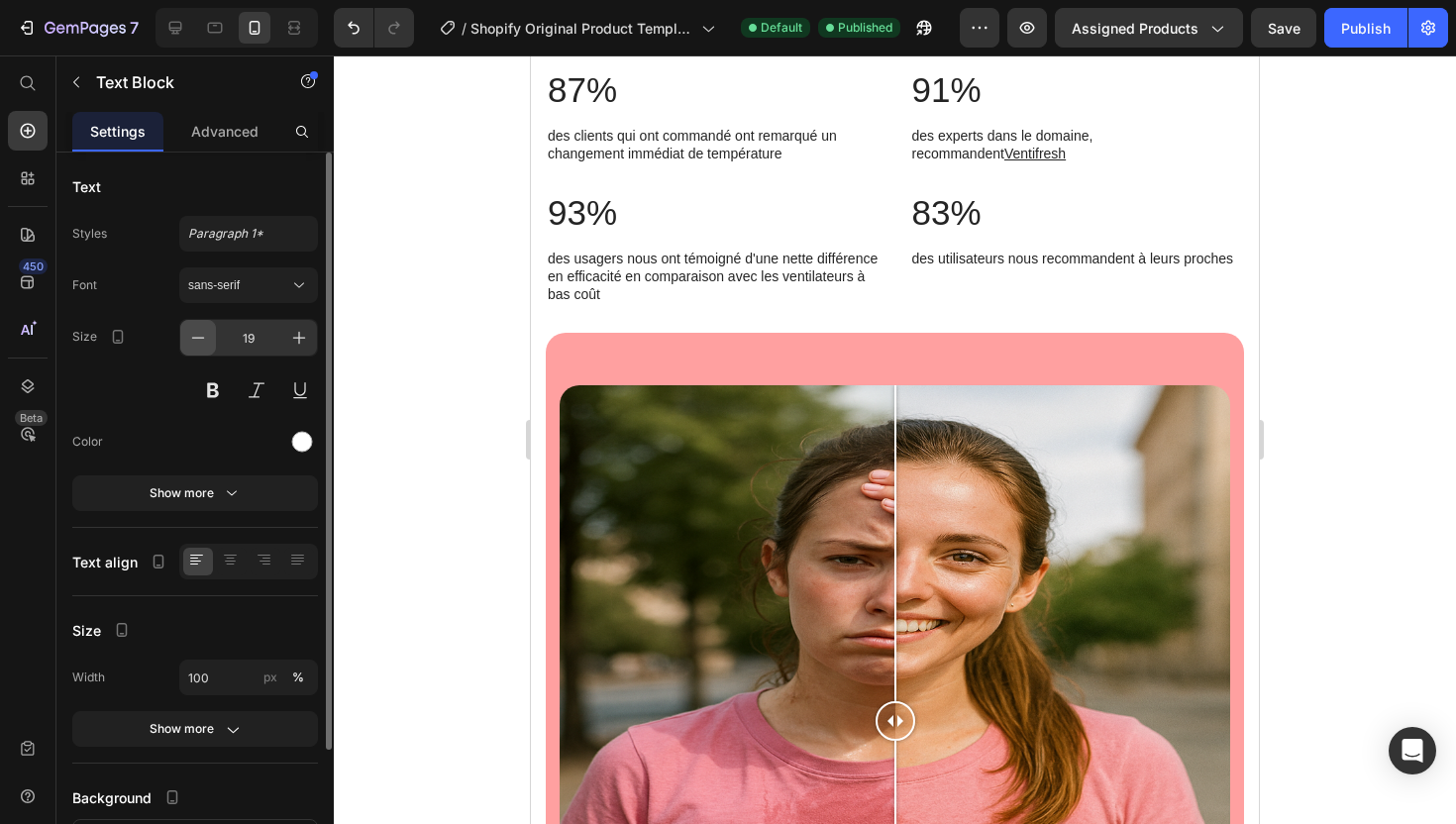 click 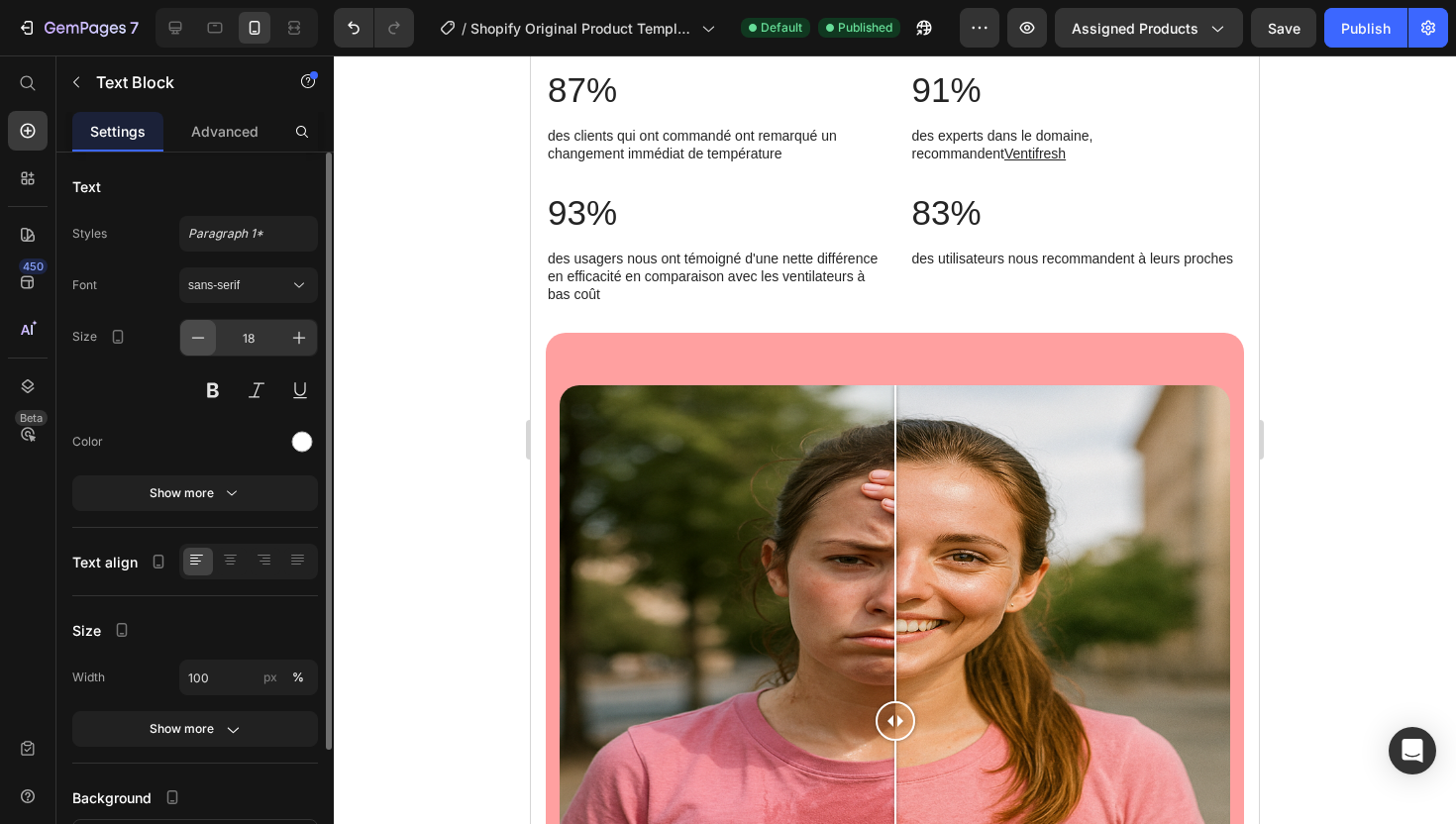 click 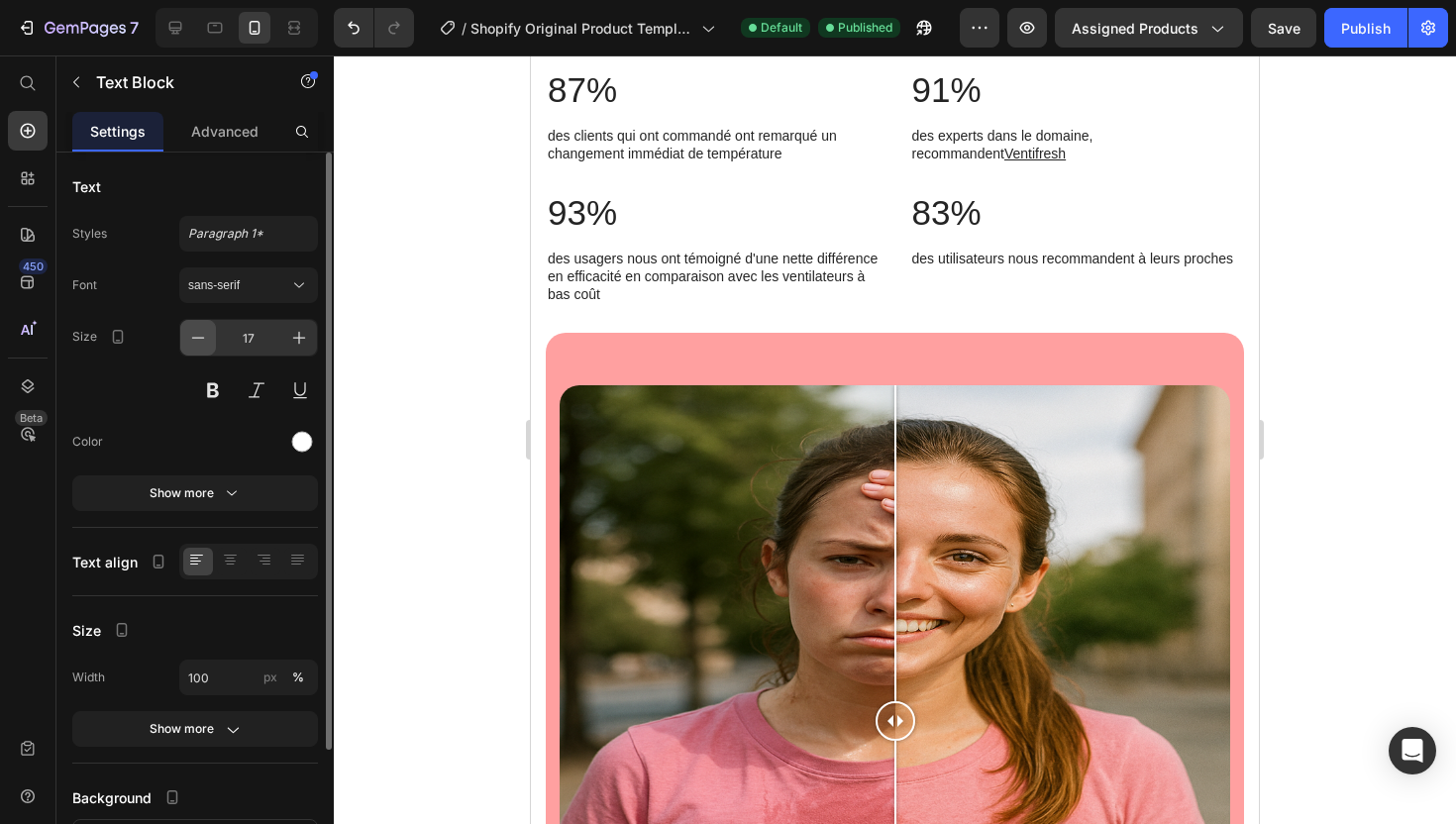 click 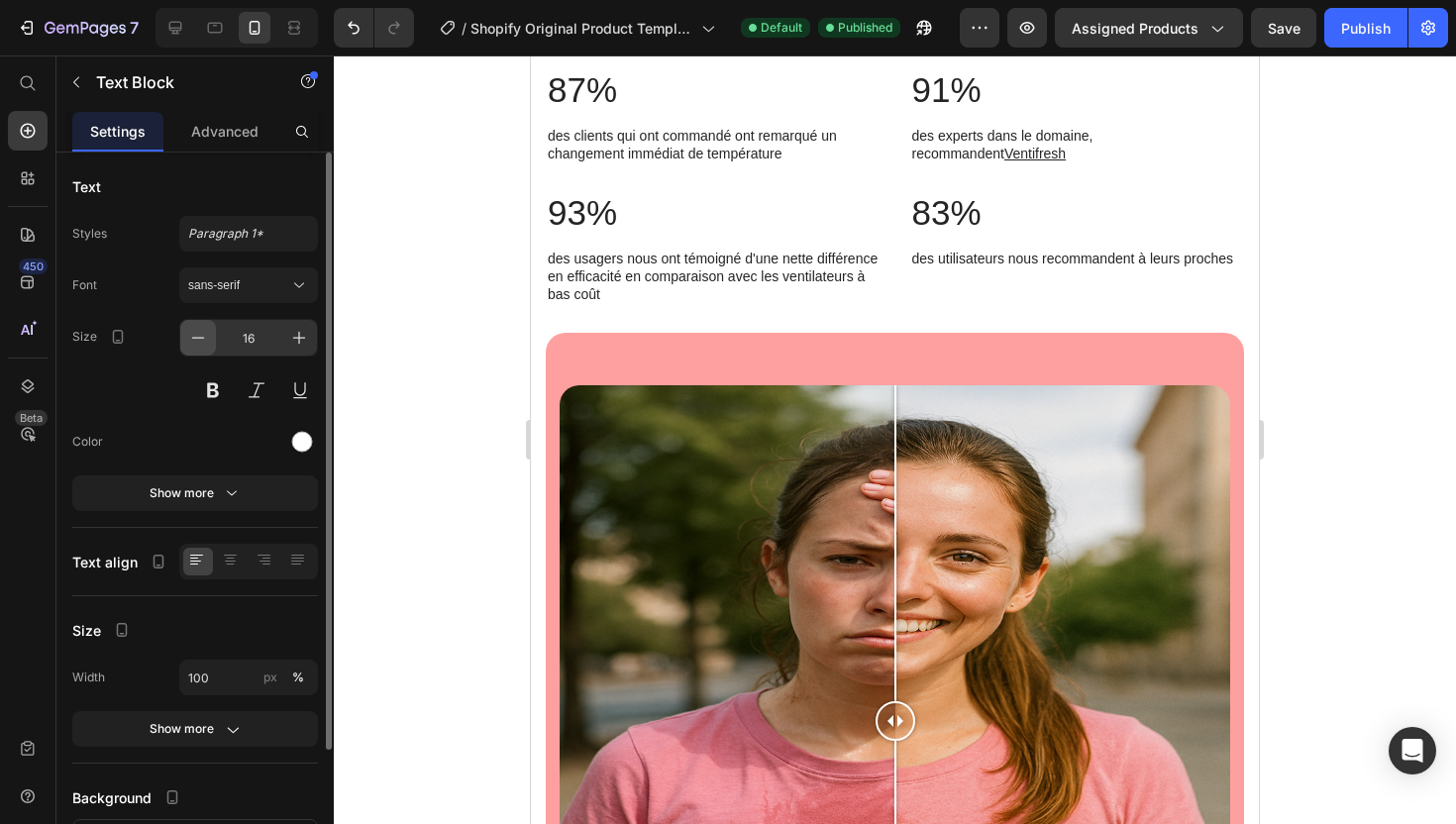 click 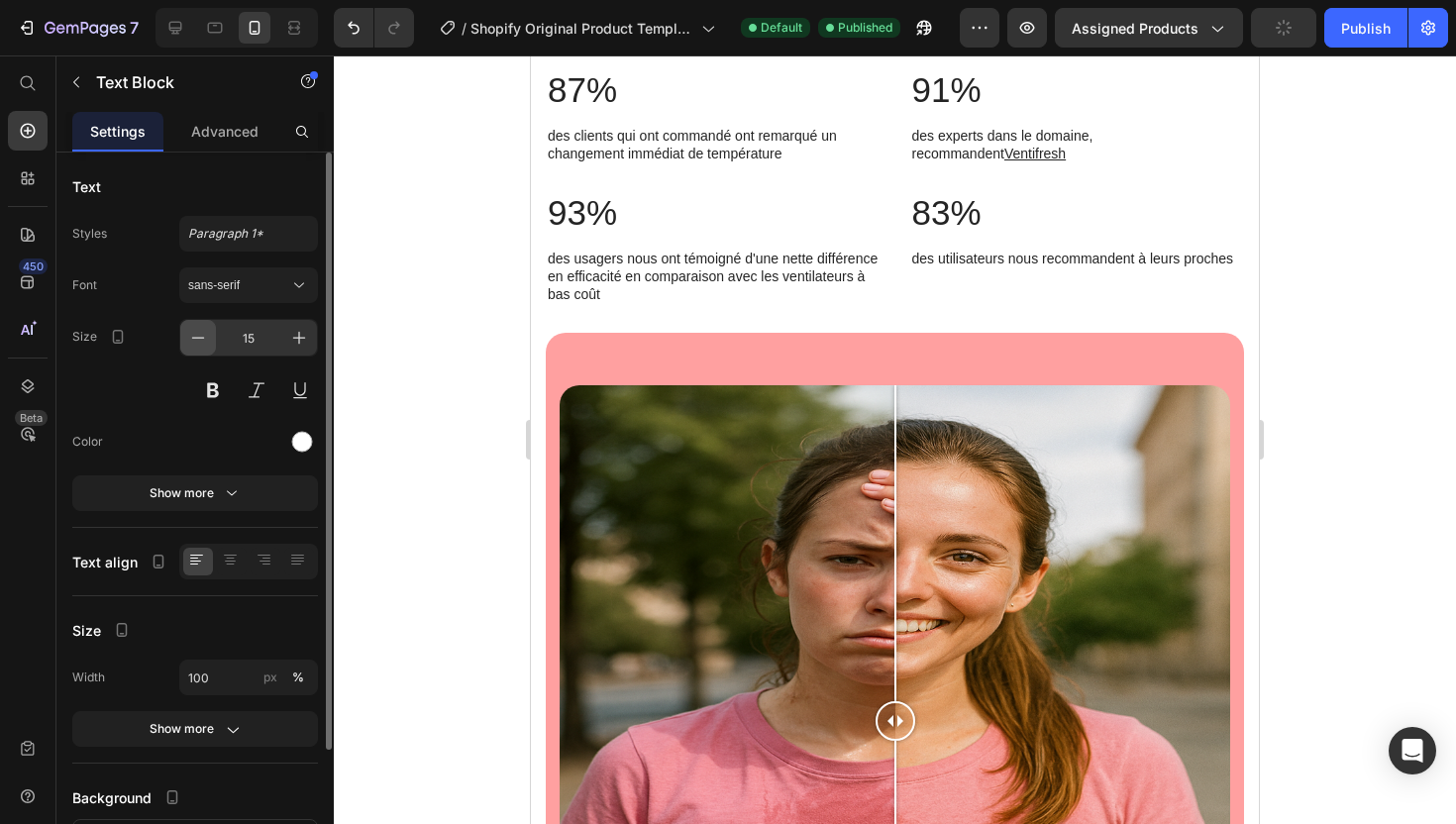 click 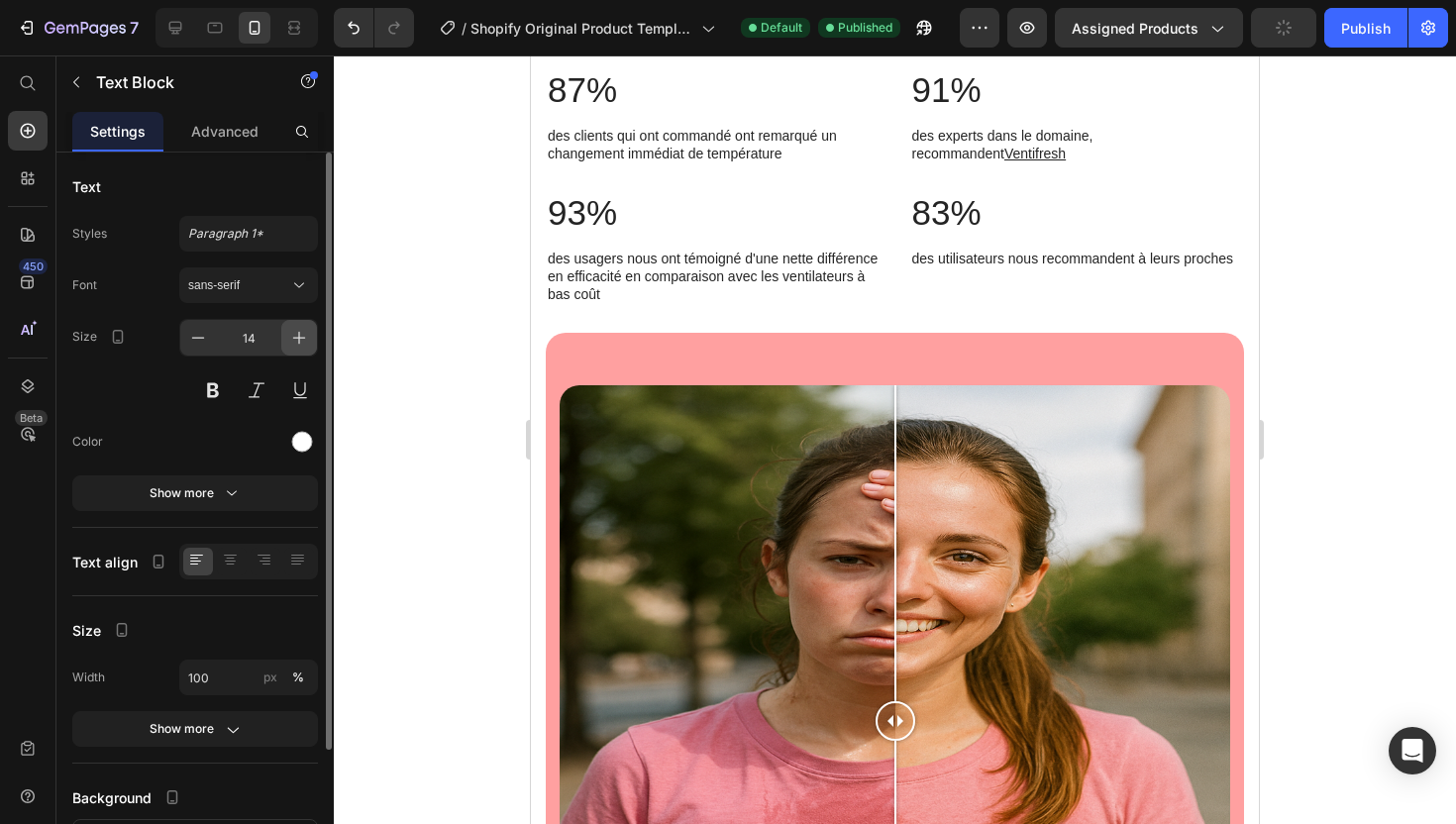 click 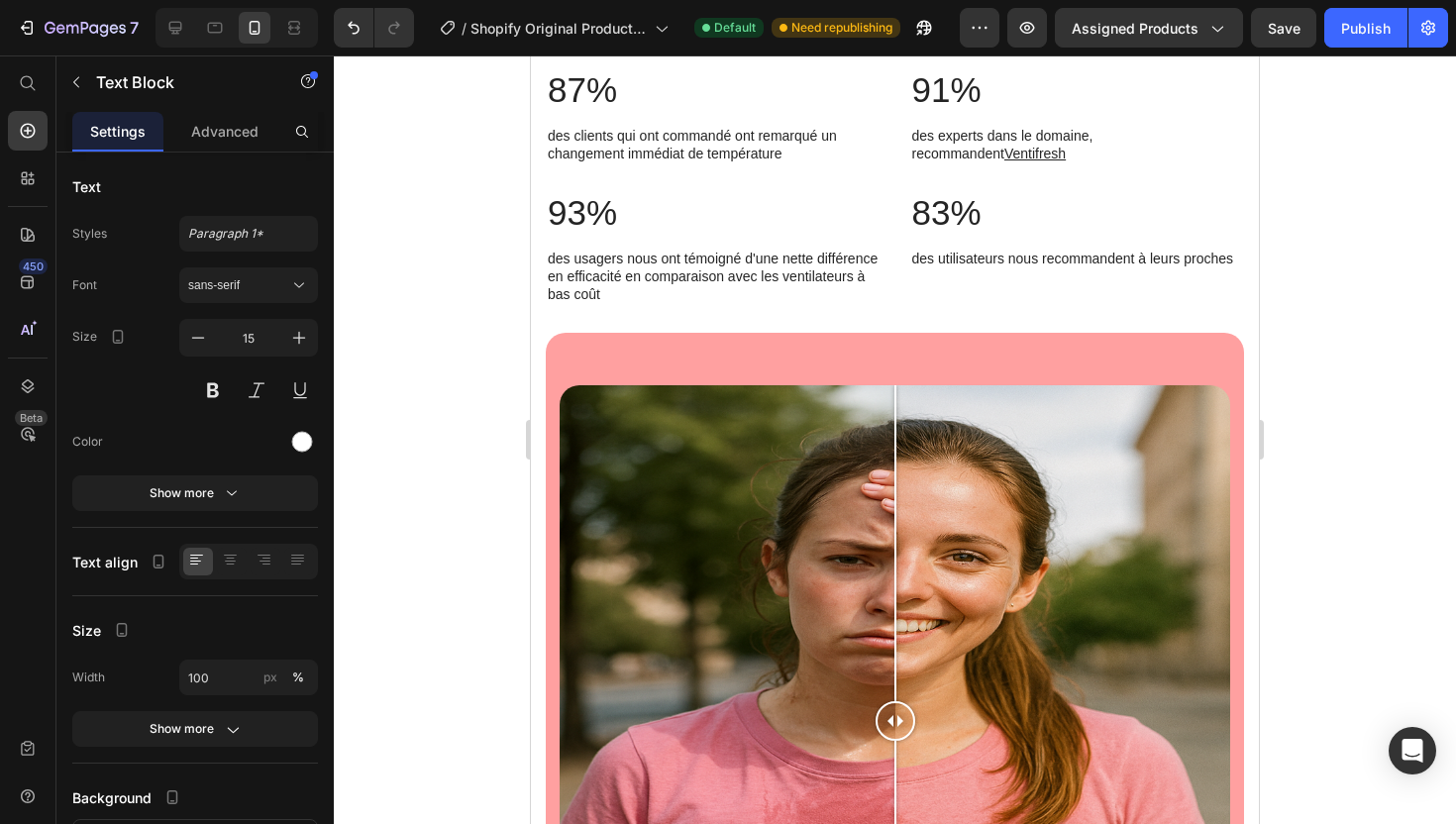 click on "Certifié par les normes européennes" at bounding box center (634, -240) 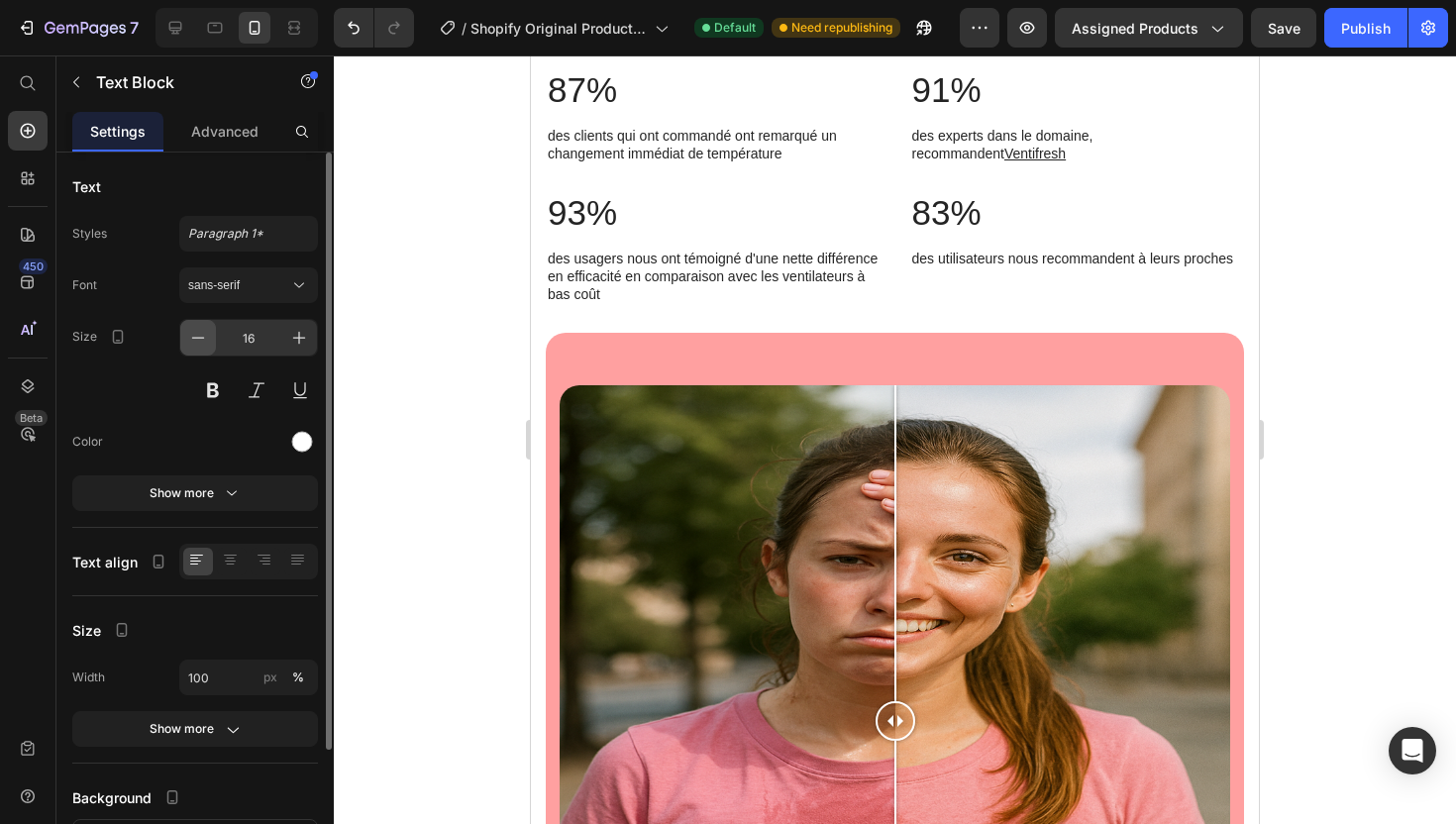 click 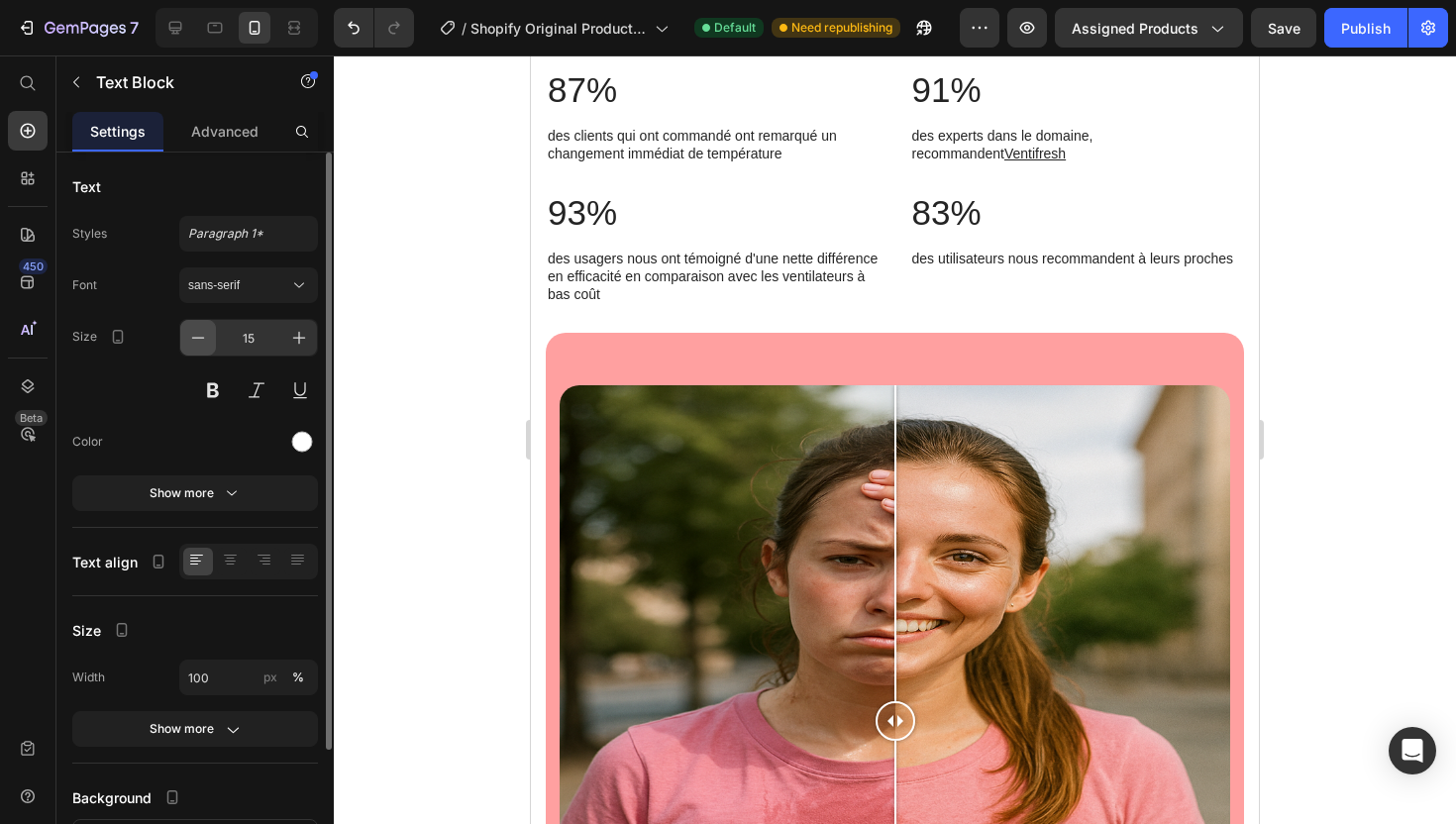 click 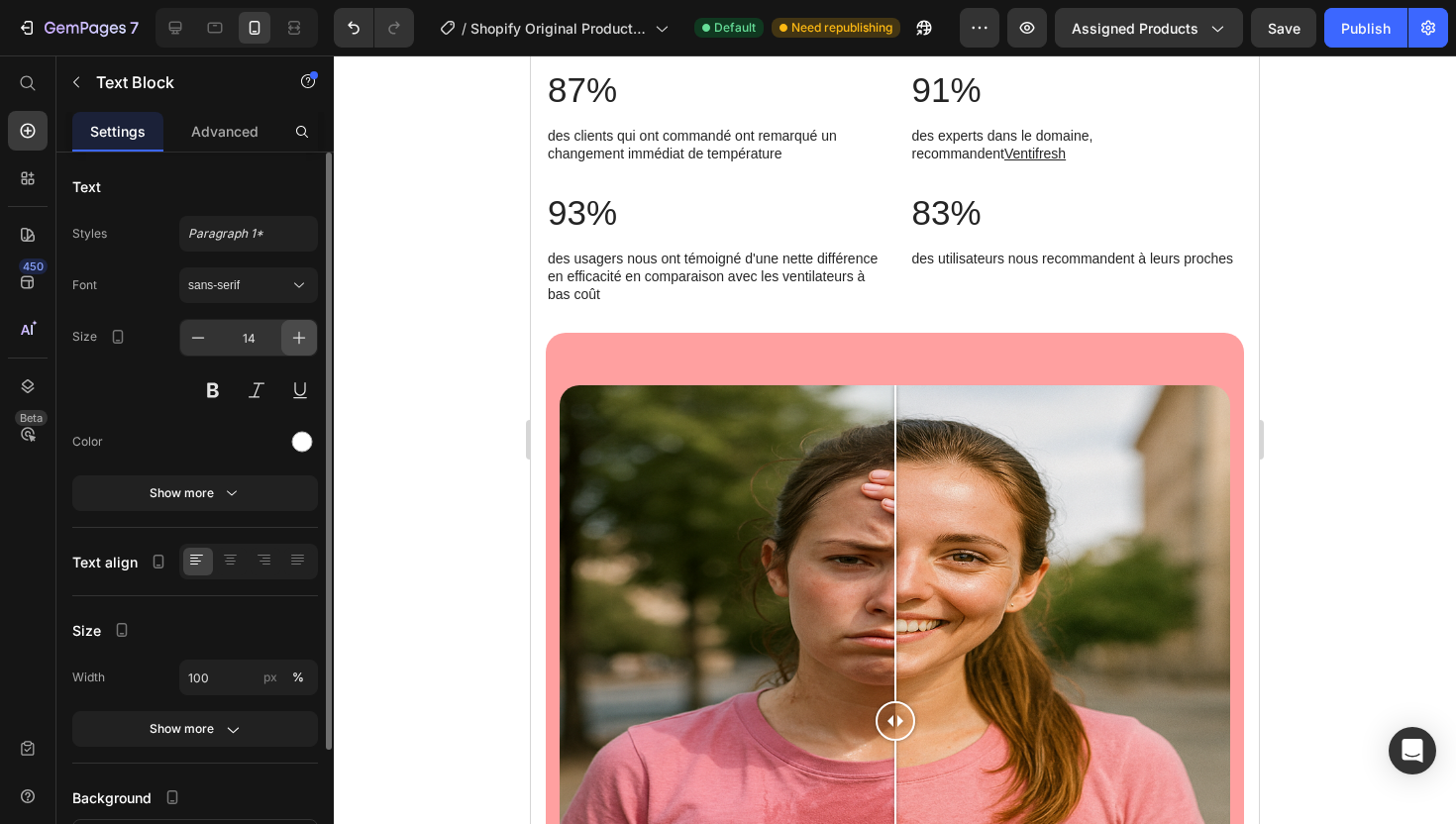 click 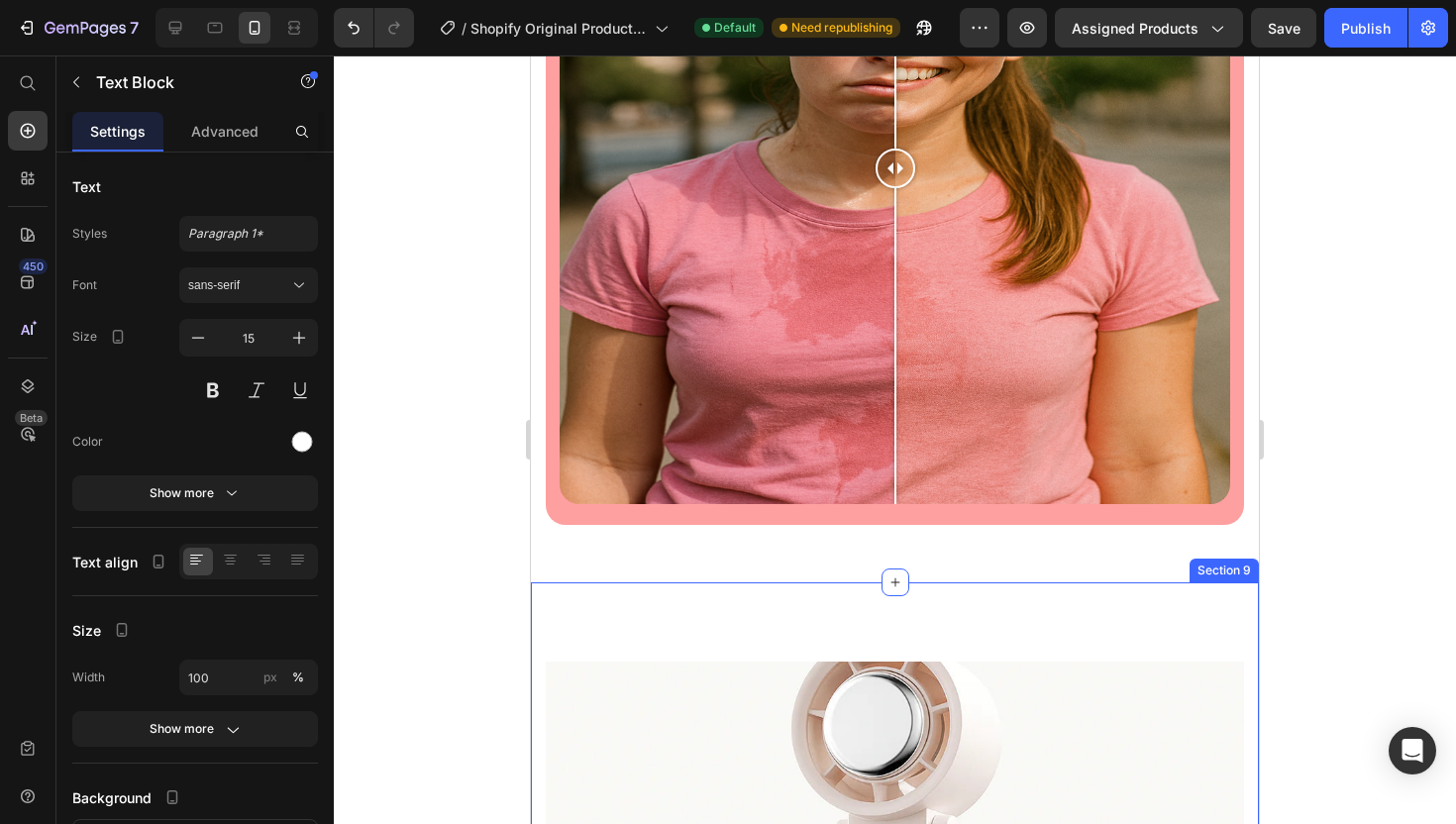 scroll, scrollTop: 5417, scrollLeft: 0, axis: vertical 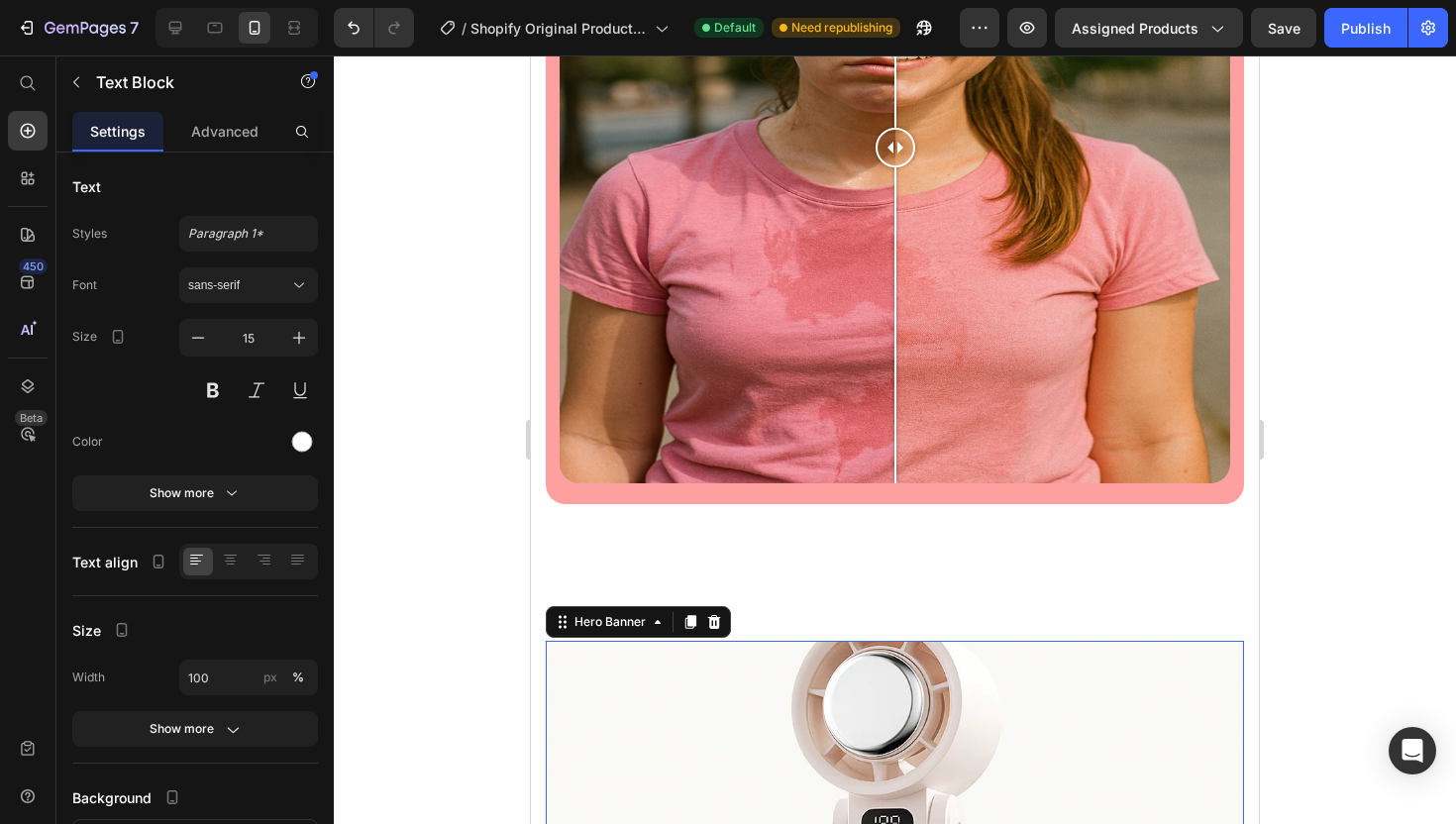 click at bounding box center [894, 870] 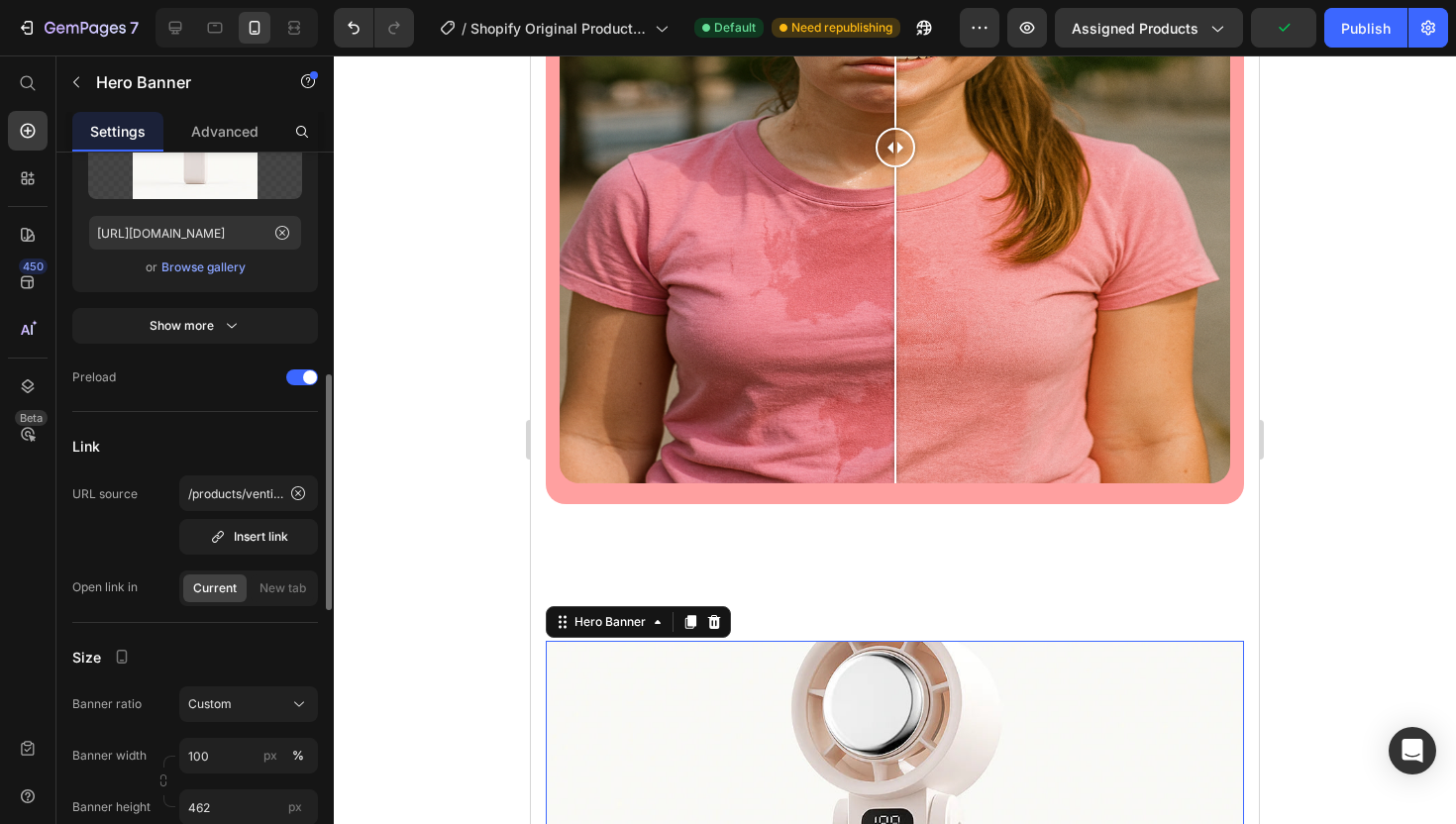 scroll, scrollTop: 452, scrollLeft: 0, axis: vertical 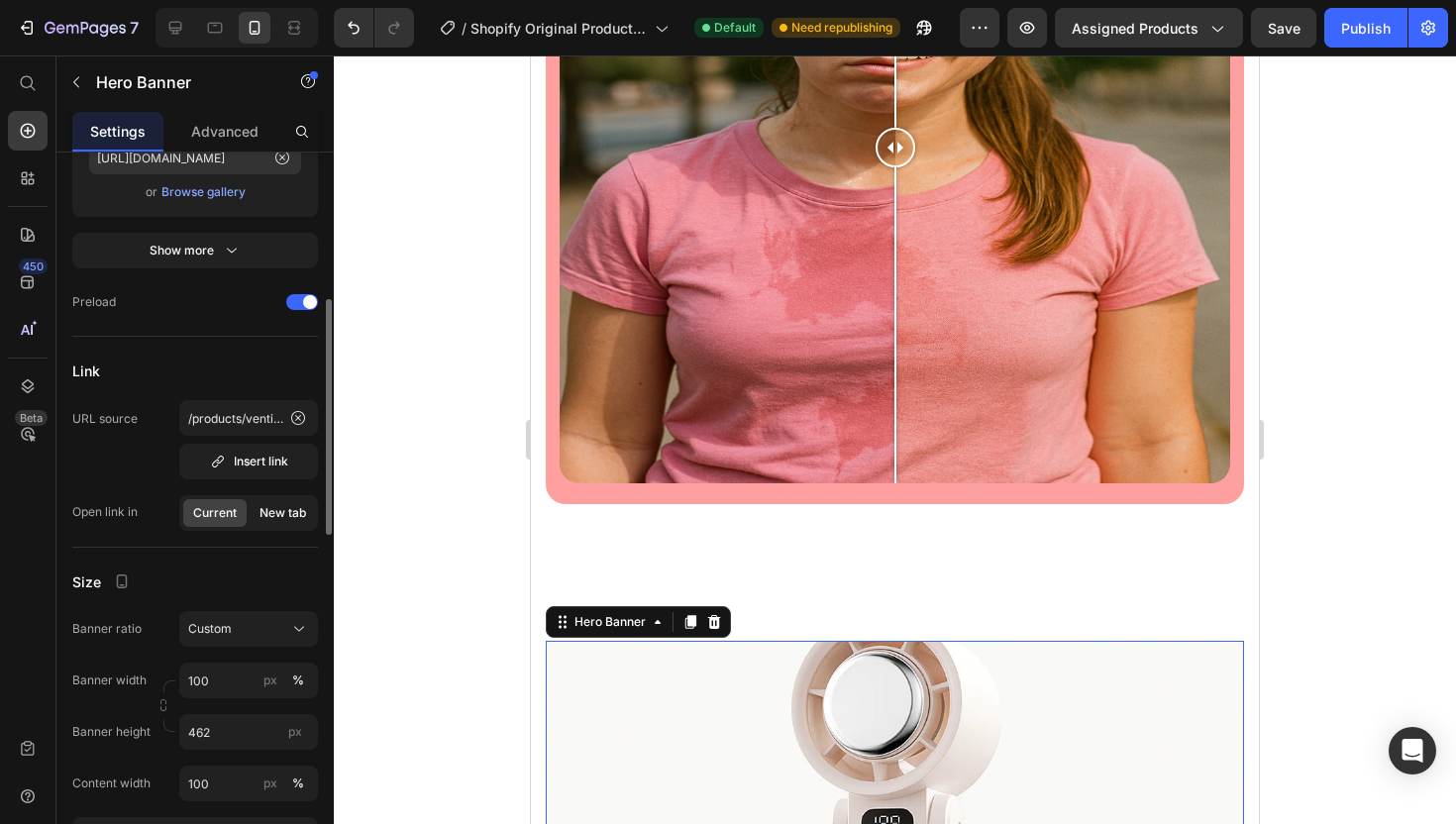 click on "New tab" 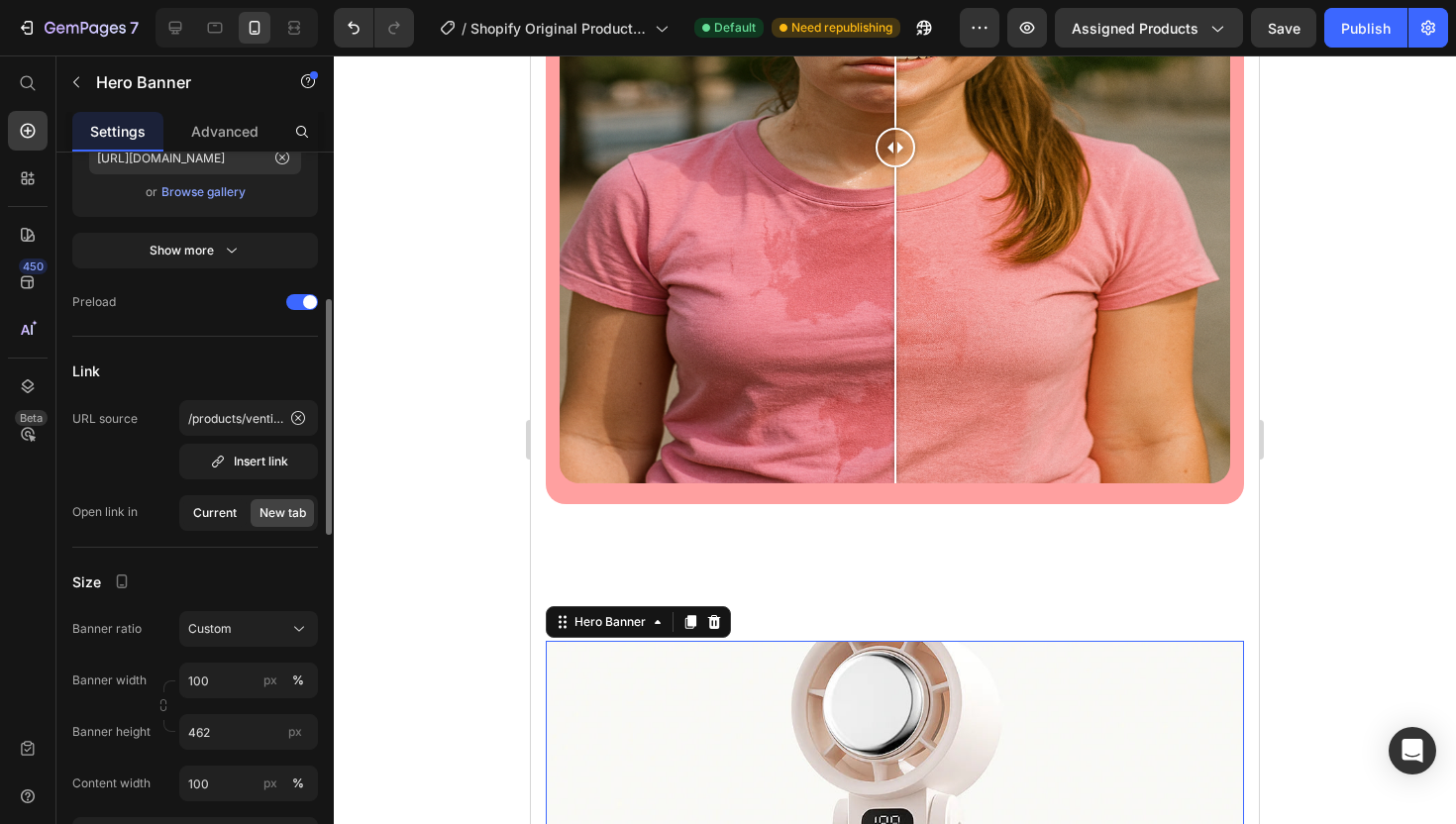 click on "Current" 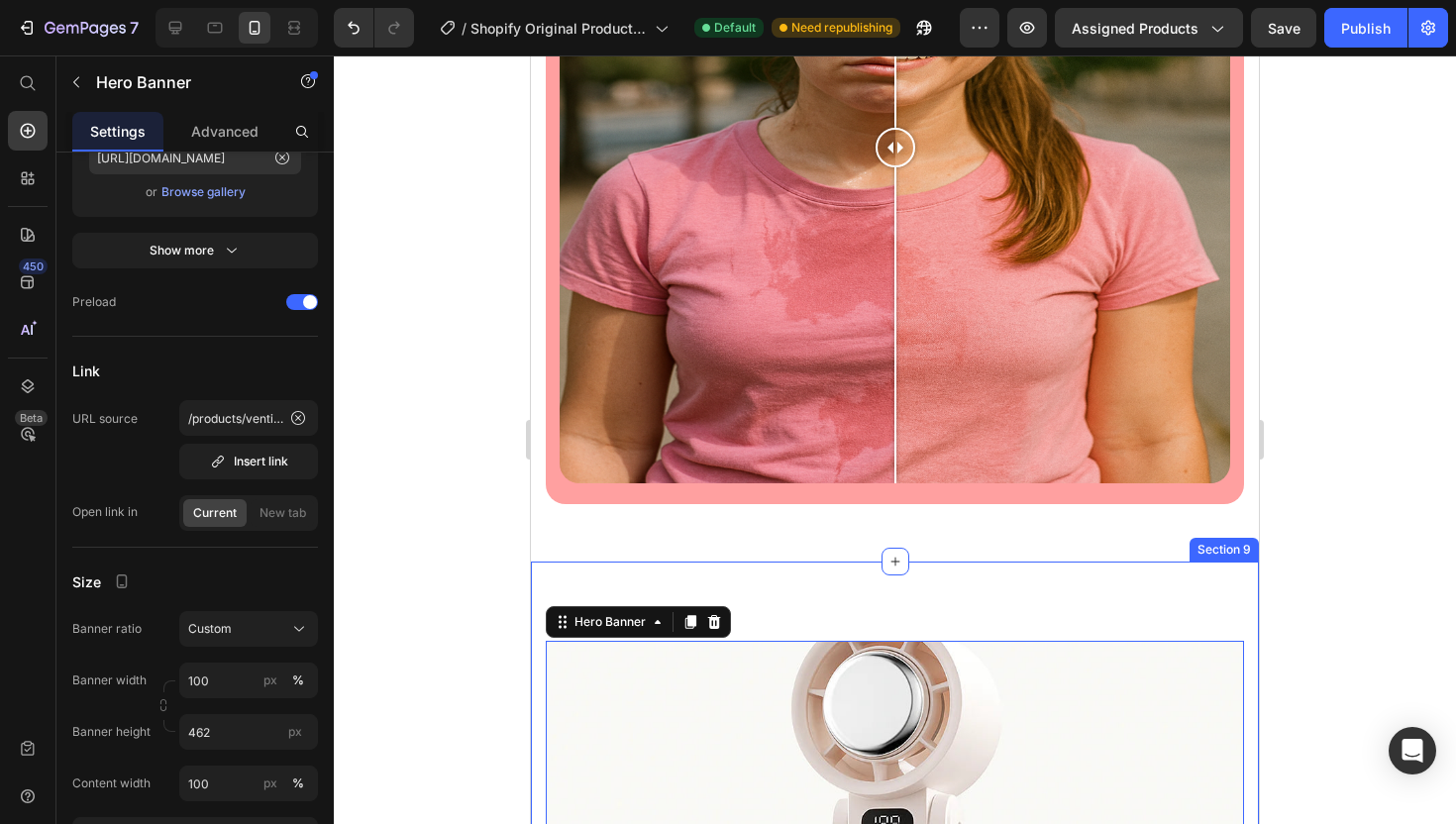 click on "Ventilateur portable  Text block Row Hero Banner Ventilateur portable/pliable  ( haute performance )  Text block Row Hero Banner   32 Ventilateur portable/portatif ( modèle discrétion )  Text block Row Hero Banner Row Section 9" at bounding box center [894, 1359] 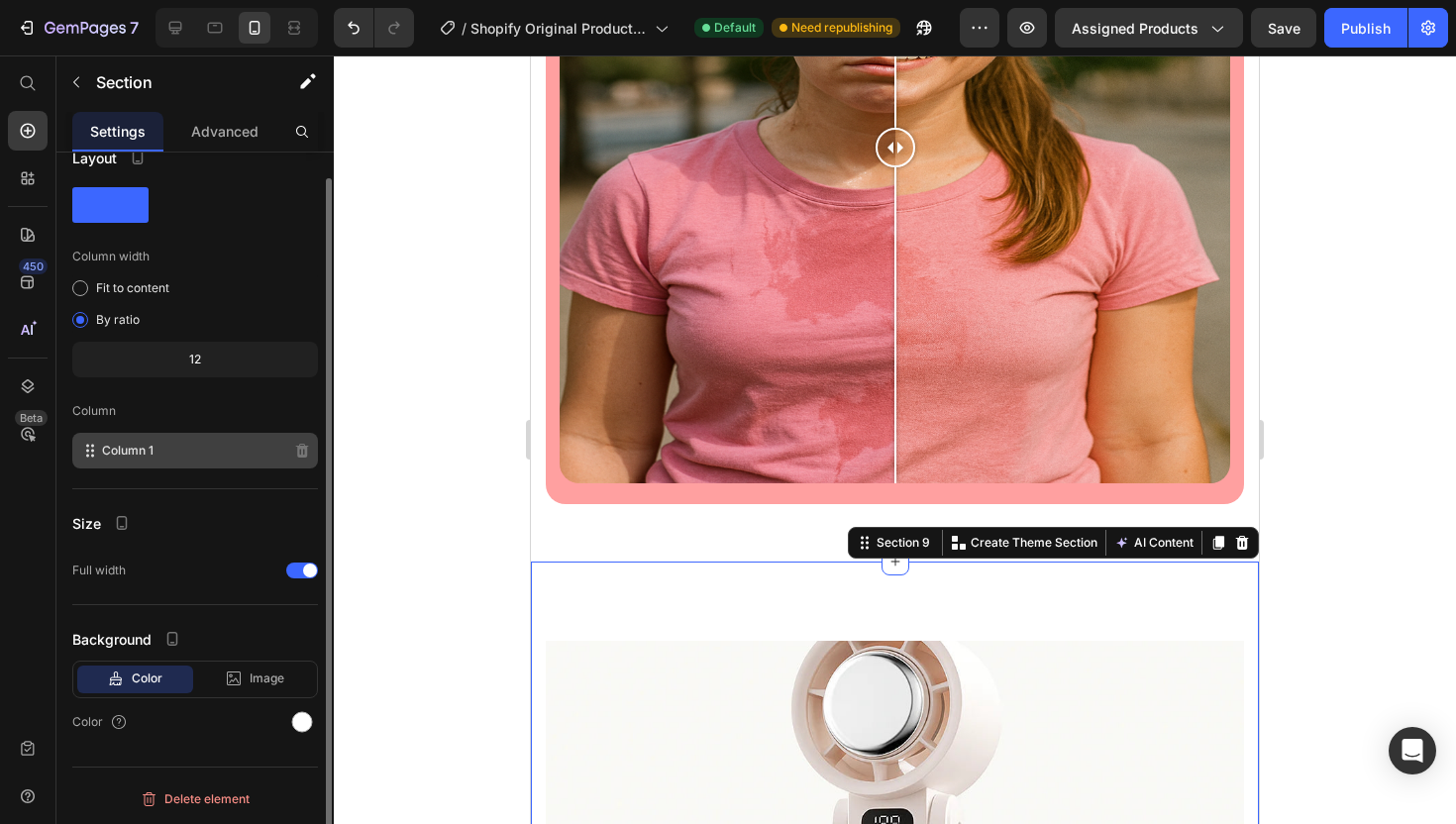 scroll, scrollTop: 28, scrollLeft: 0, axis: vertical 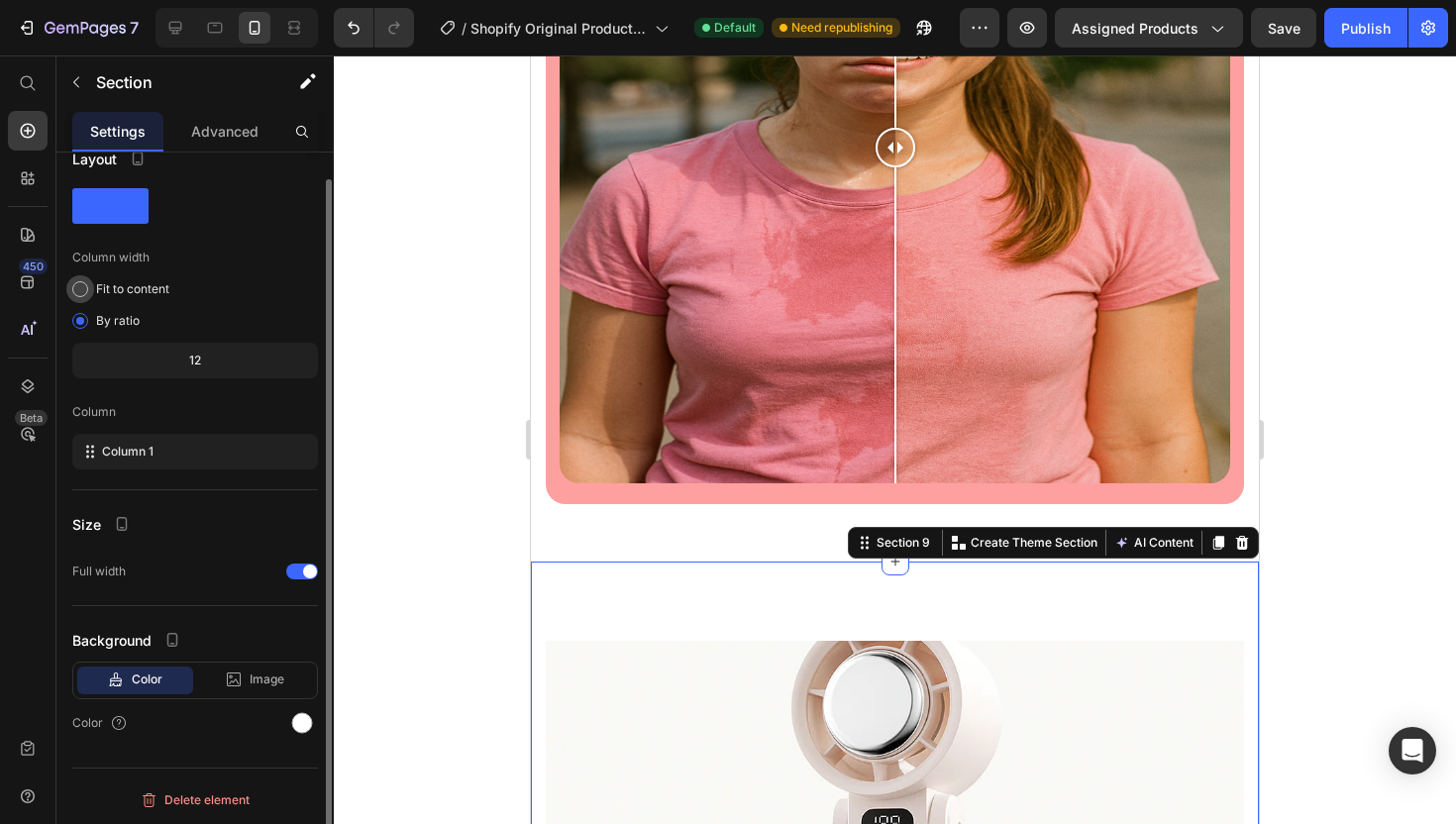 click at bounding box center (80, 289) 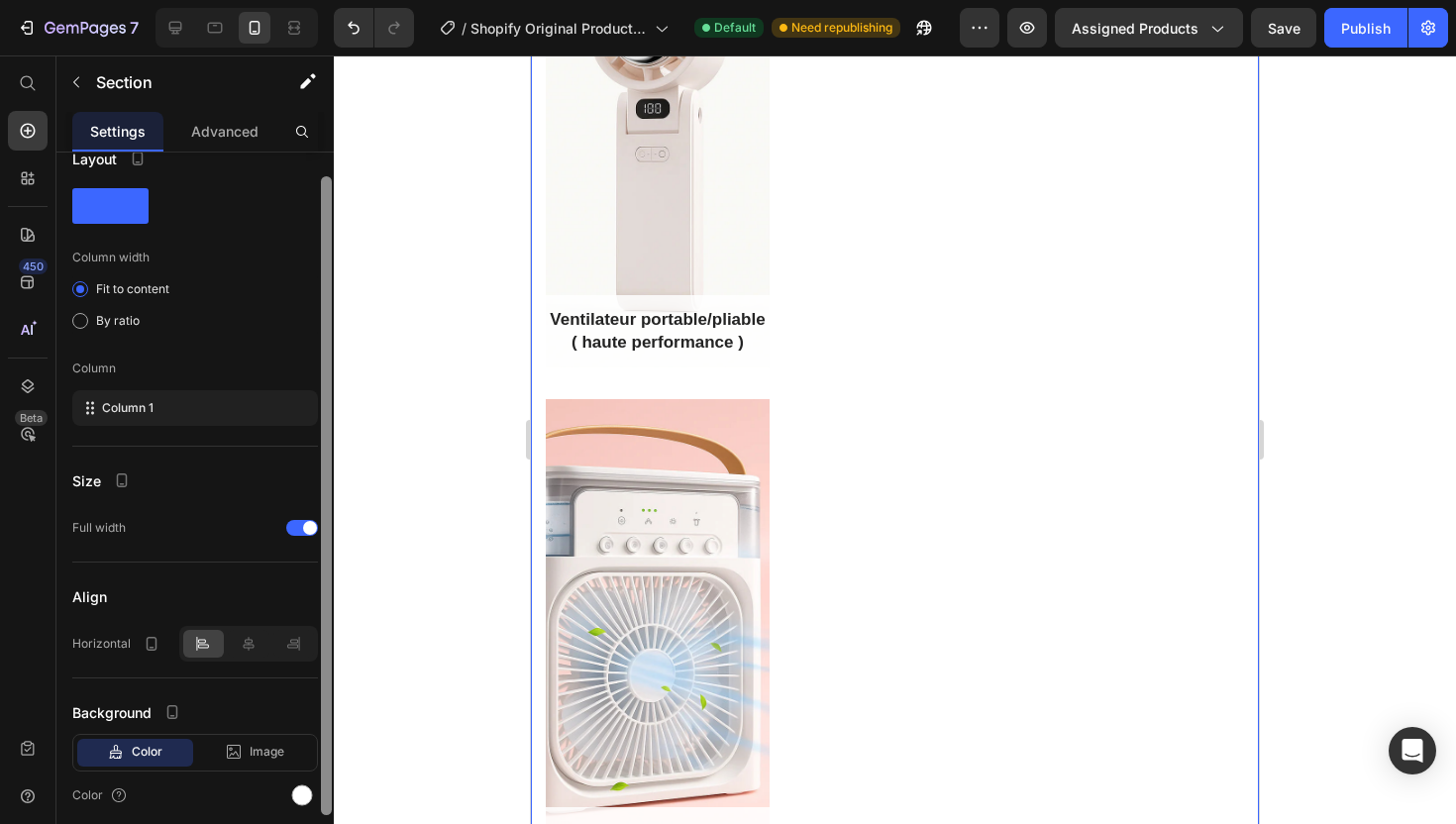 scroll, scrollTop: 6103, scrollLeft: 0, axis: vertical 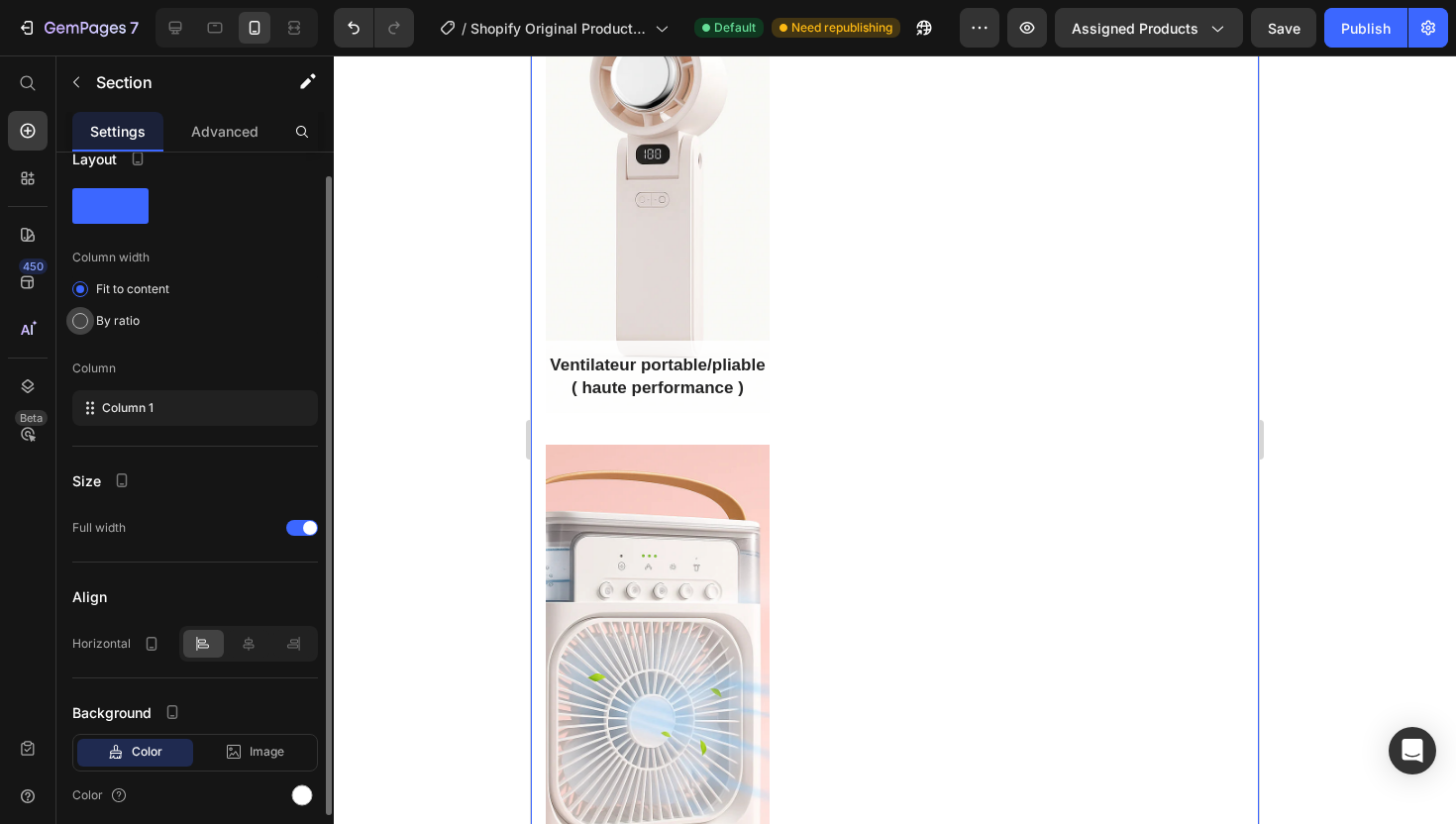 click at bounding box center [80, 321] 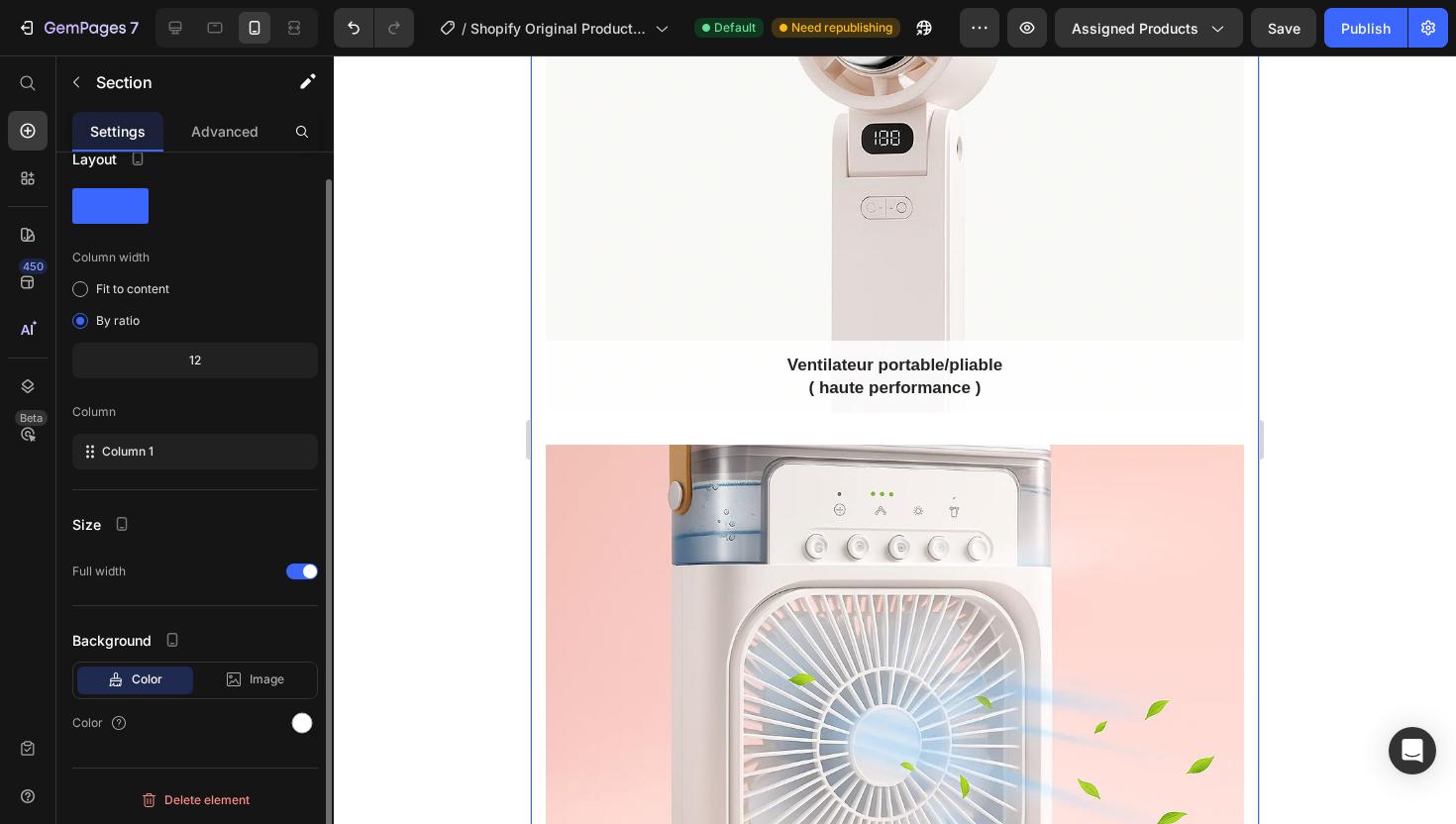scroll, scrollTop: 29, scrollLeft: 0, axis: vertical 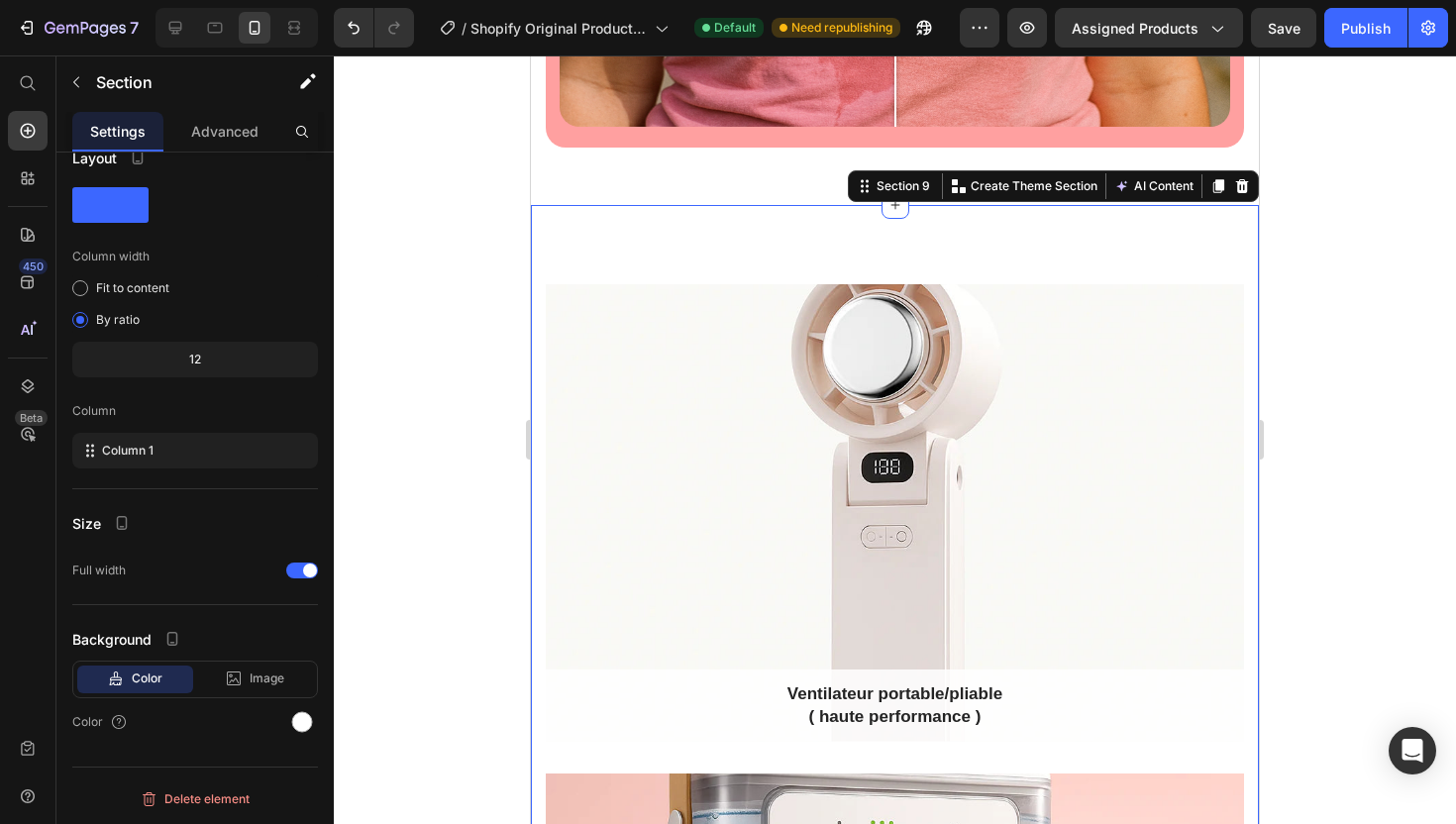 click on "Ventilateur portable  Text block Row Hero Banner Ventilateur portable/pliable  ( haute performance )  Text block Row Hero Banner Ventilateur portable/portatif ( modèle discrétion )  Text block Row Hero Banner Row Section 9   You can create reusable sections Create Theme Section AI Content Write with GemAI What would you like to describe here? Tone and Voice Persuasive Product Pack VentiFresh | Ventilateur Portable à Glaçon + Bucket Glaçon GRATUIT Show more Generate" at bounding box center [894, 1002] 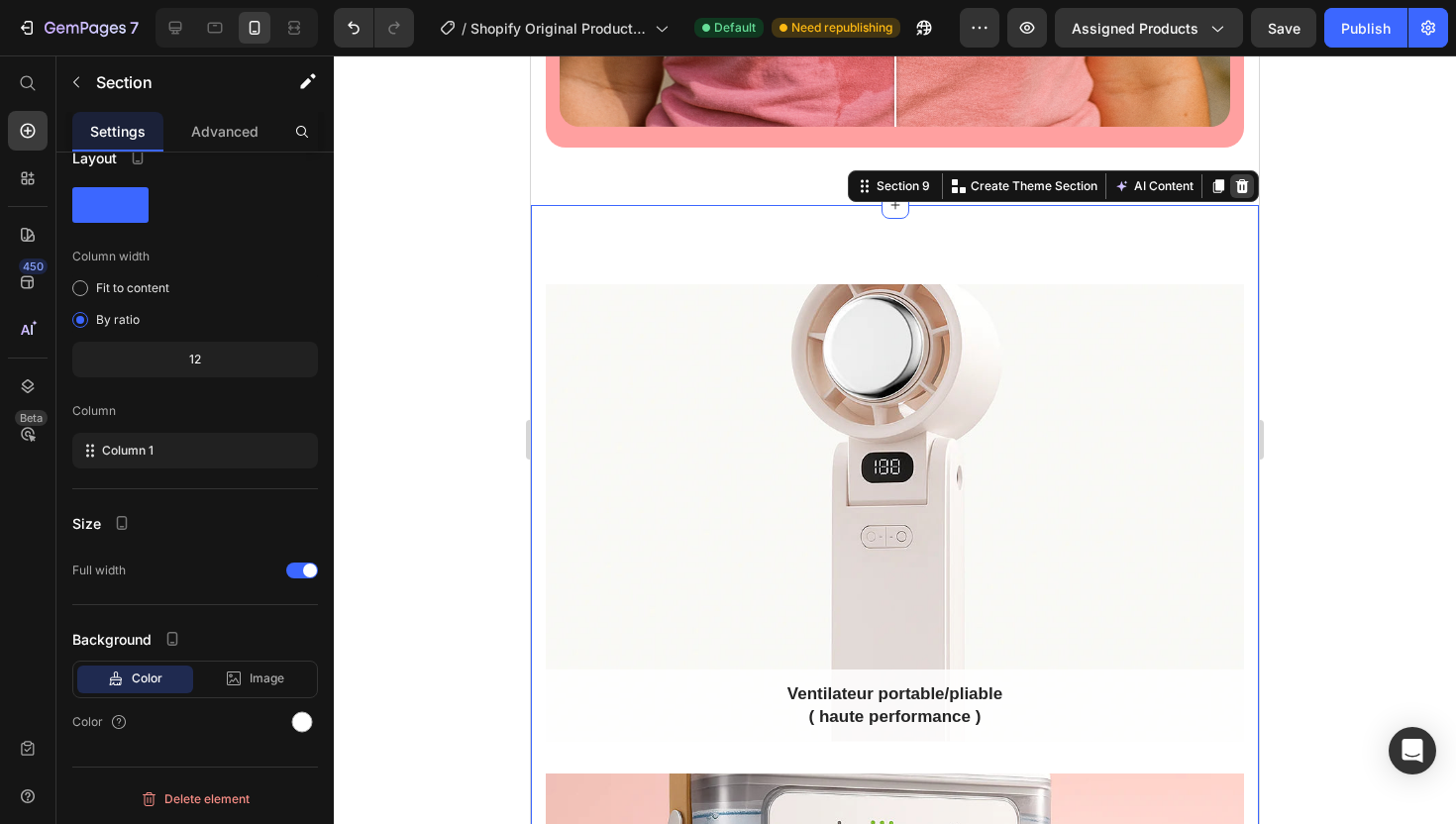 click at bounding box center [1242, 186] 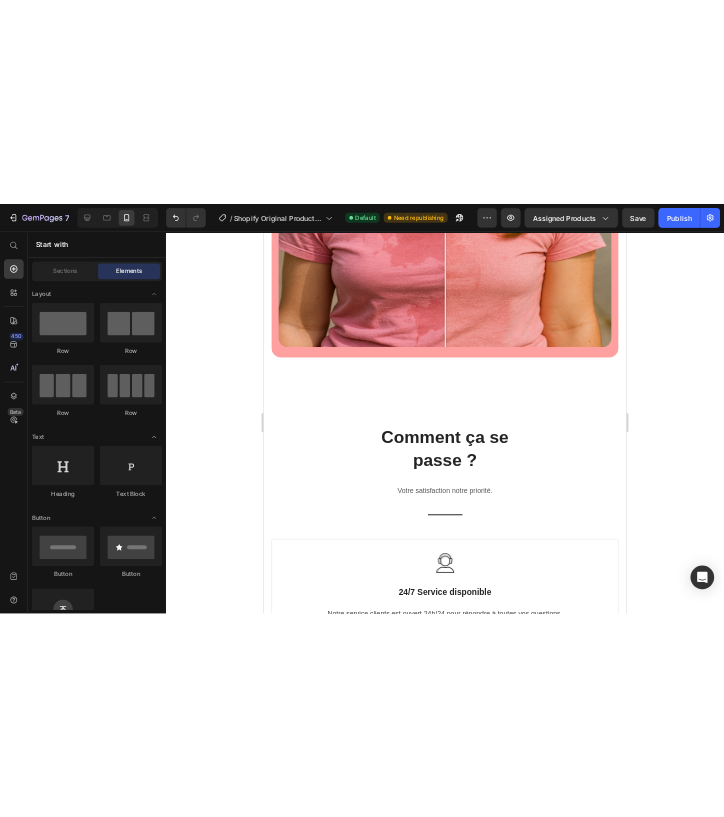 scroll, scrollTop: 5645, scrollLeft: 0, axis: vertical 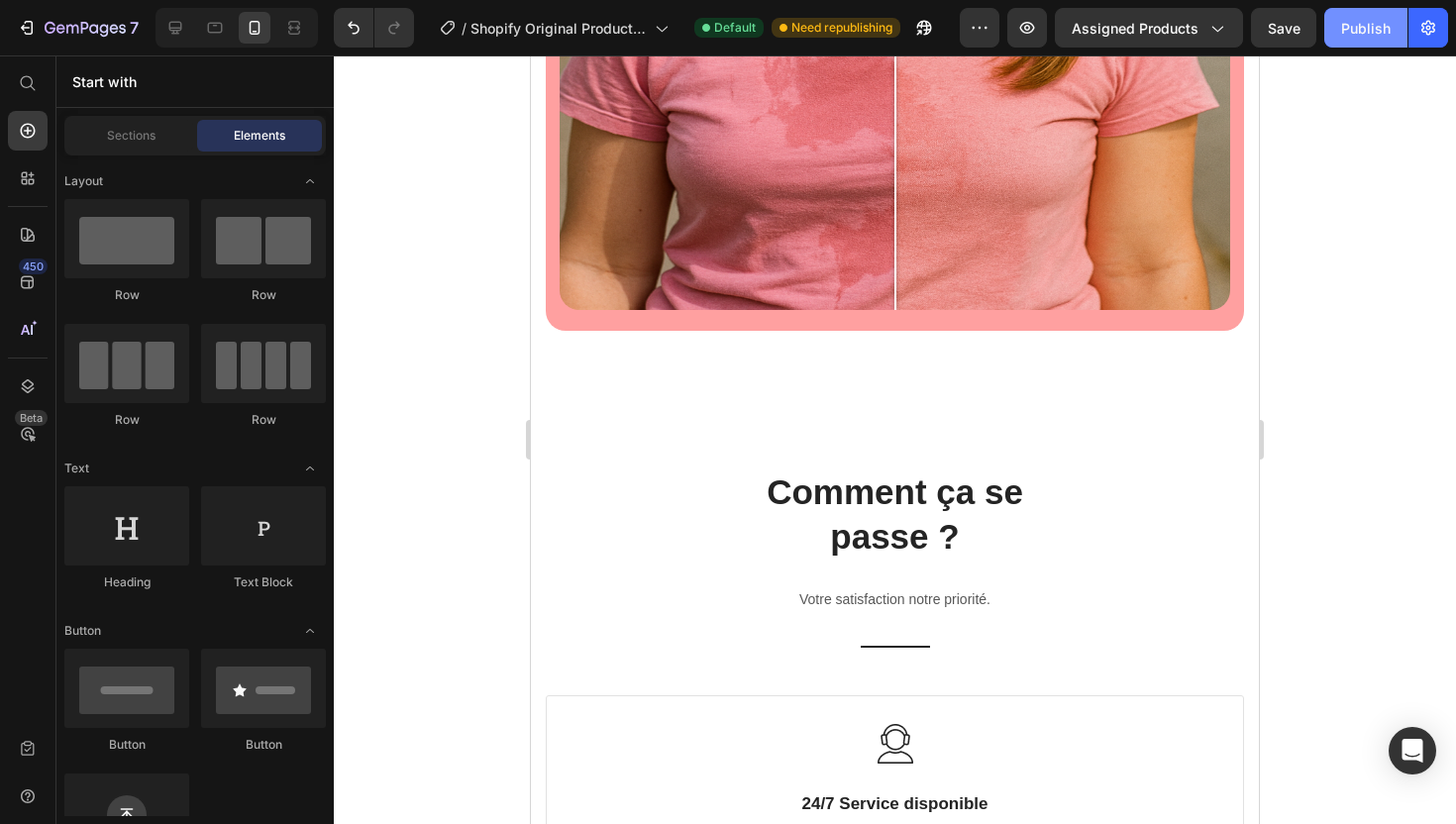 click on "Publish" at bounding box center (1366, 28) 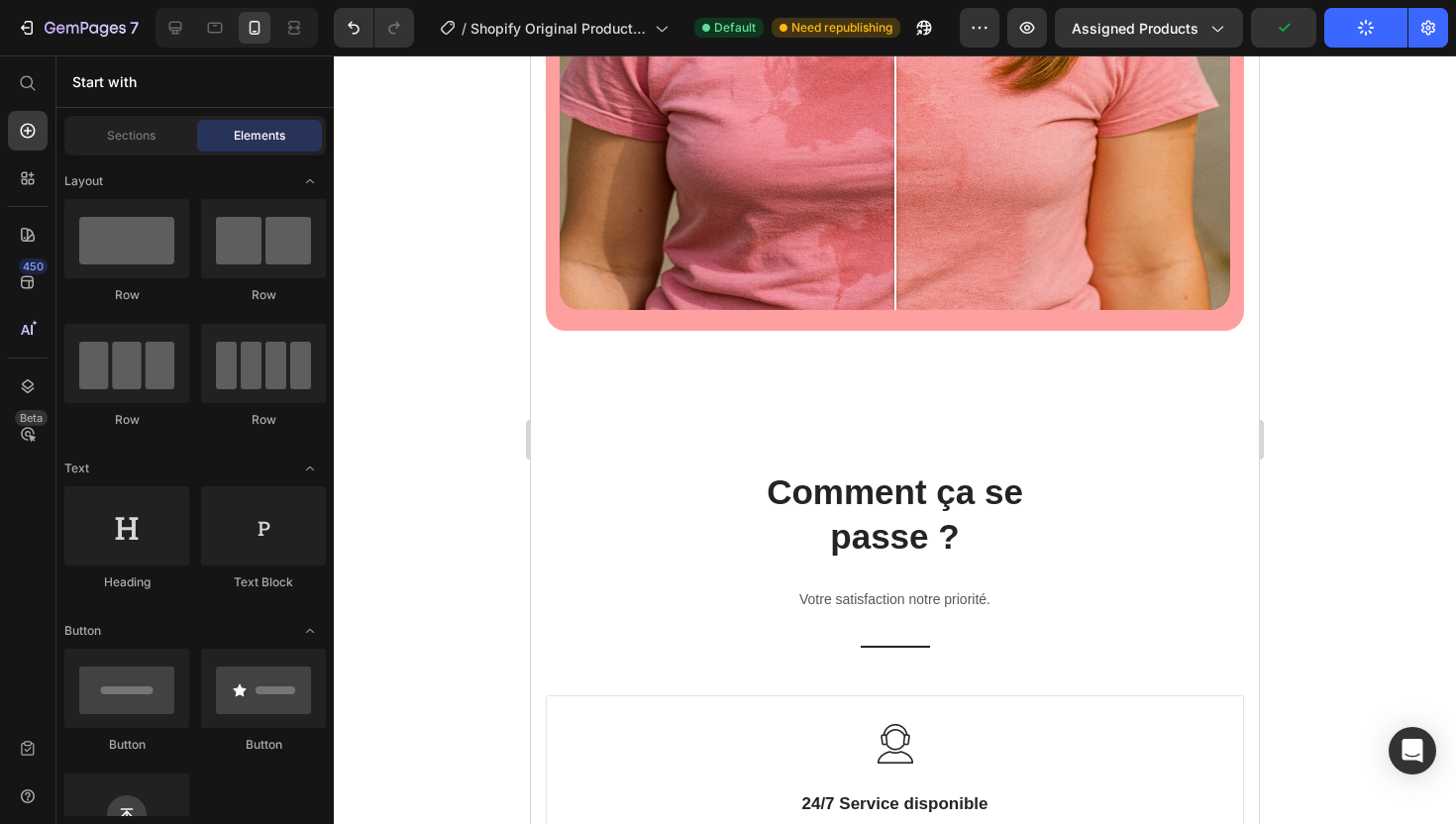 click on "7   /  Shopify Original Product Template Default Need republishing Preview Assigned Products  Publish" 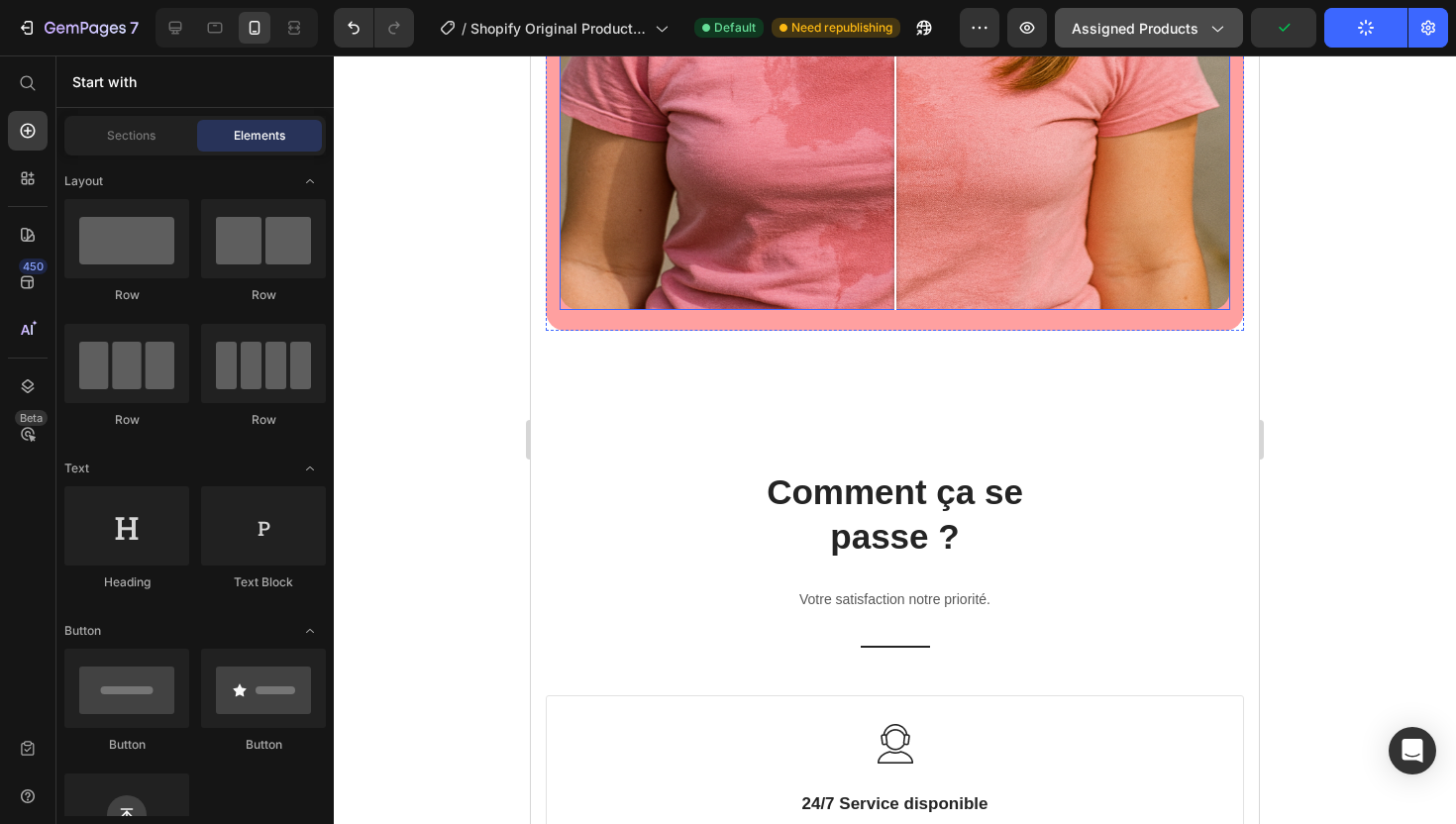 click on "Assigned Products" at bounding box center (1149, 28) 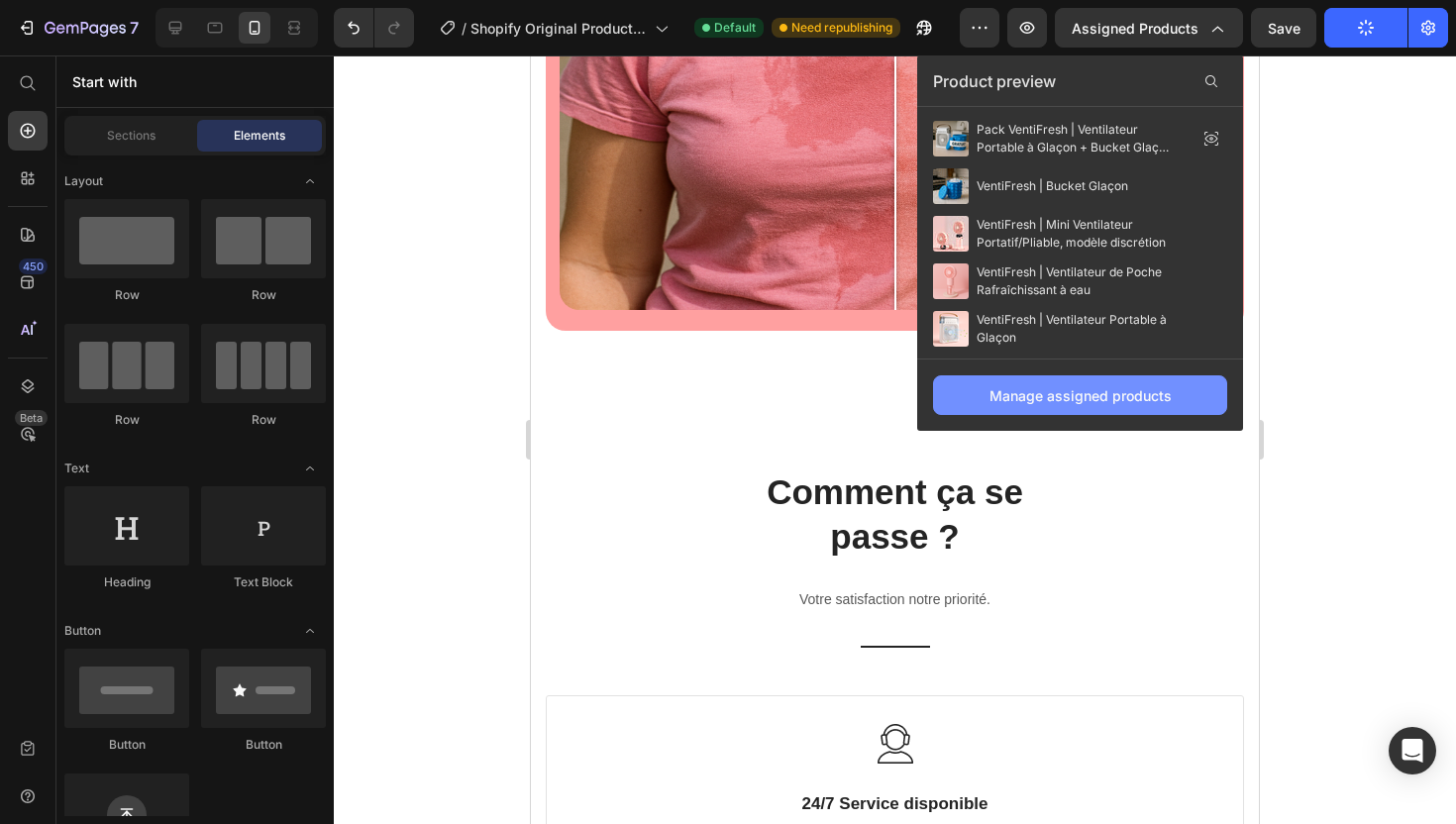 click on "Manage assigned products" at bounding box center [1080, 395] 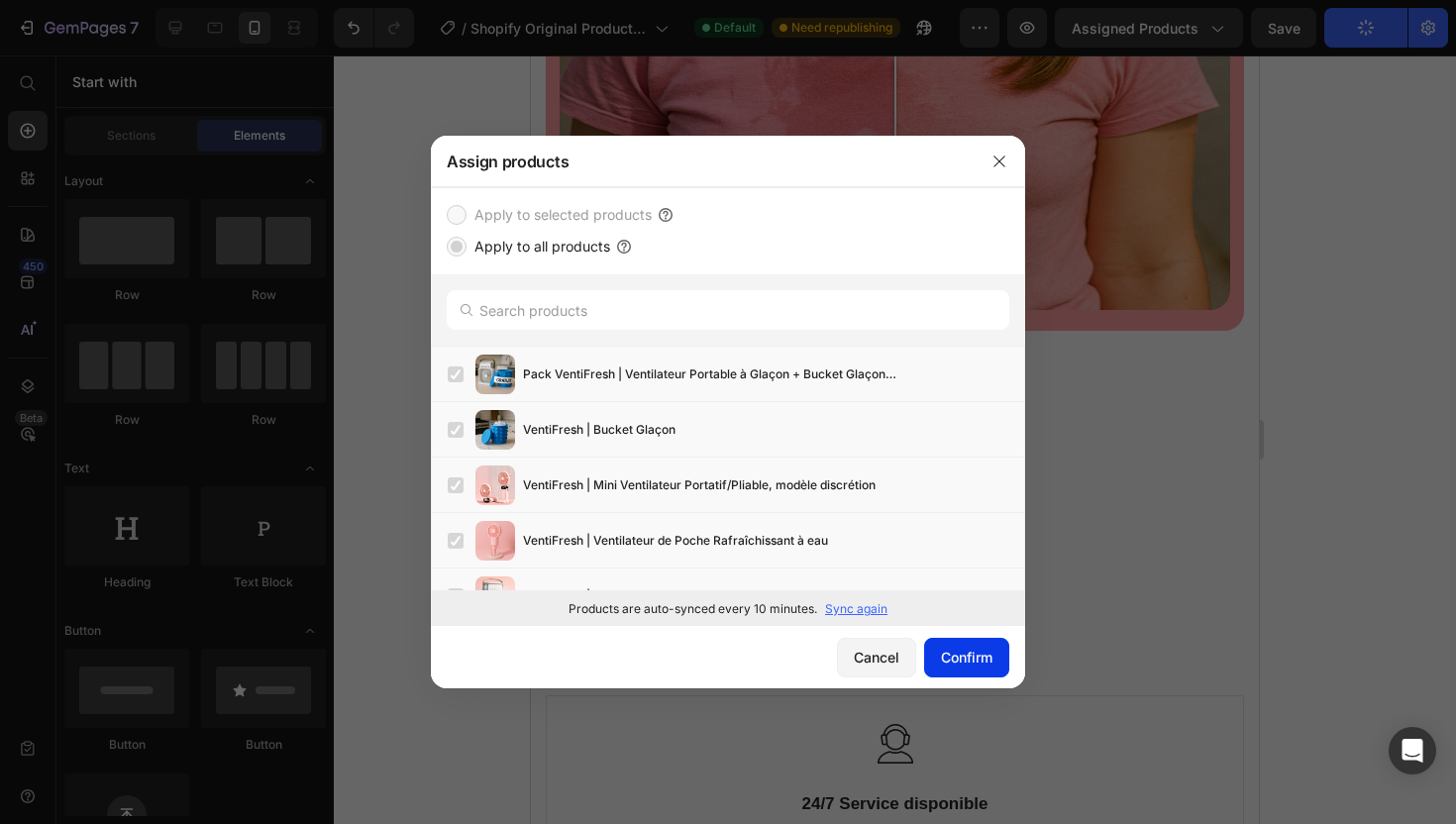 click on "Confirm" at bounding box center [967, 657] 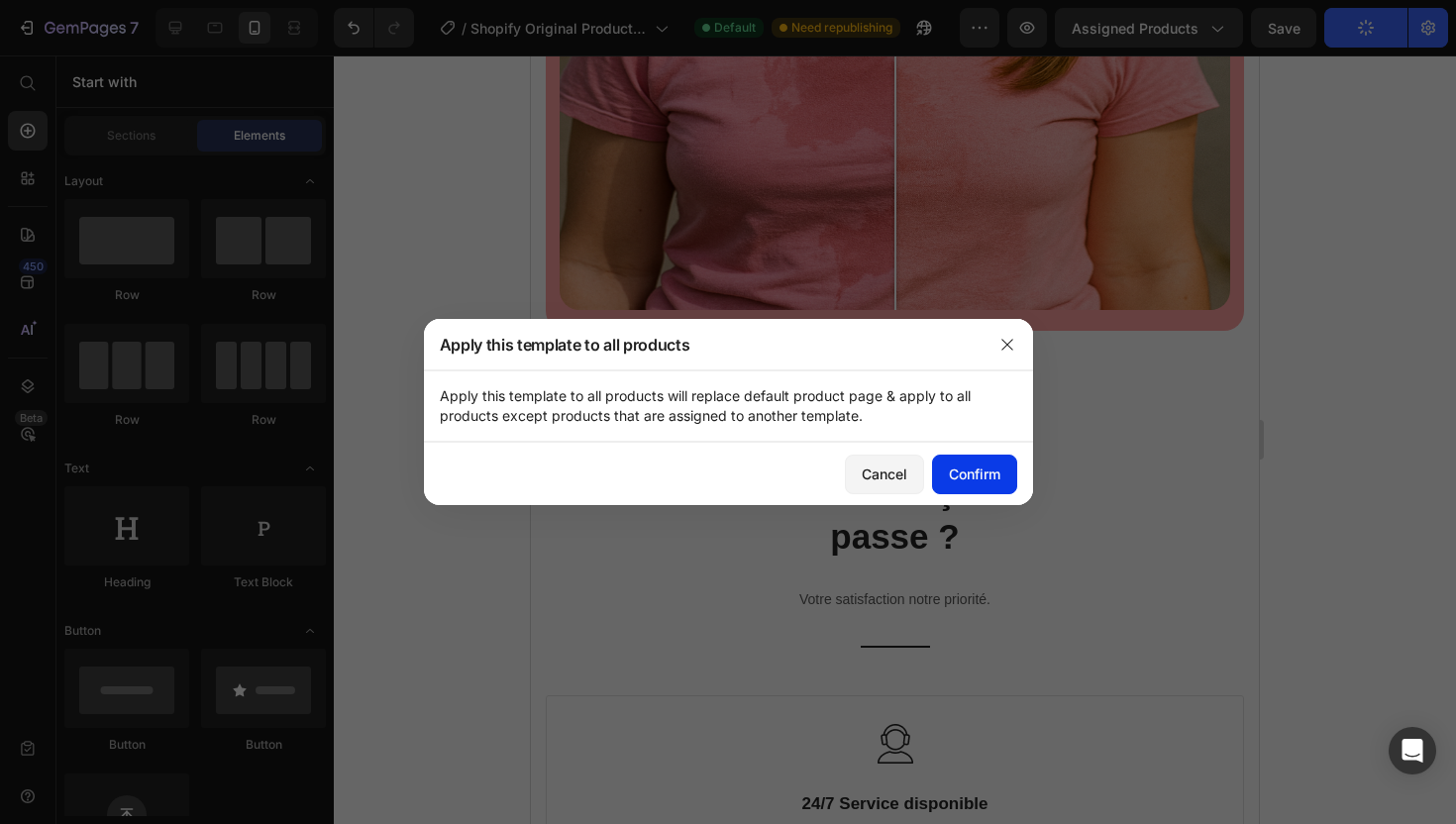 click on "Confirm" at bounding box center (975, 473) 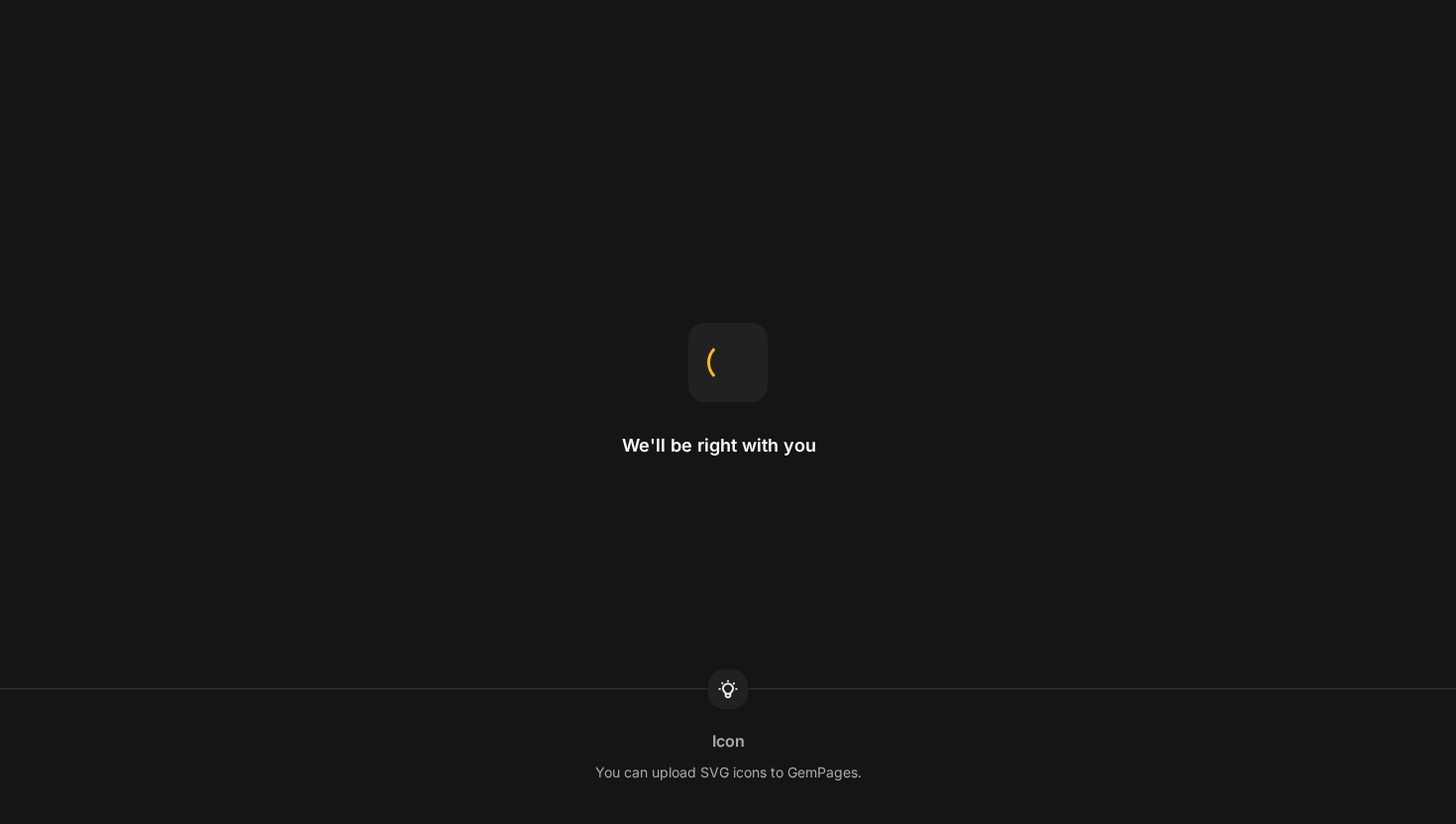 scroll, scrollTop: 0, scrollLeft: 0, axis: both 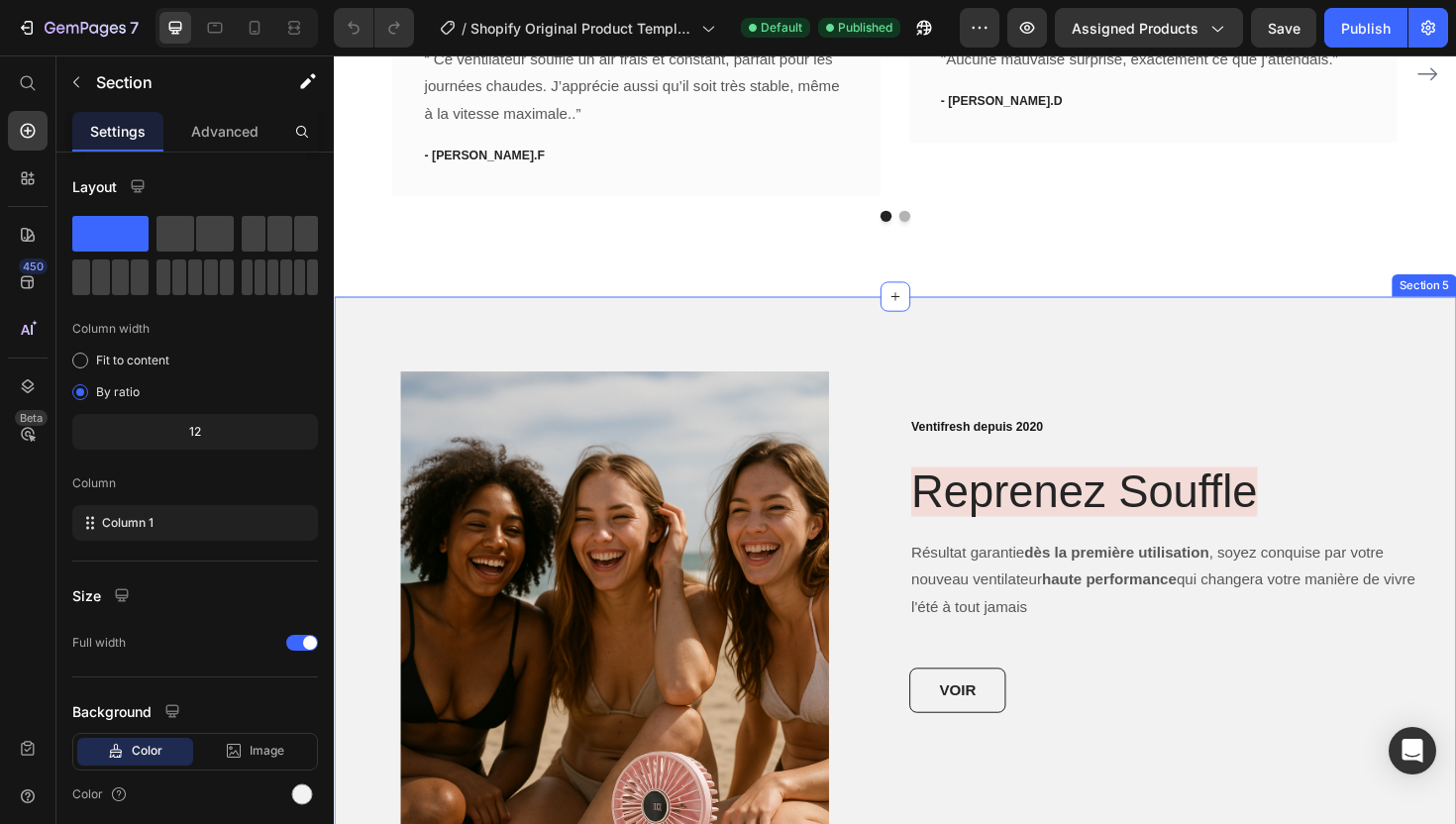 click on "Image Row Ventifresh depuis 2020  Text block Reprenez Souffle  Heading Résultat garantie  dès la première utilisation , soyez conquise par votre nouveau ventilateur  haute performance  qui changera votre manière de vivre l'été à tout jamais  Text block VOIR   Button Row Row Section 5" at bounding box center [928, 730] 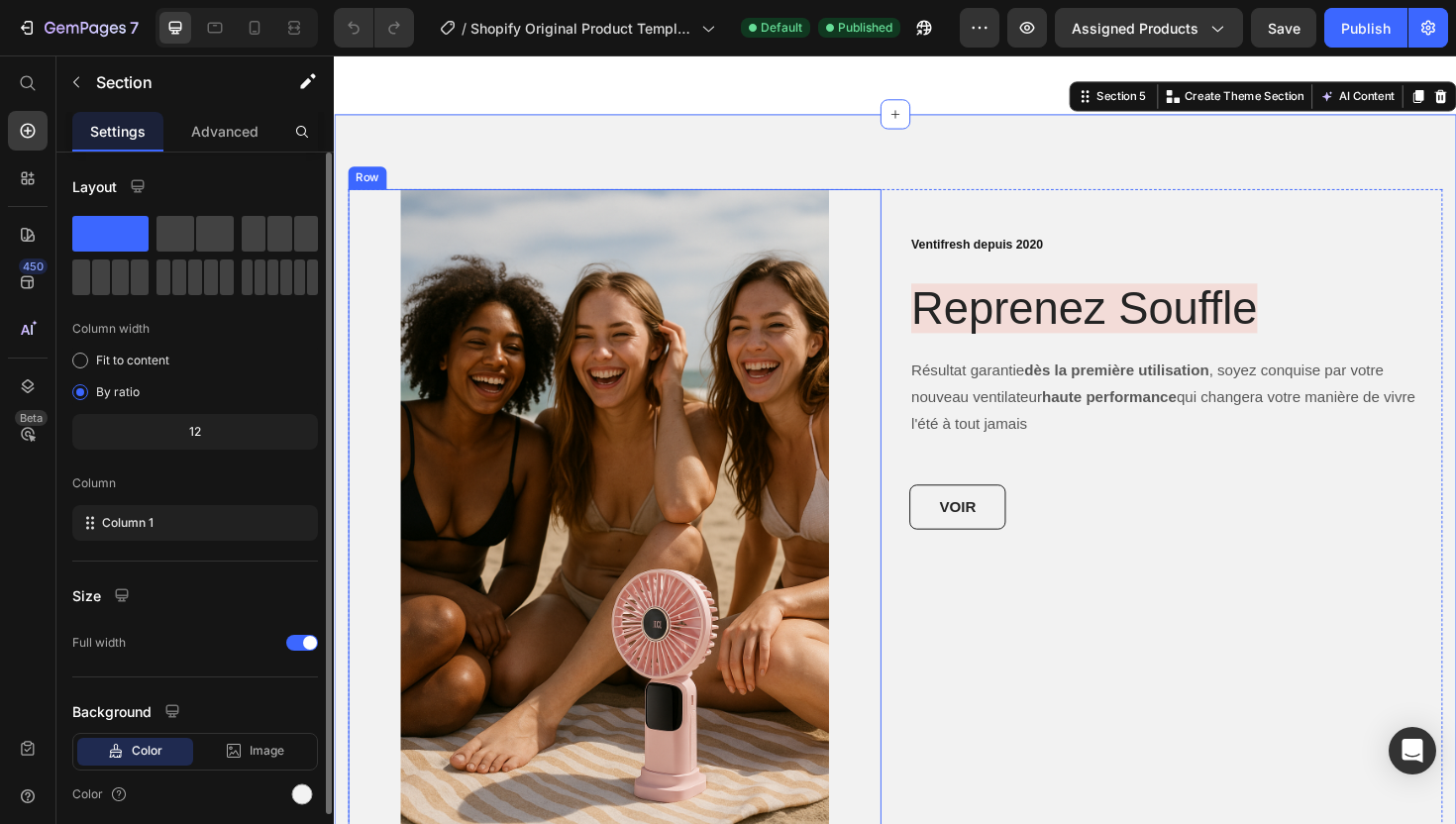 scroll, scrollTop: 2337, scrollLeft: 0, axis: vertical 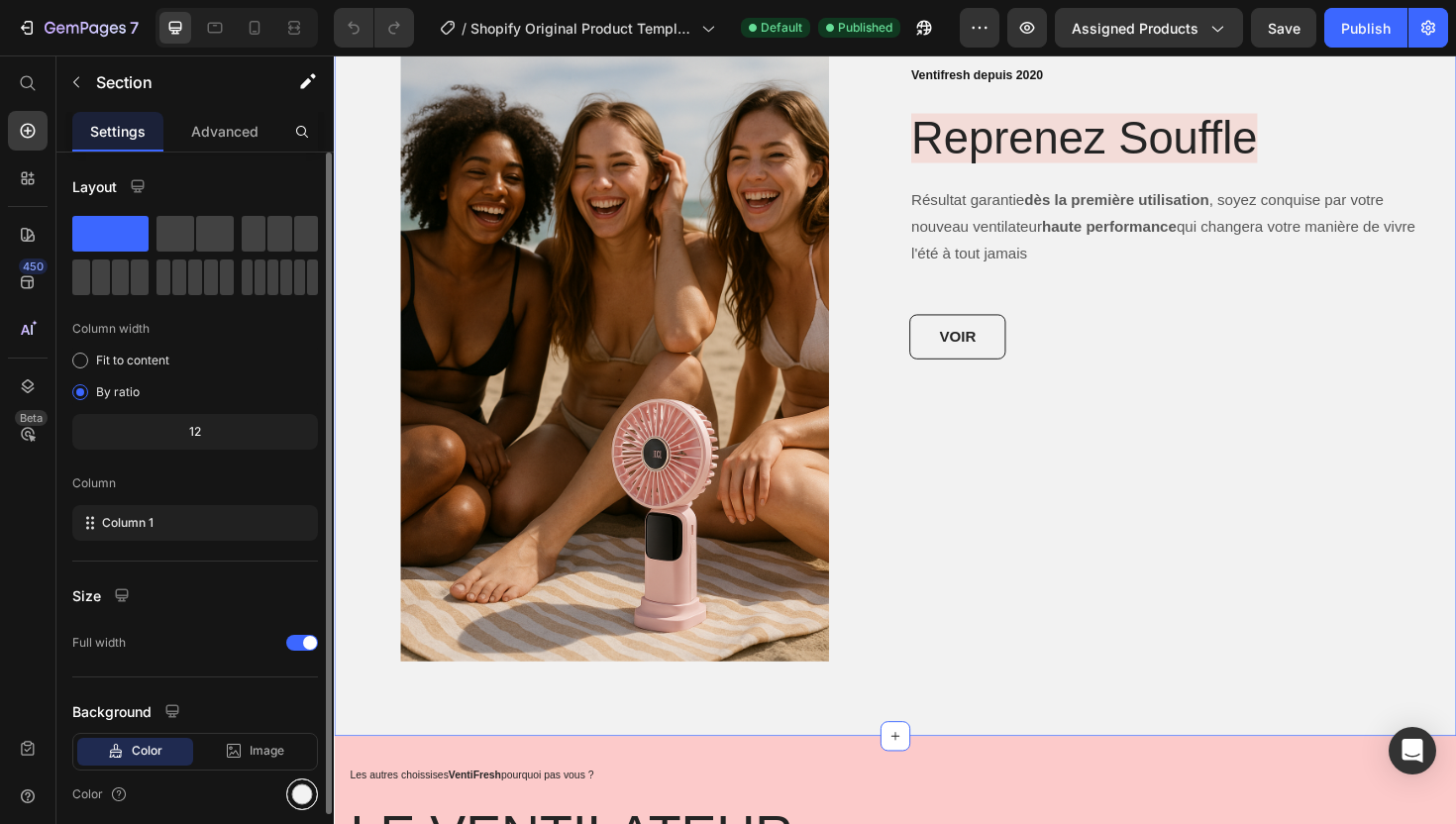 click at bounding box center [302, 794] 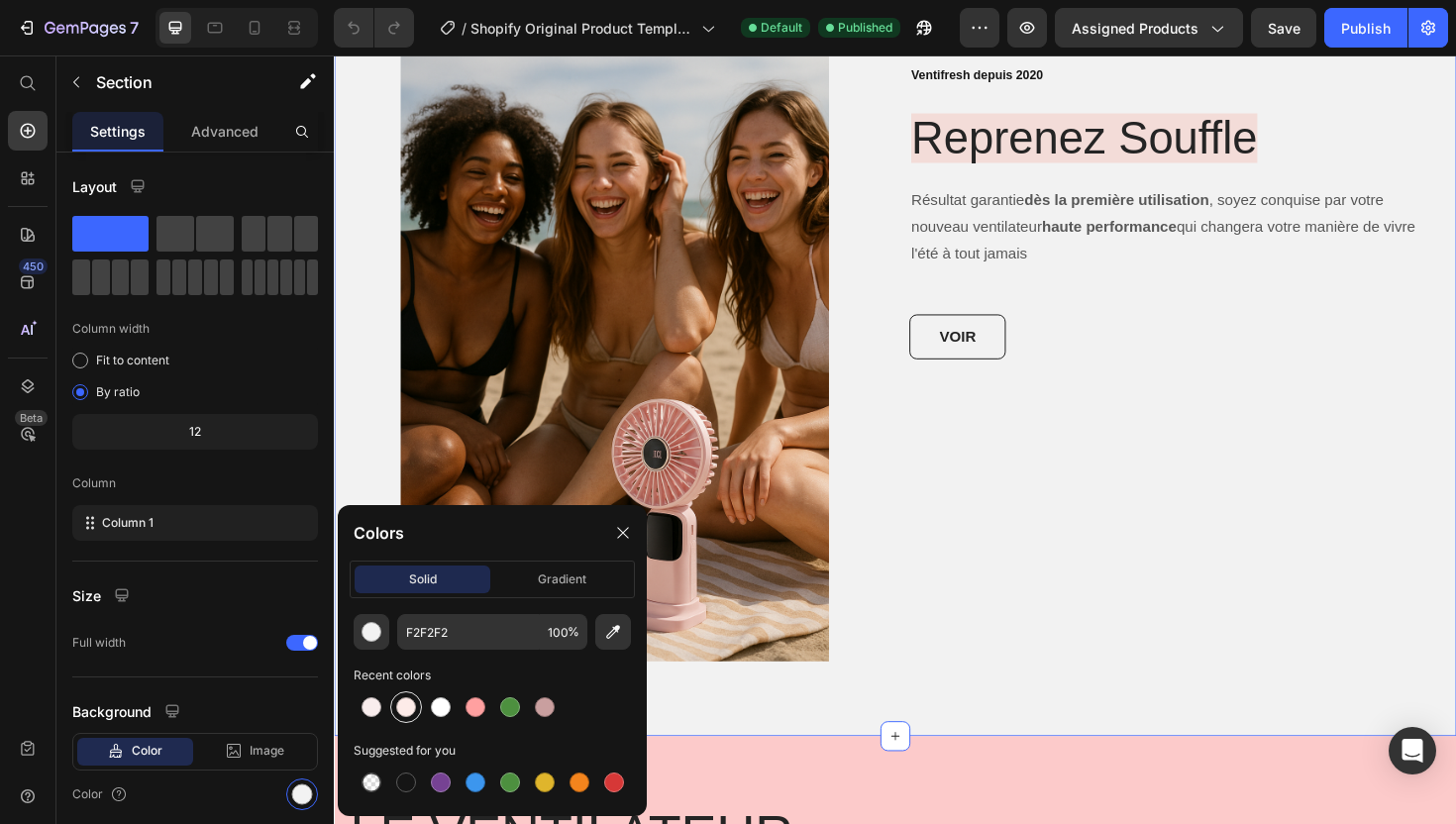 click at bounding box center (406, 707) 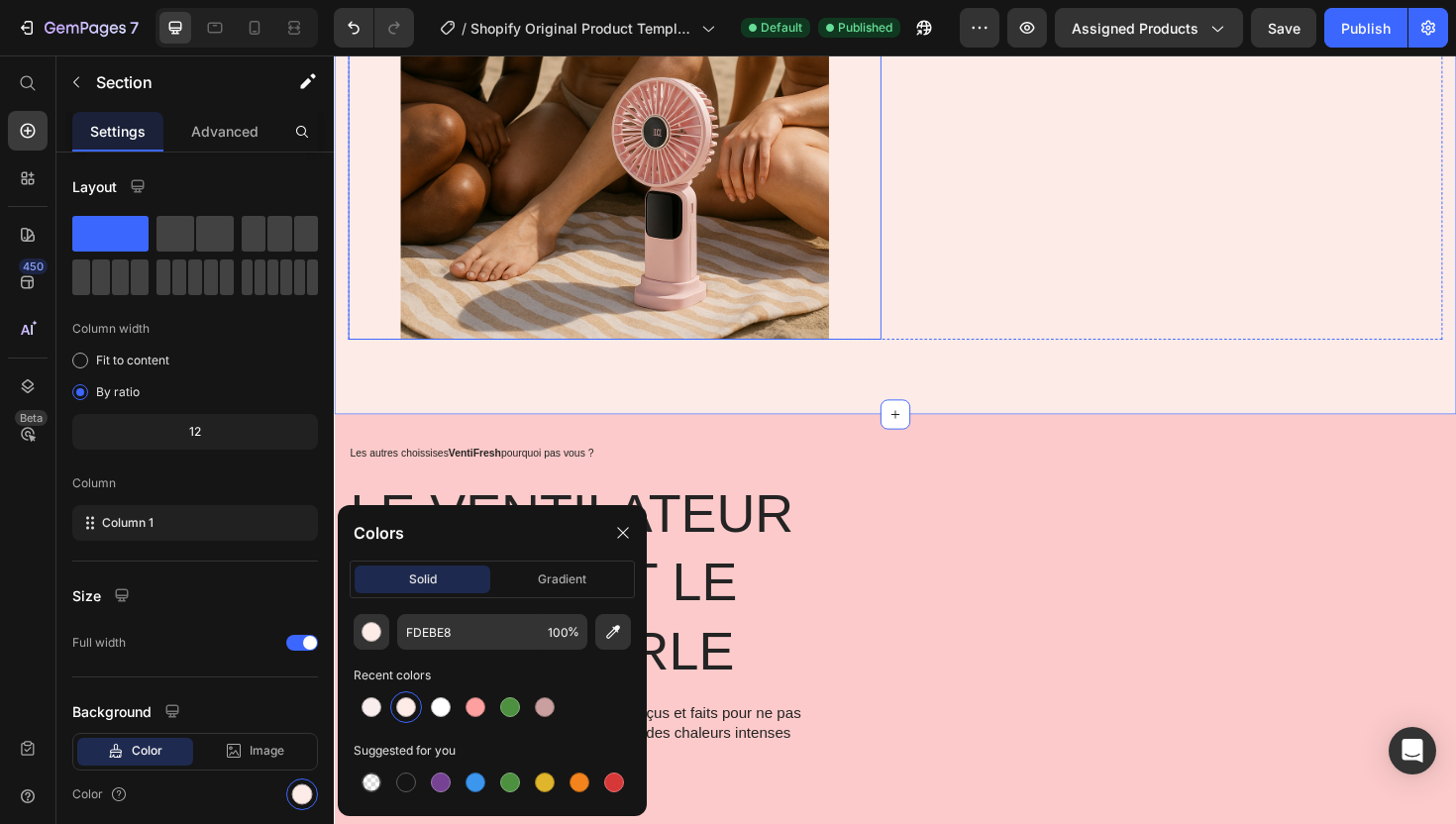 scroll, scrollTop: 2955, scrollLeft: 0, axis: vertical 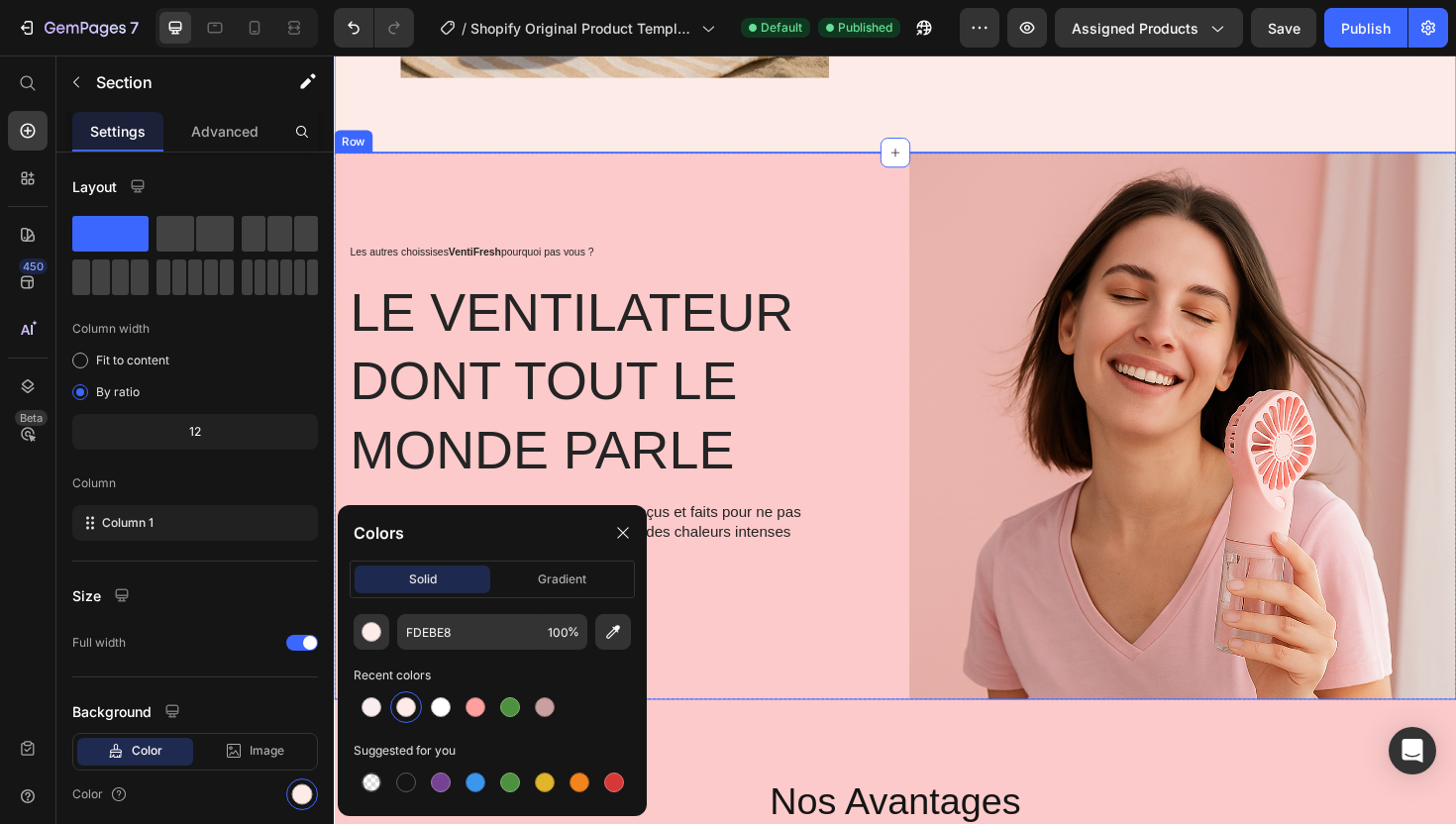 click on "Les autres choissises  VentiFresh  pourquoi pas vous ? Text Block LE ventilateur dont tout le monde parle  Heading Nos ventilateurs chics et tendances sont conçus et faits pour ne pas surchauffer et vous mettre en danger durant des chaleurs intenses Text Block
Icon
Icon
Icon
Icon
Icon Icon List +289 Clients Satisfaits ce mois-ci  Text Block Row Row" at bounding box center (623, 448) 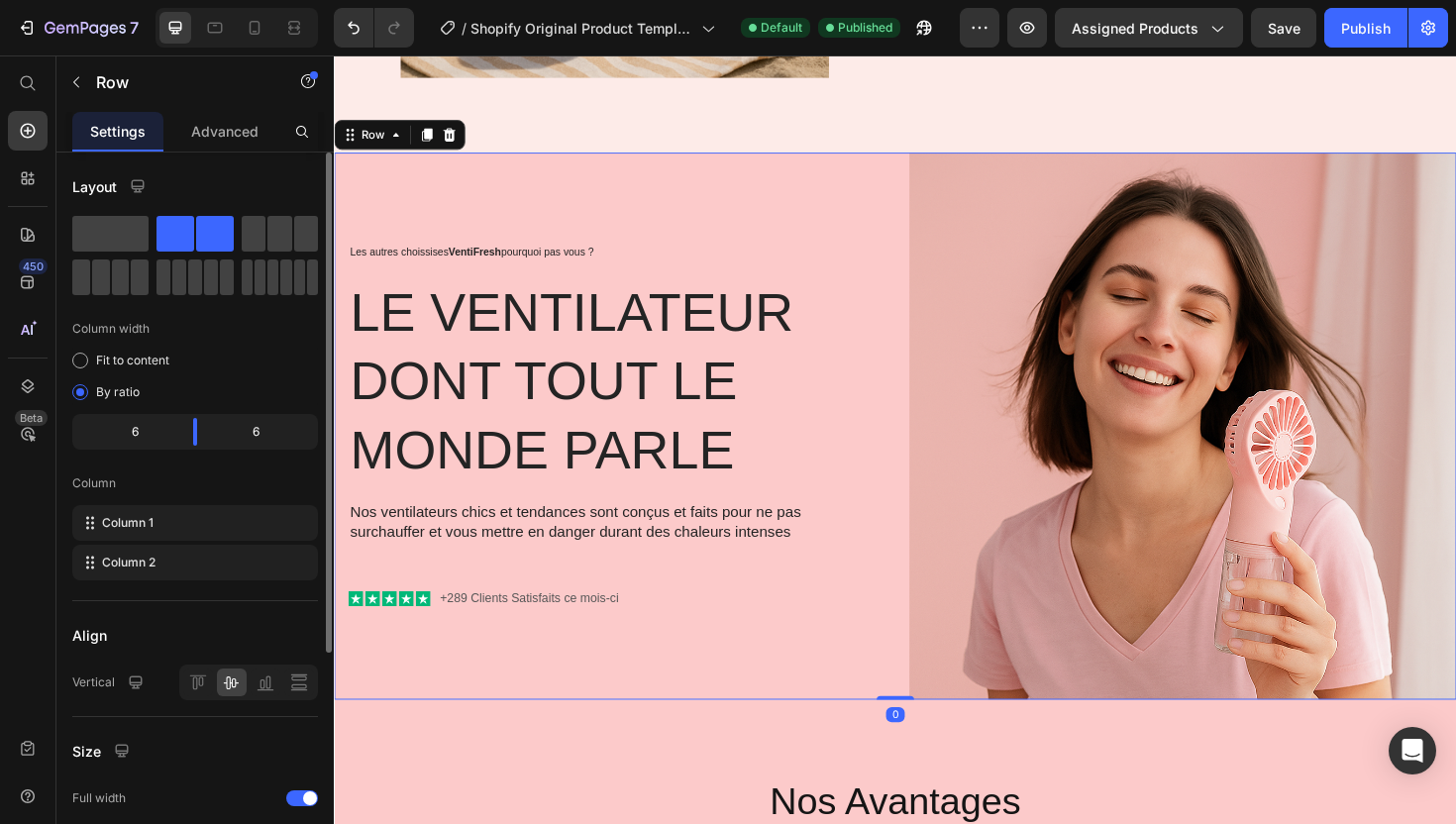 scroll, scrollTop: 331, scrollLeft: 0, axis: vertical 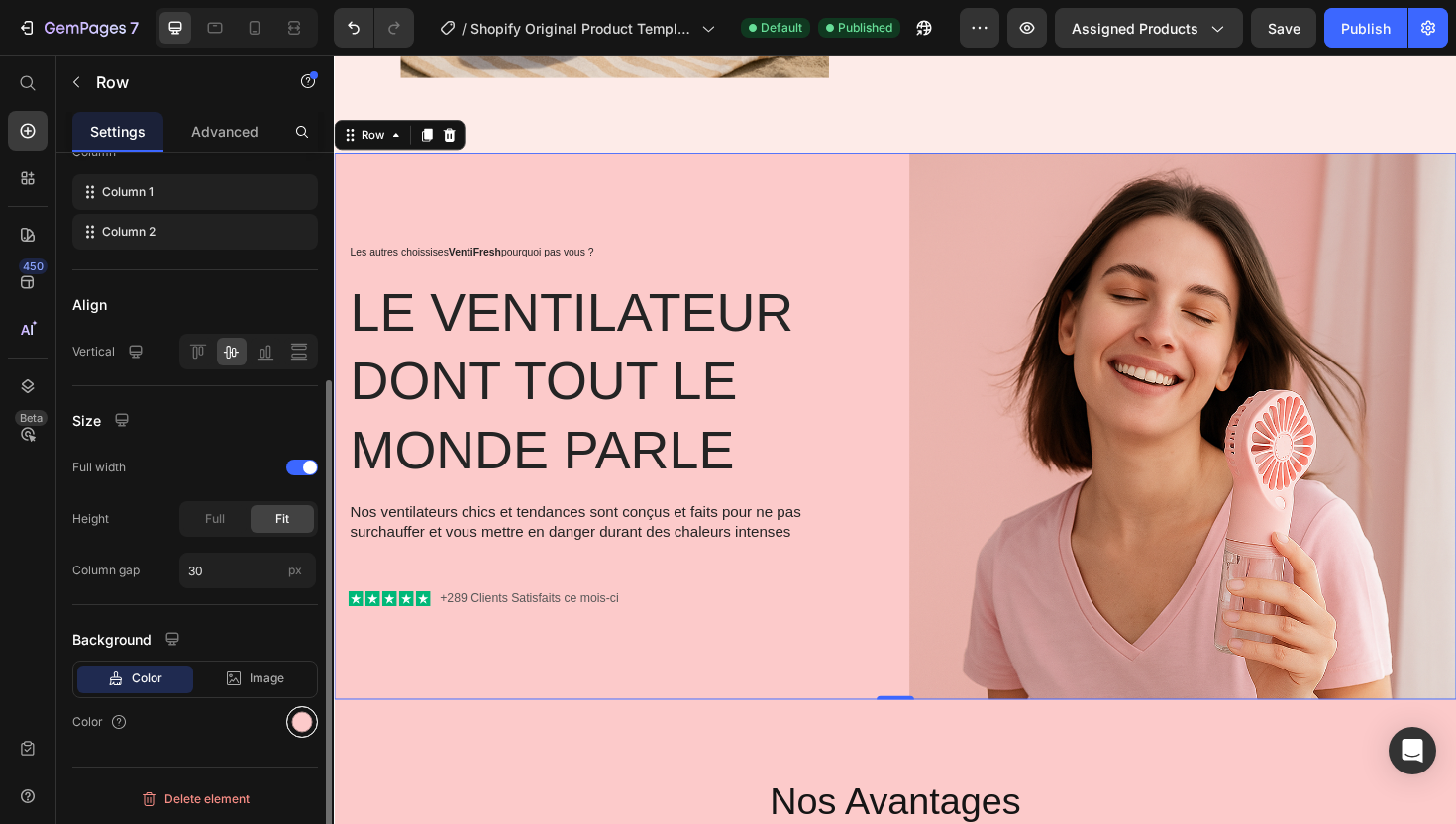 click at bounding box center (302, 722) 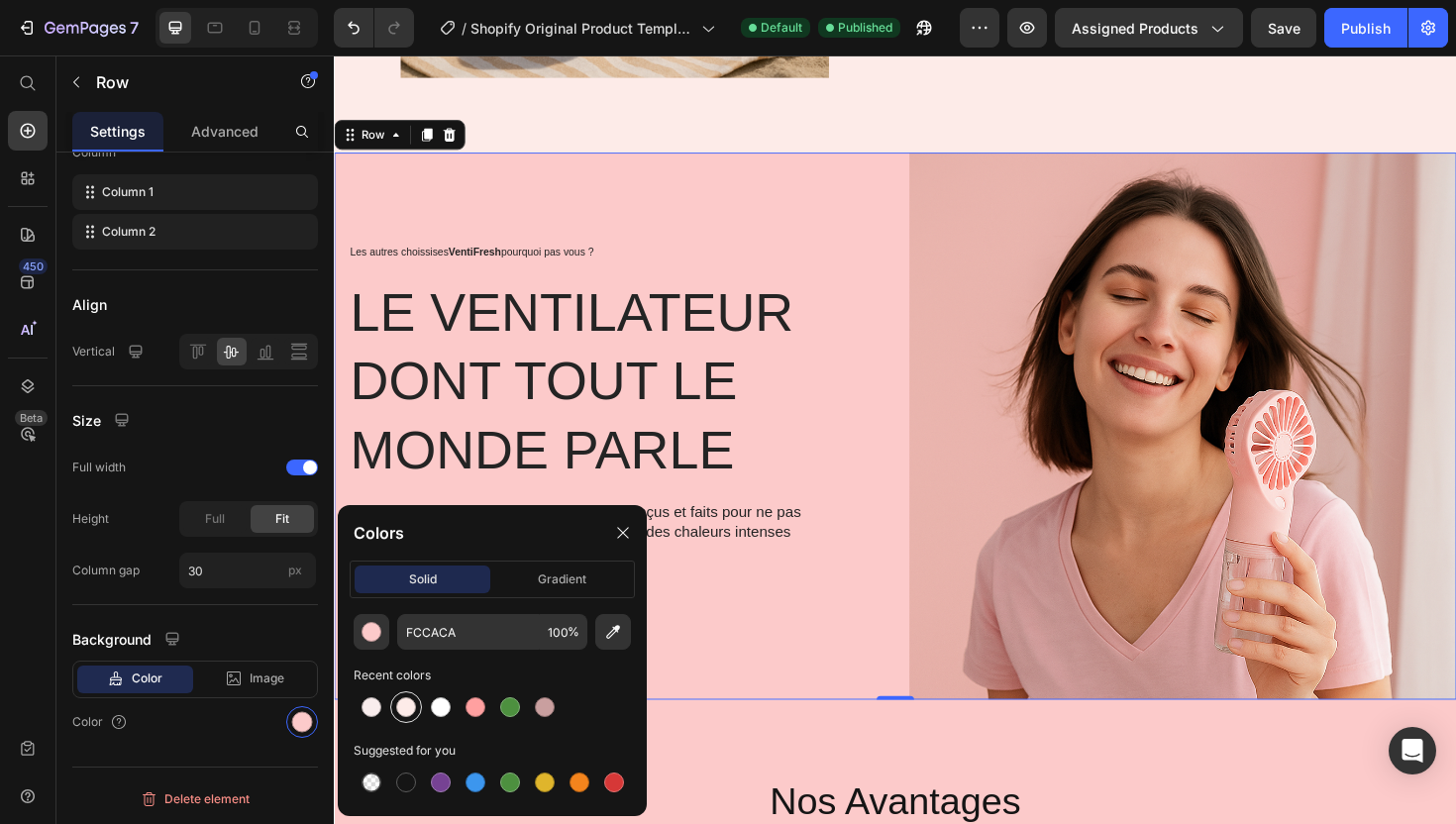 click at bounding box center (406, 707) 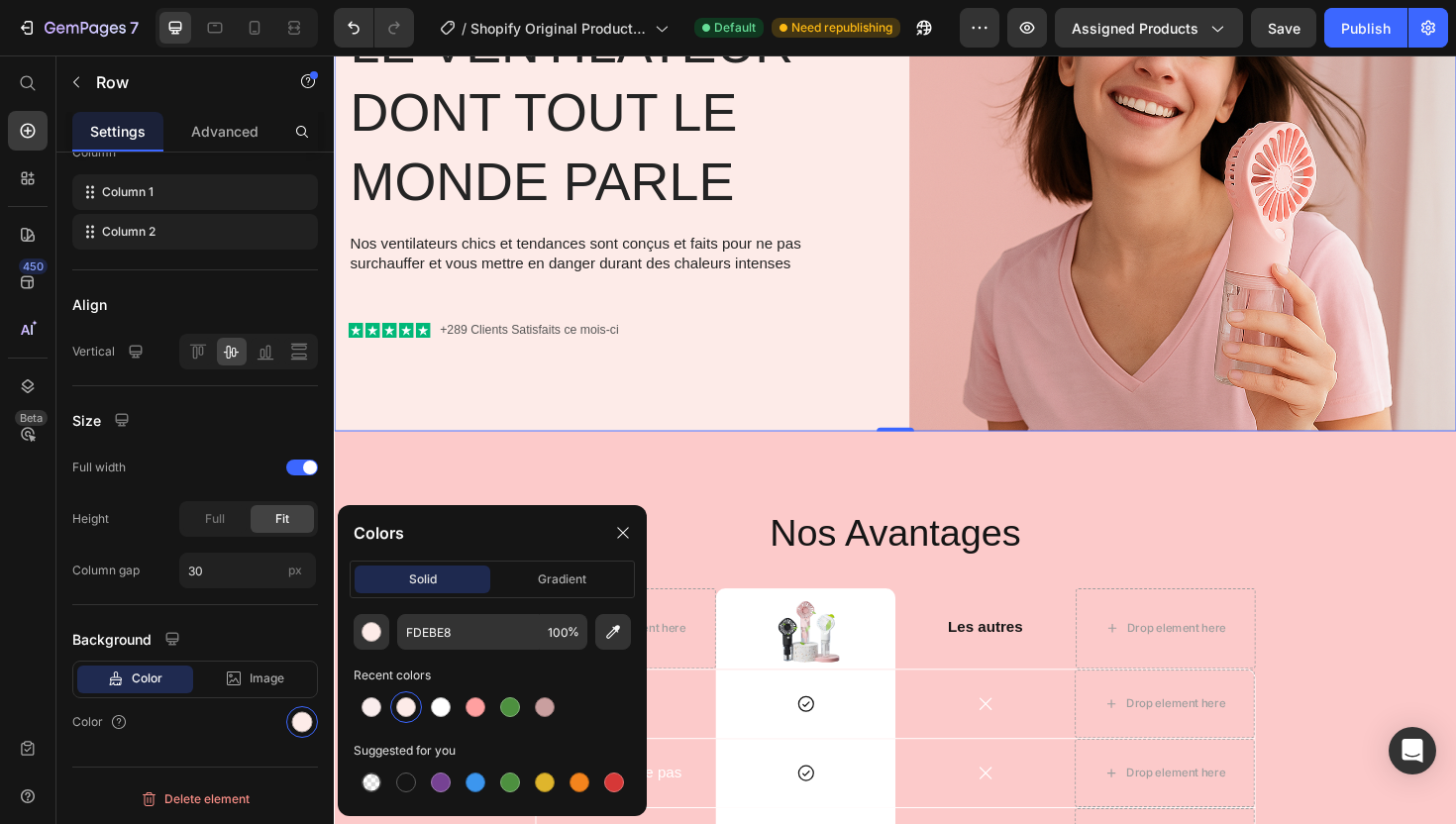 scroll, scrollTop: 3323, scrollLeft: 0, axis: vertical 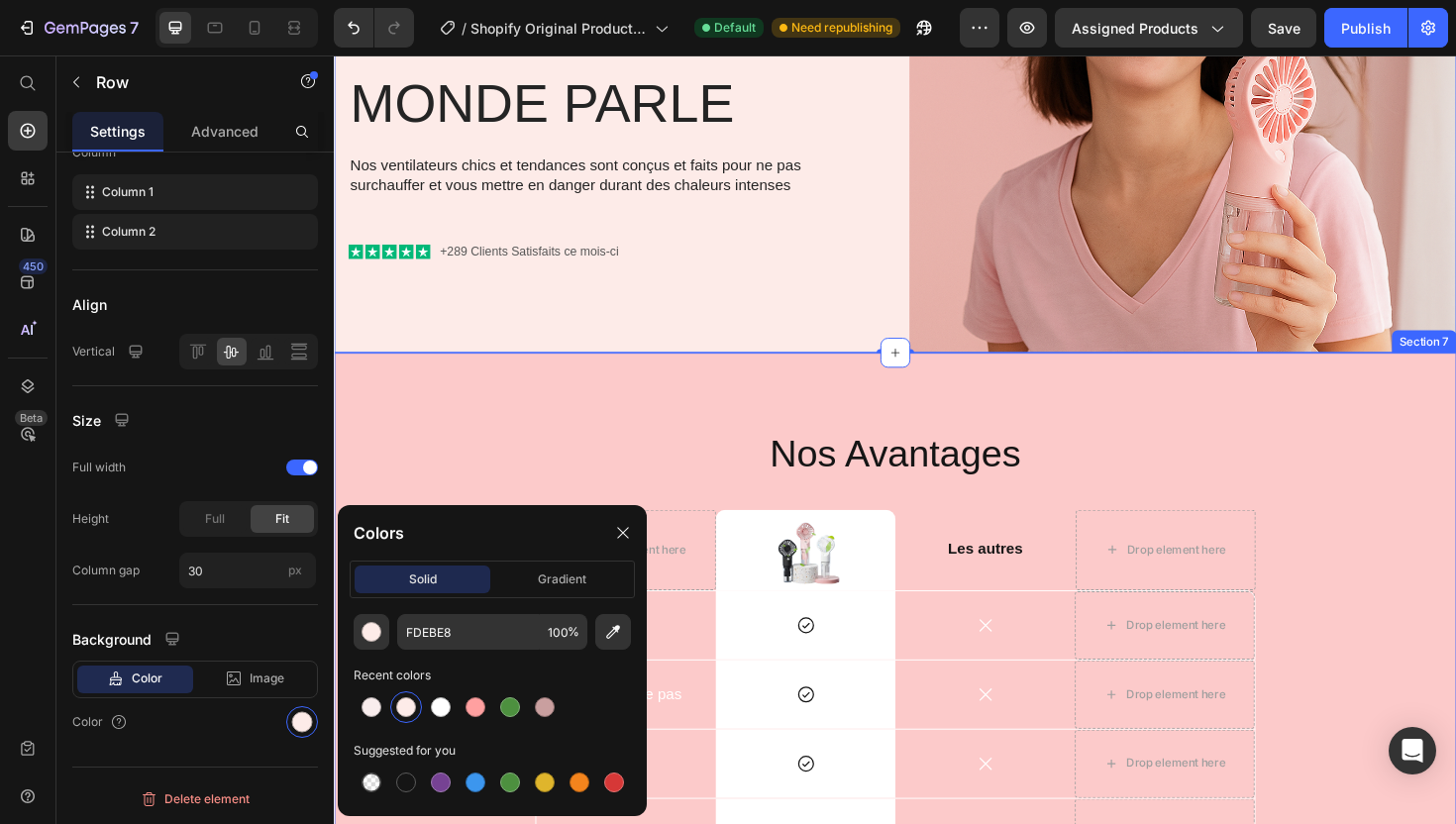 click on "Nos Avantages  Heading
Drop element here Image Row Les autres  Text Block
Drop element here Row Matériaux  de qualités  Text Block
Icon Row
Icon
Drop element here Row Ne surchauffe pas  Text Block
Icon Row
Icon
Drop element here Row Rapide à la recharge   Text Block
Icon Row
Icon
Drop element here Row Livraison rapide  Text Block
Icon Row
Icon
Drop element here Row Certifié par les normes européennes   Text Block
Icon Row
Icon
Drop element here Row
Drop element here
Drop element here
Drop element here
Drop element here Row Row Section 7" at bounding box center [928, 741] 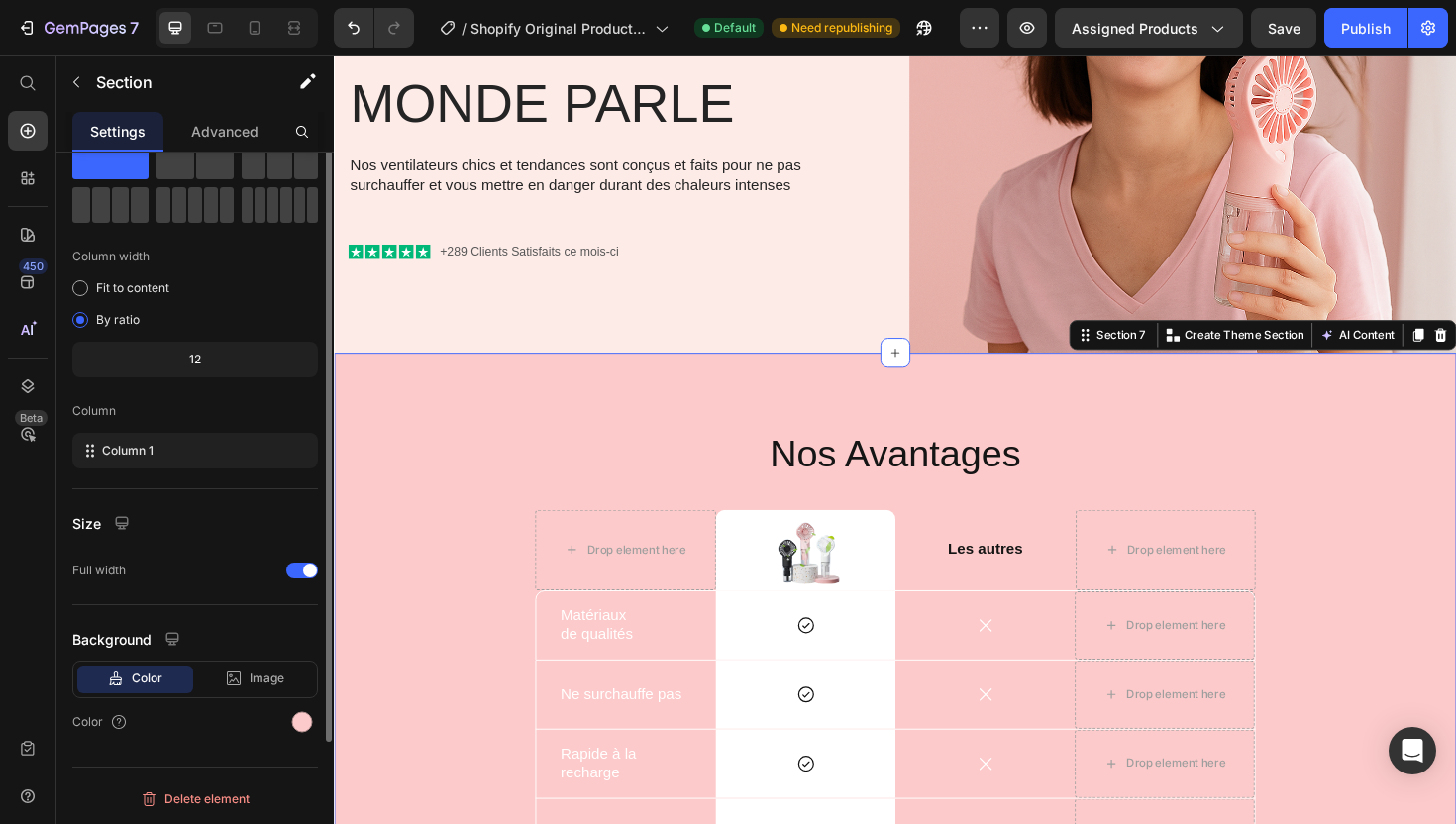 scroll, scrollTop: 0, scrollLeft: 0, axis: both 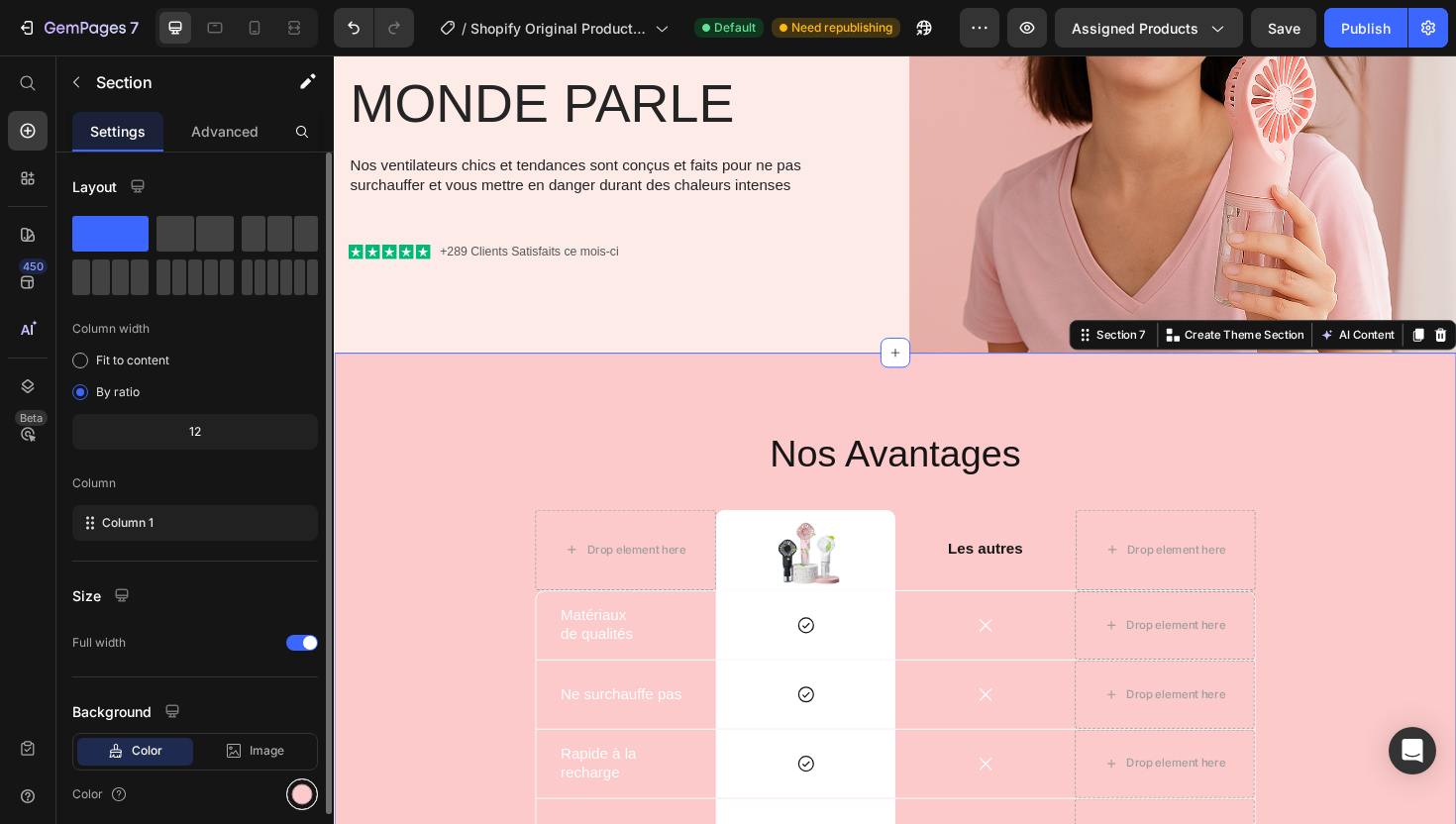 click at bounding box center (302, 794) 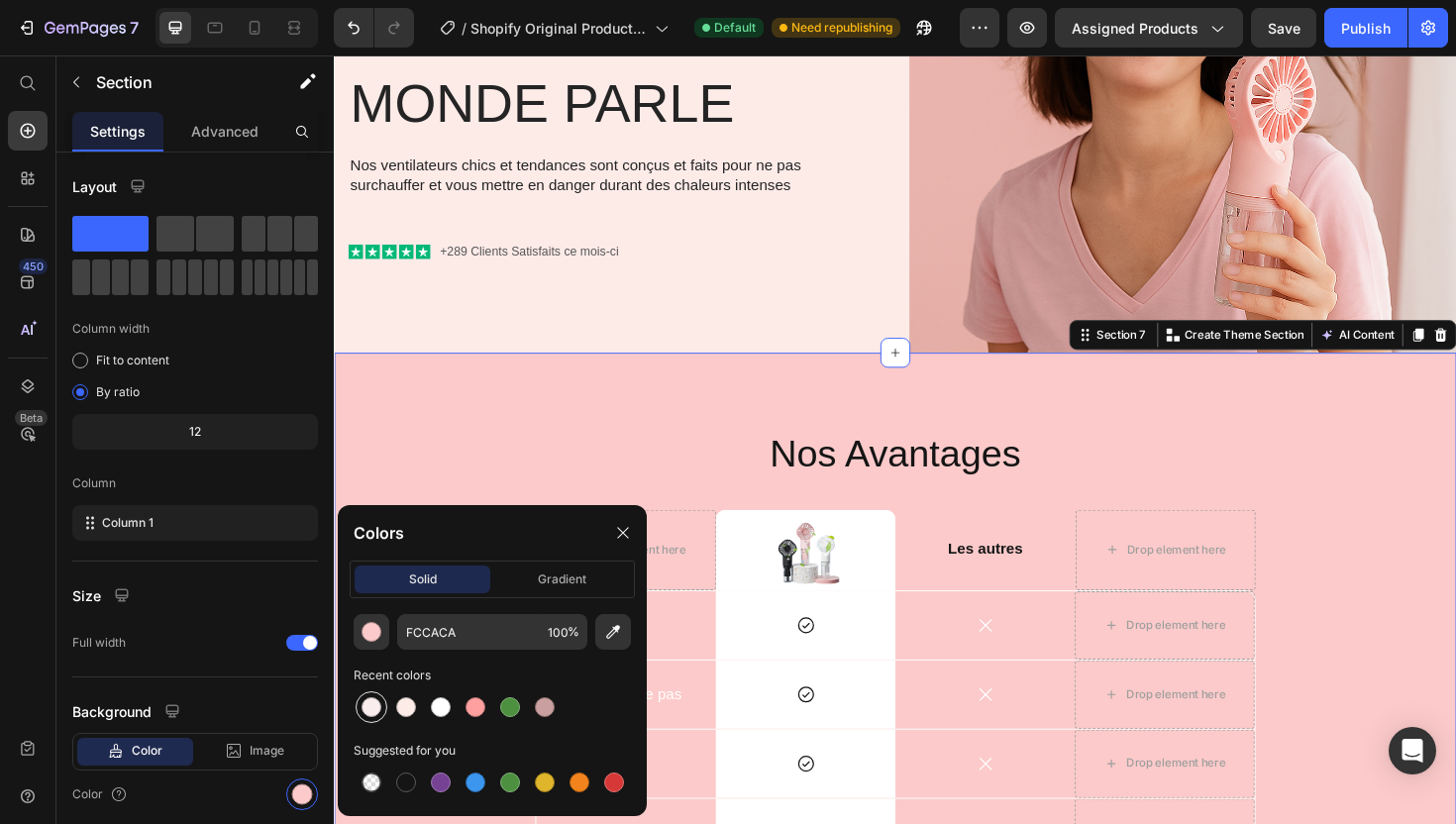 click at bounding box center [371, 707] 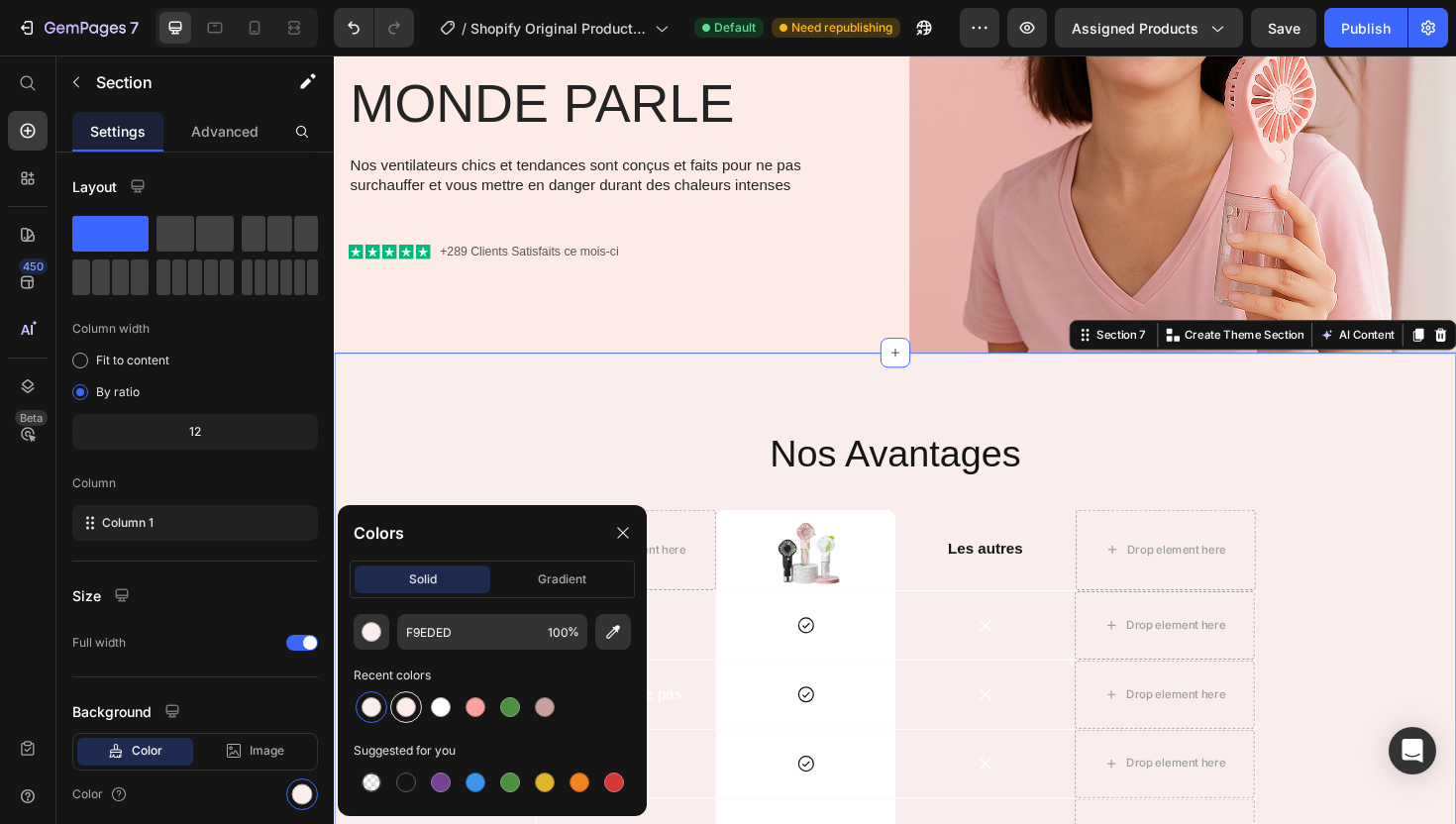click at bounding box center (406, 707) 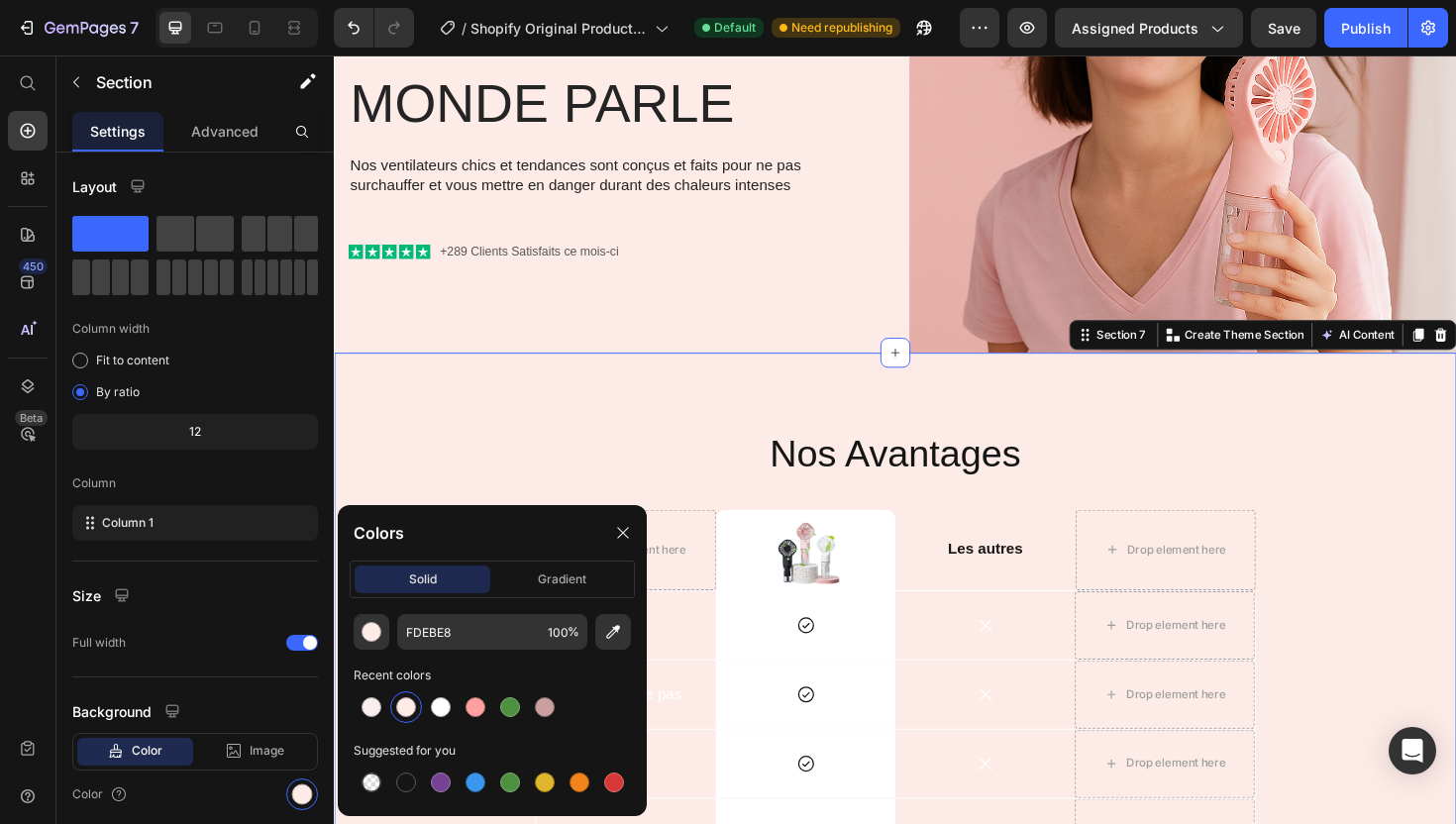 click at bounding box center [406, 707] 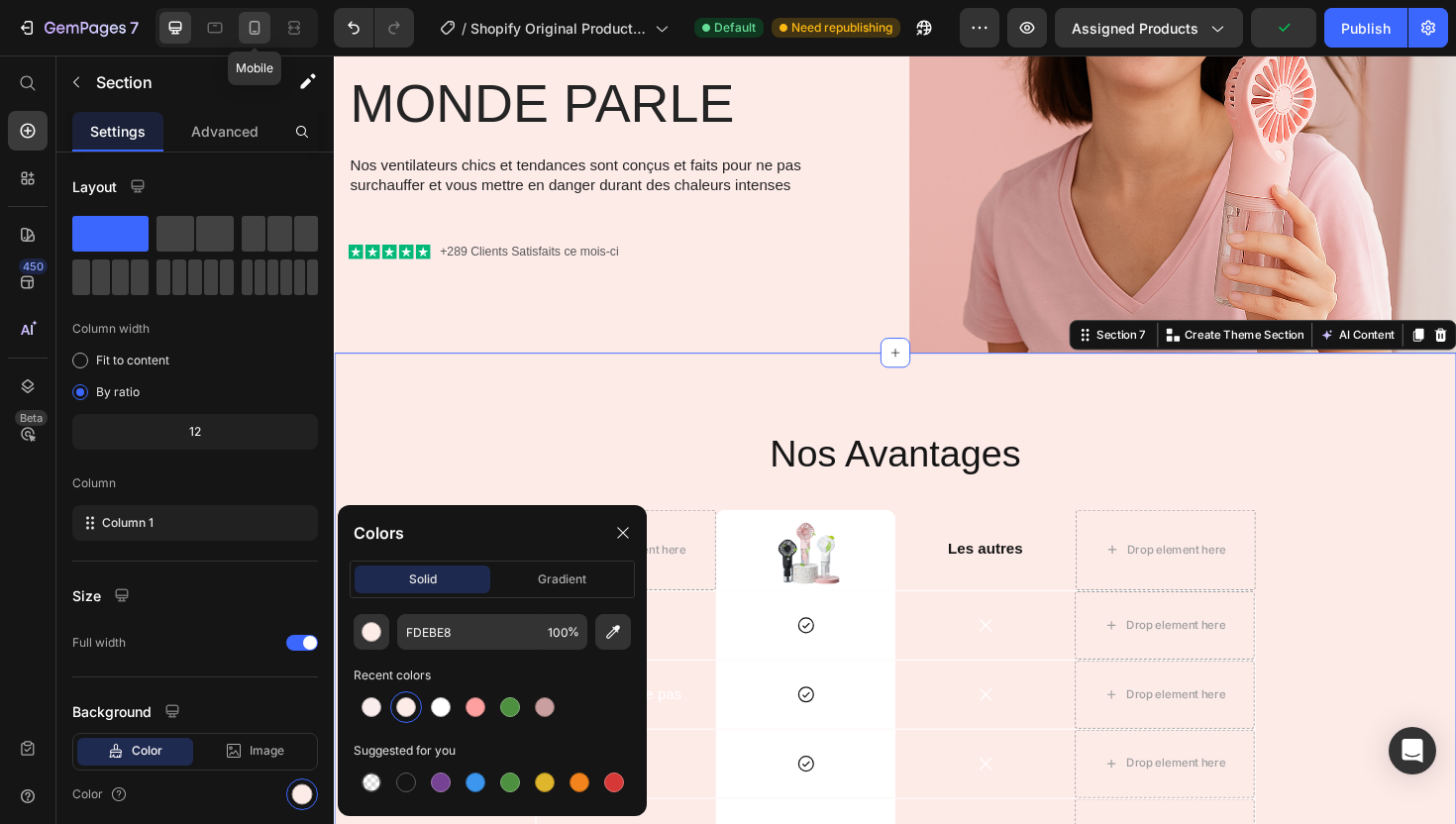 click 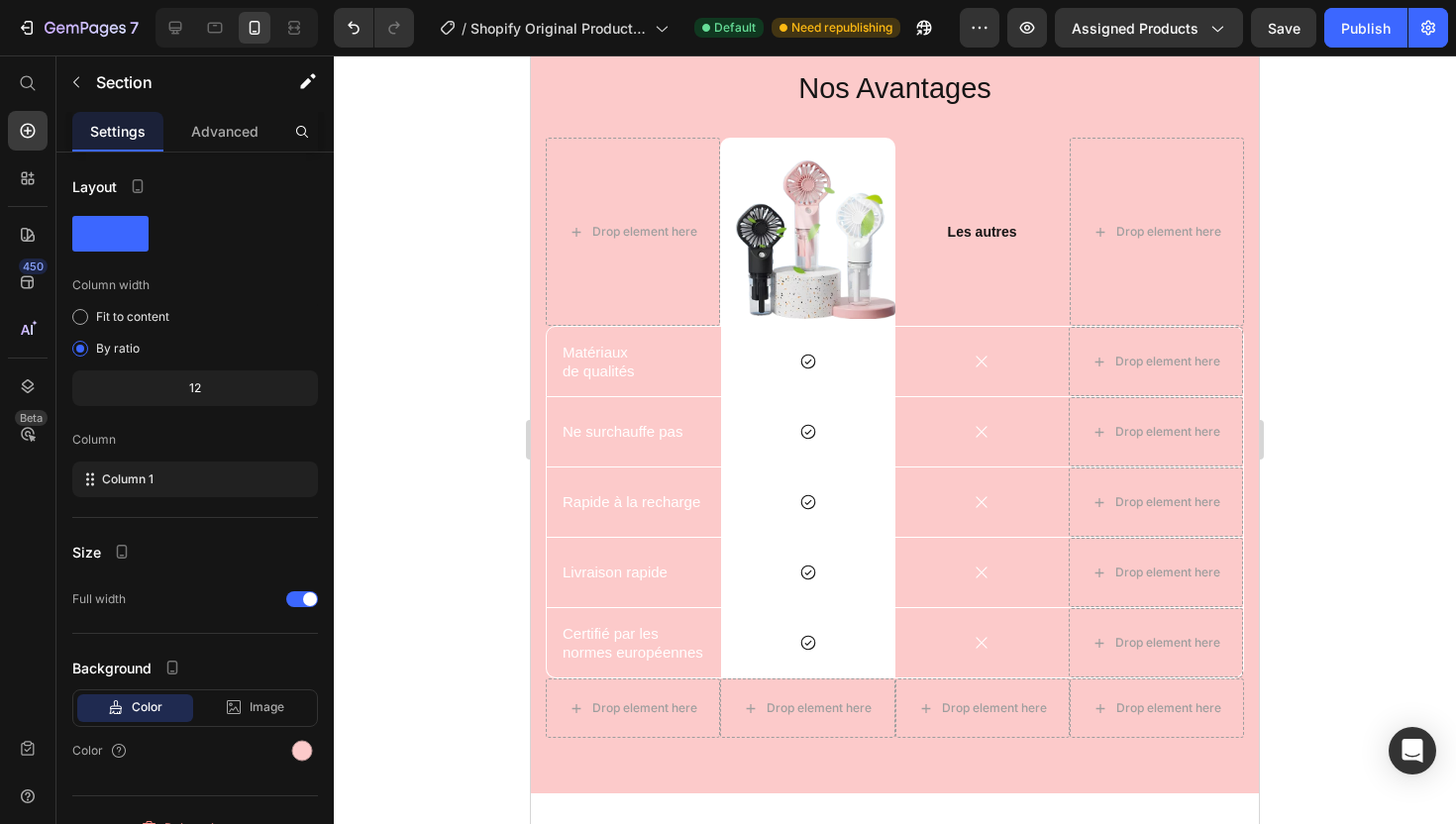 scroll, scrollTop: 4131, scrollLeft: 0, axis: vertical 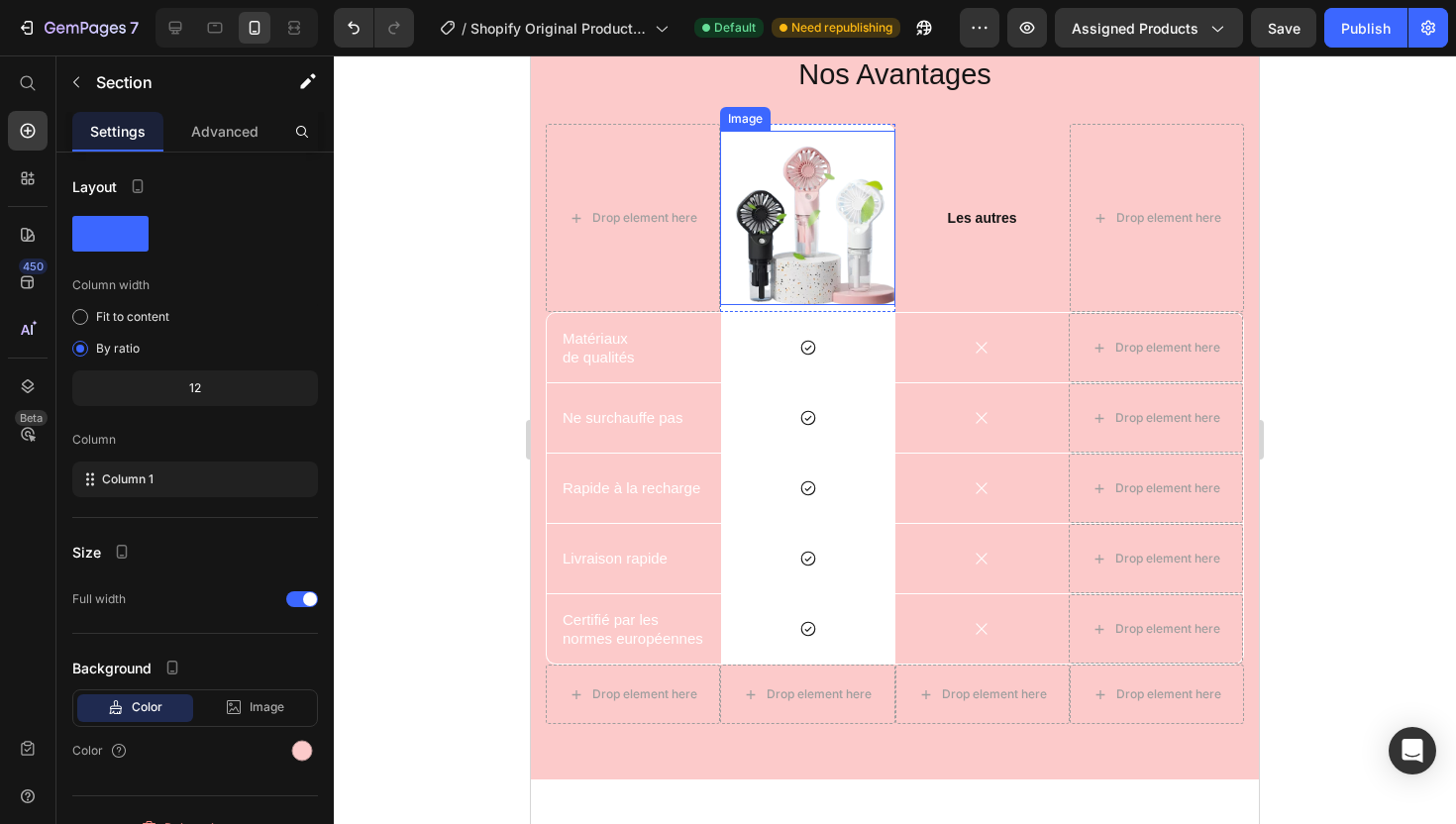 click at bounding box center (807, 218) 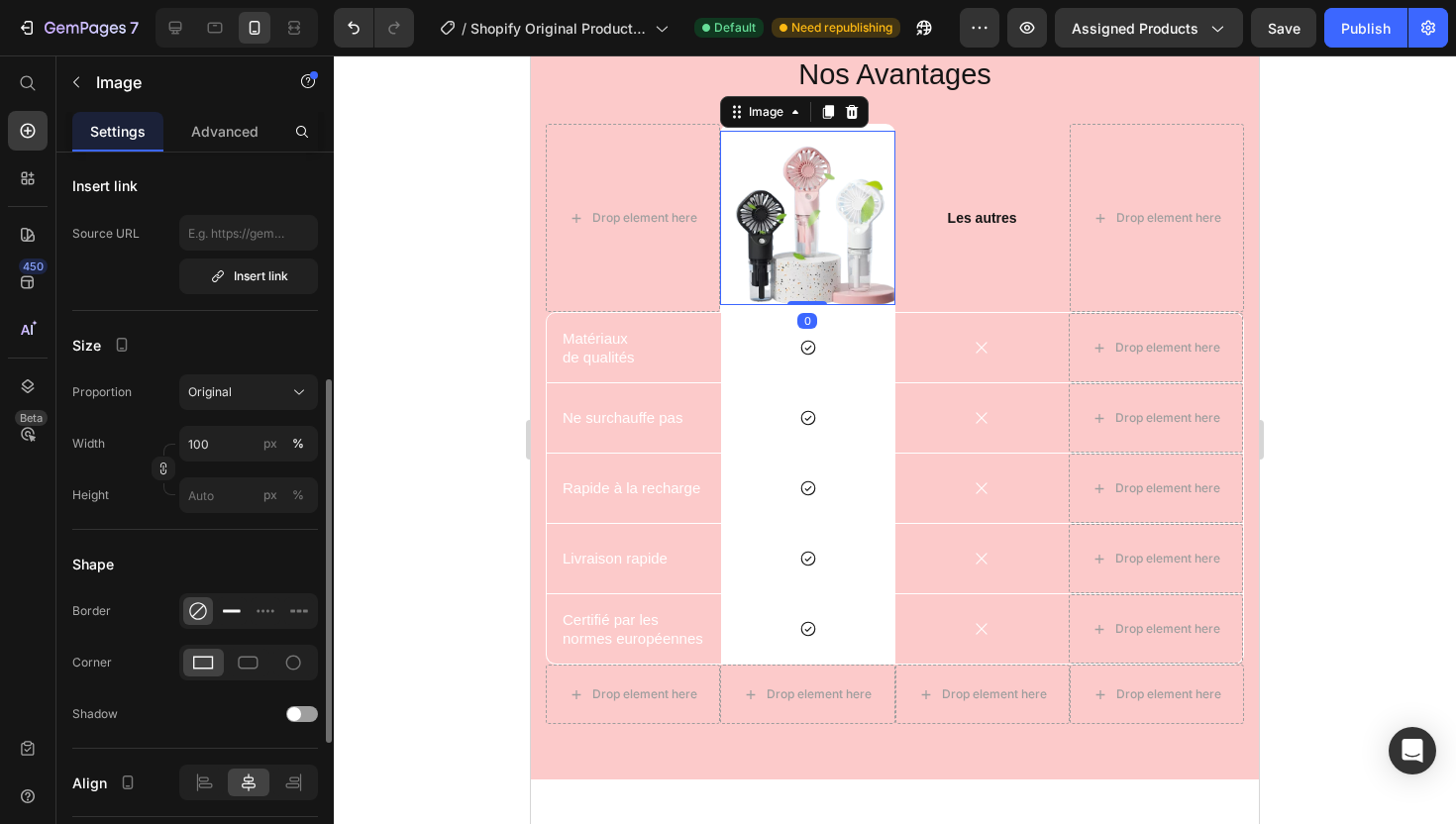 scroll, scrollTop: 414, scrollLeft: 0, axis: vertical 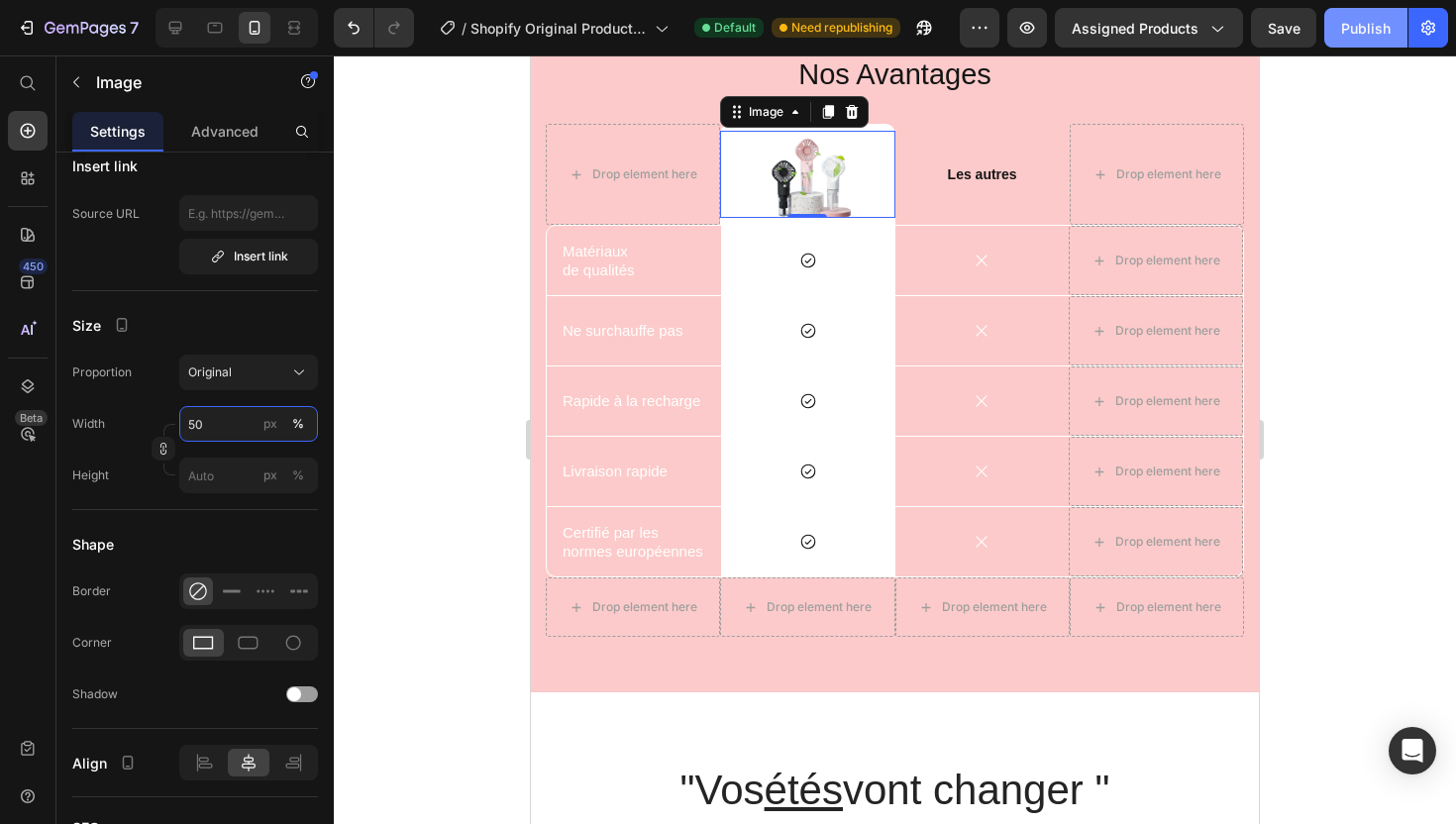 type on "50" 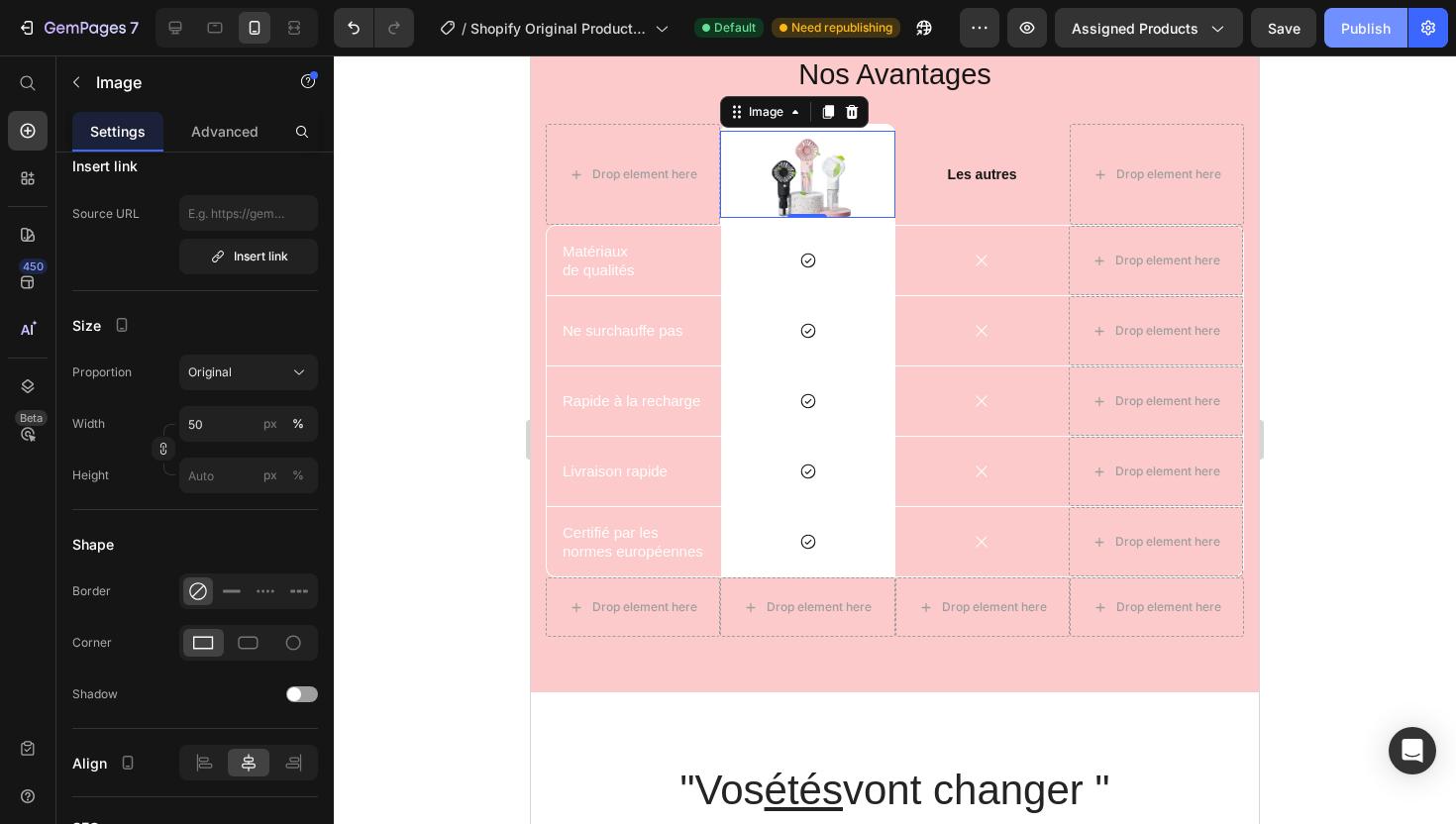 click on "Publish" at bounding box center (1366, 28) 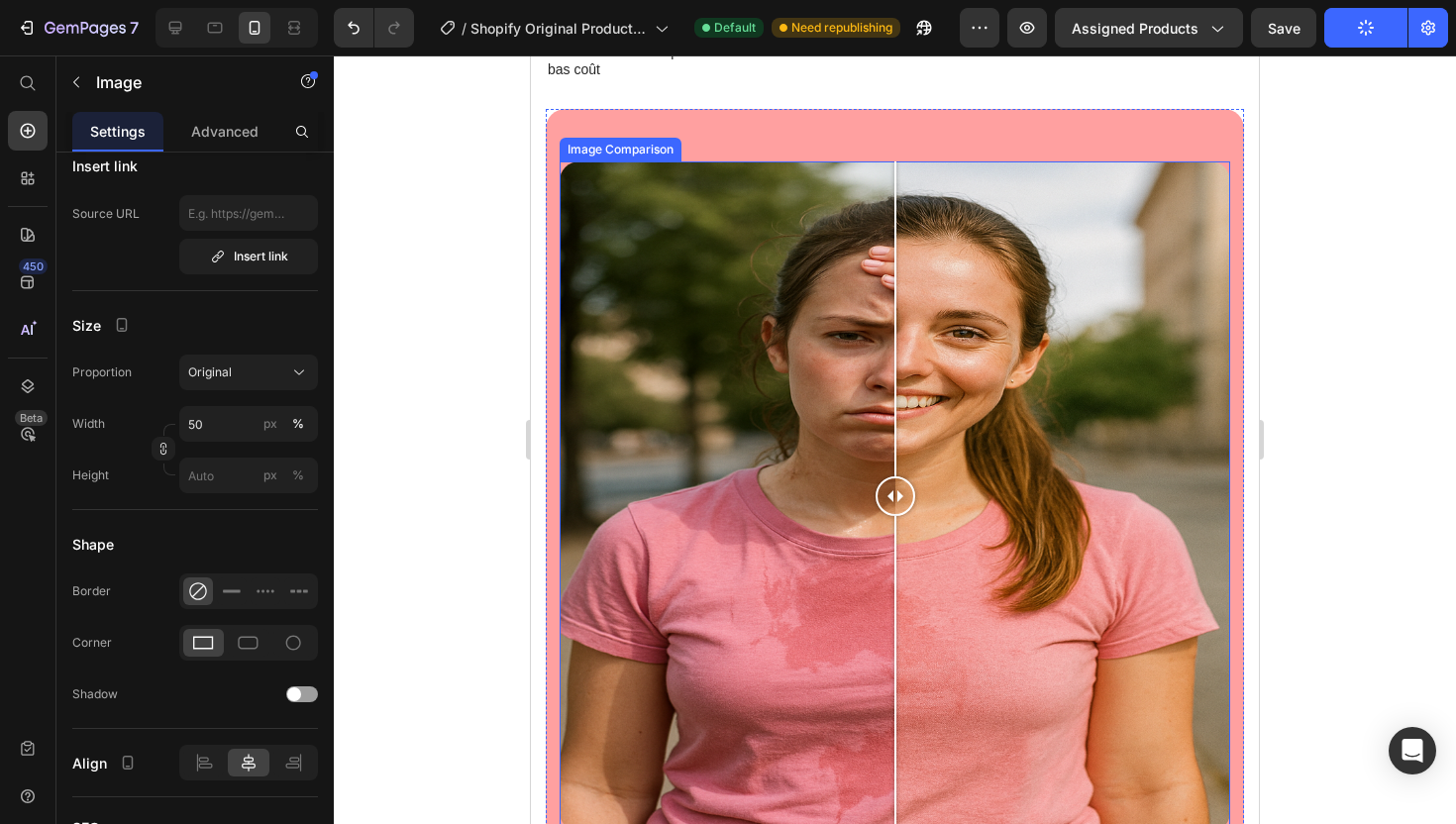 scroll, scrollTop: 5162, scrollLeft: 0, axis: vertical 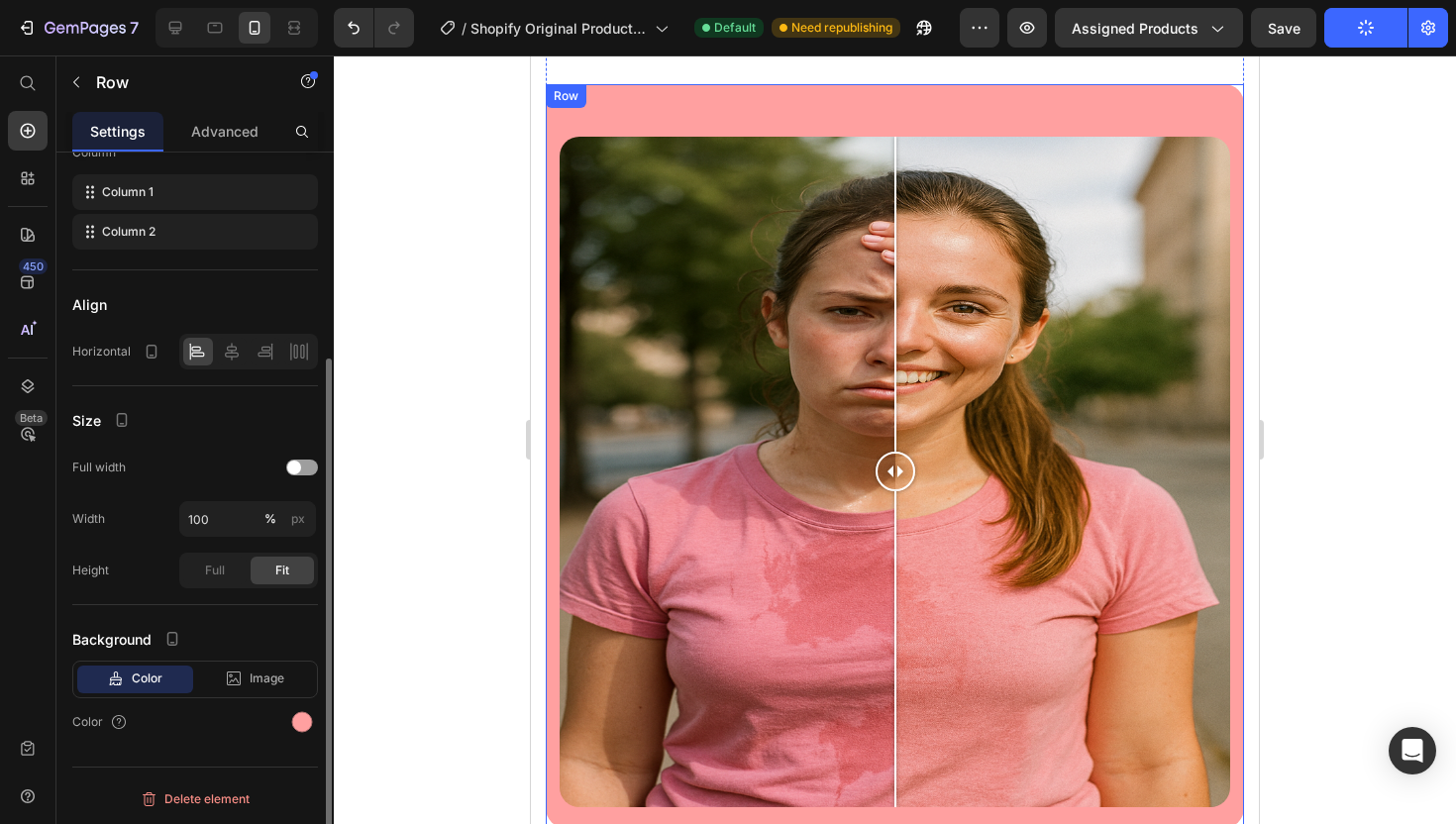 click on "Text Block" at bounding box center [894, 121] 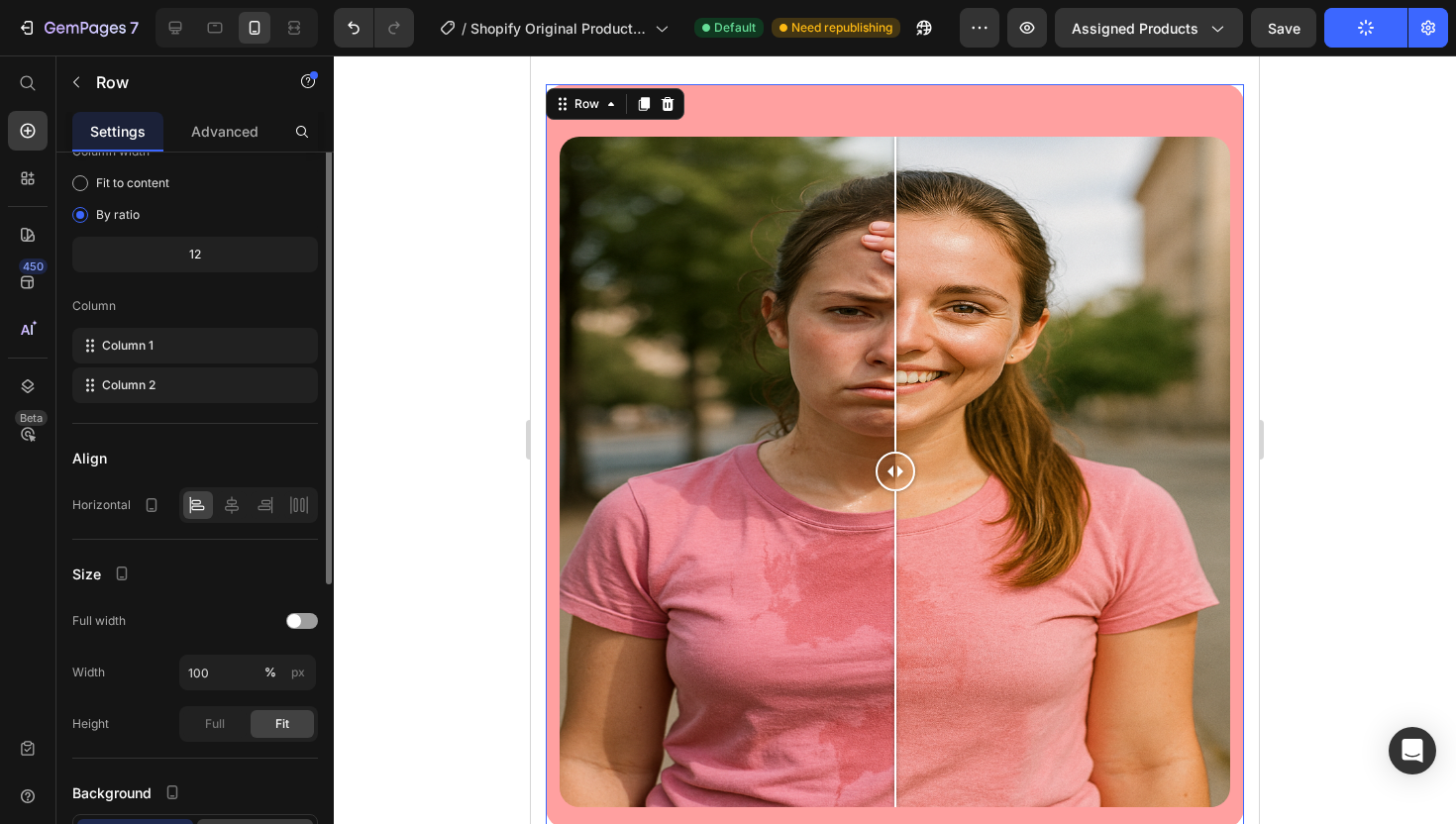 scroll, scrollTop: 287, scrollLeft: 0, axis: vertical 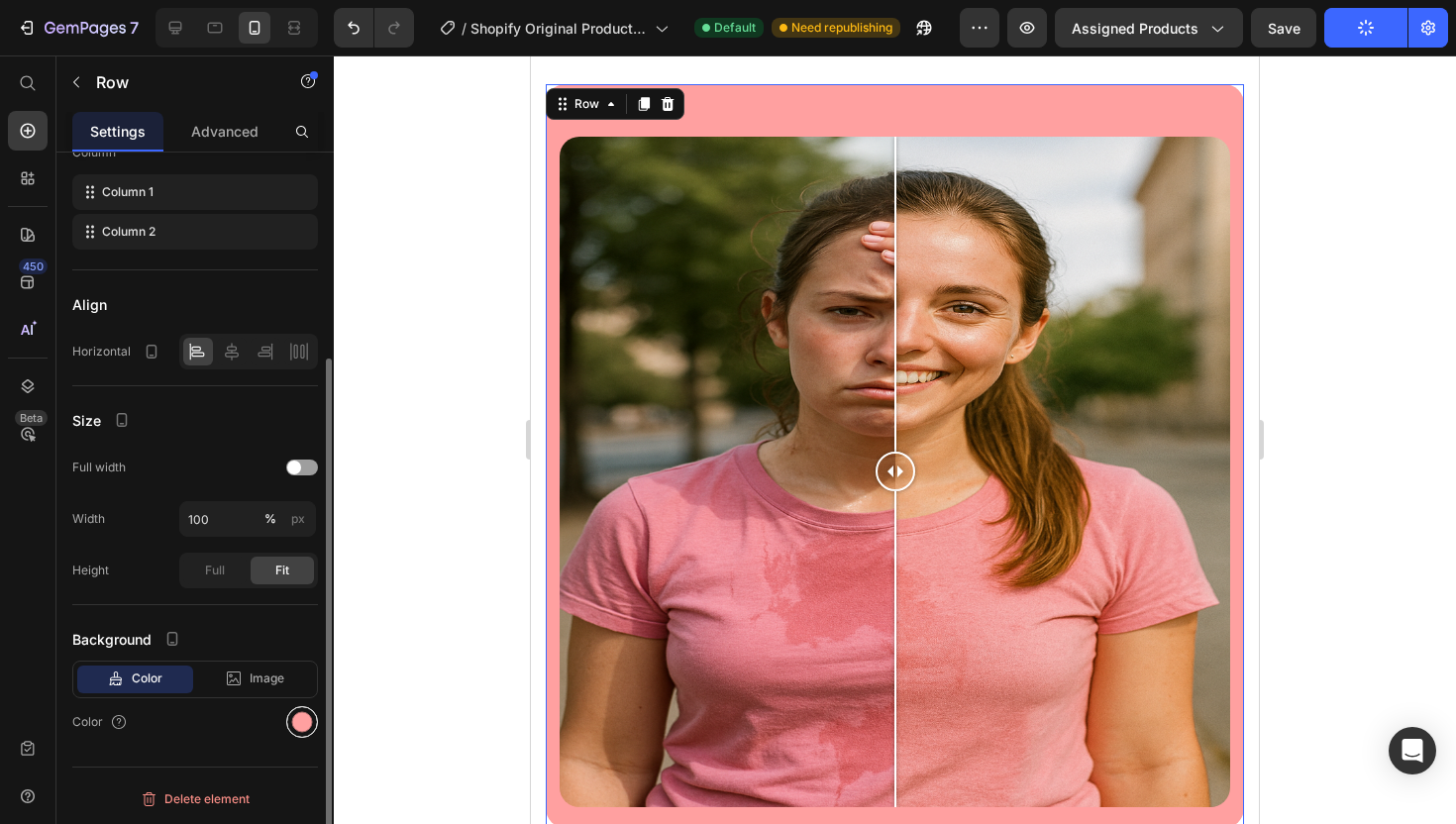 click at bounding box center (302, 722) 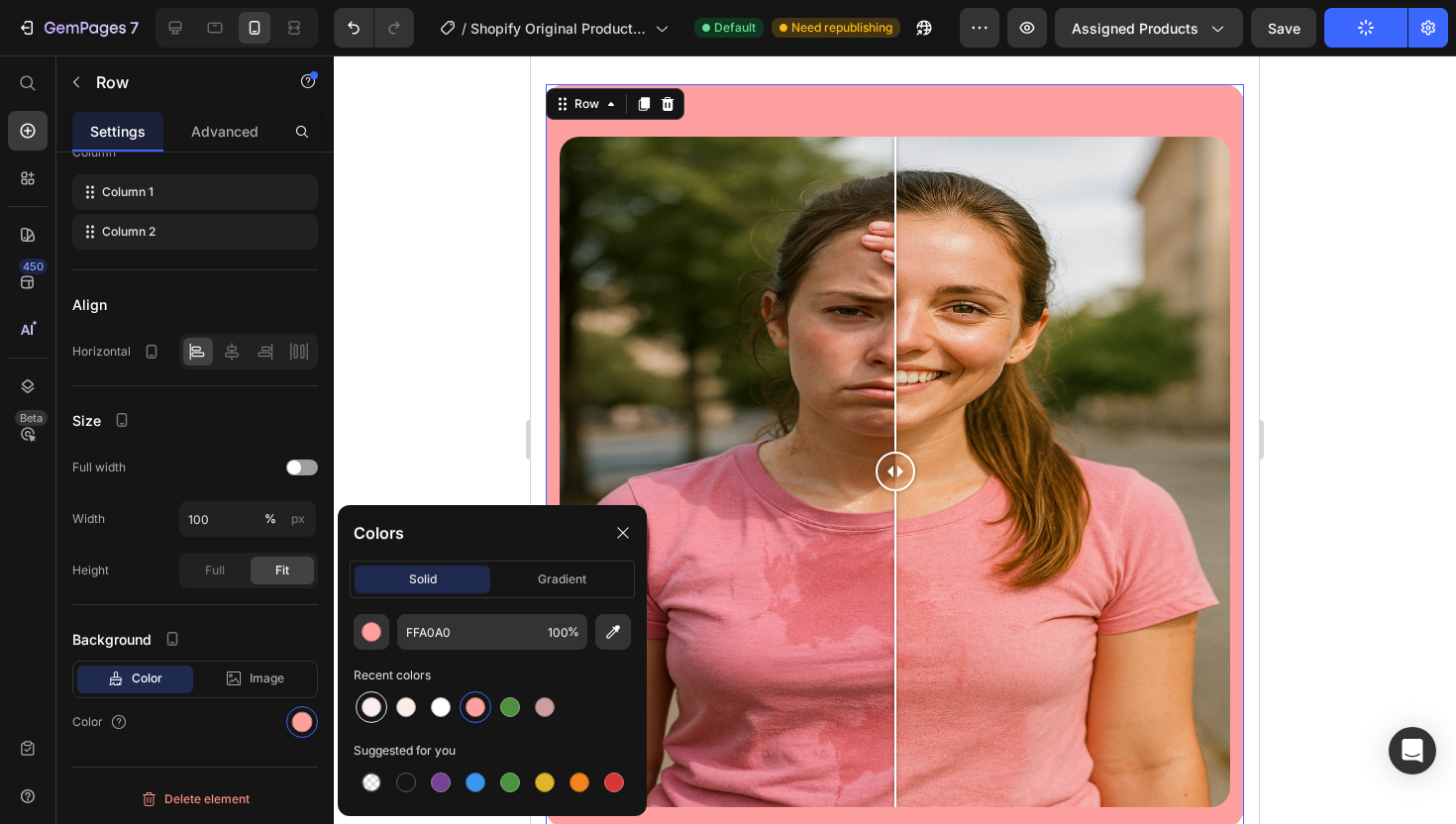 click at bounding box center (371, 707) 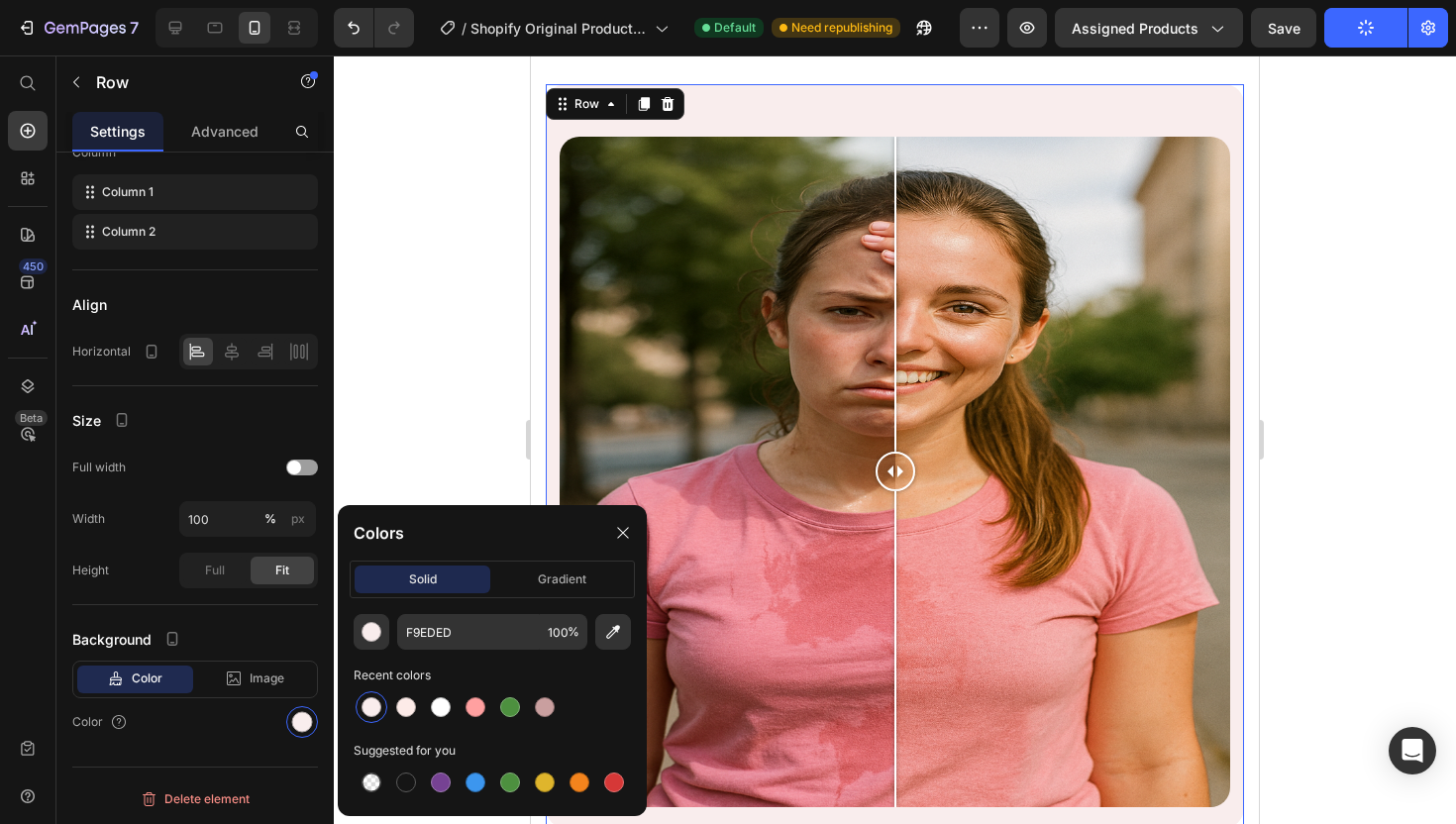 click 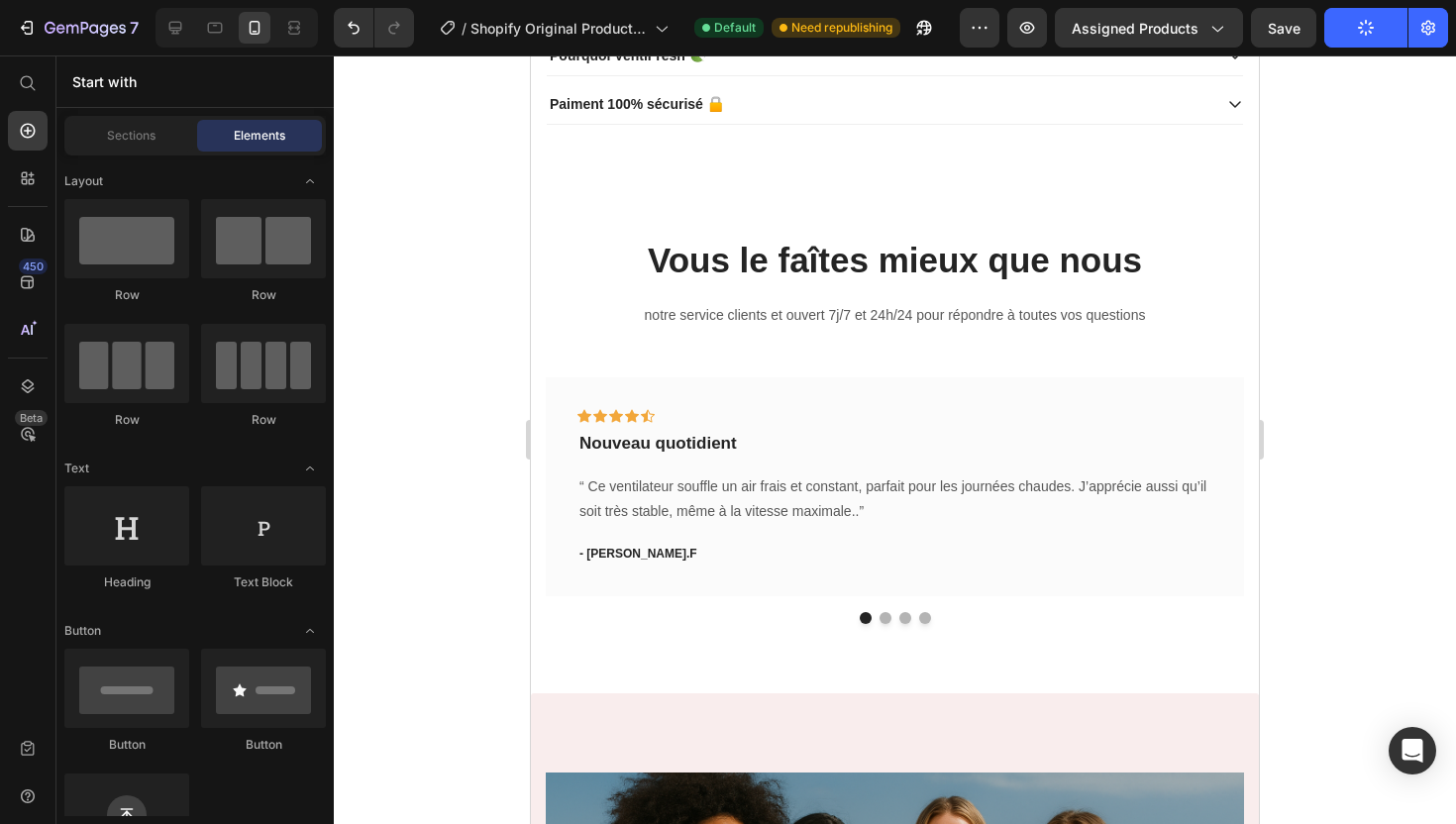 scroll, scrollTop: 1725, scrollLeft: 0, axis: vertical 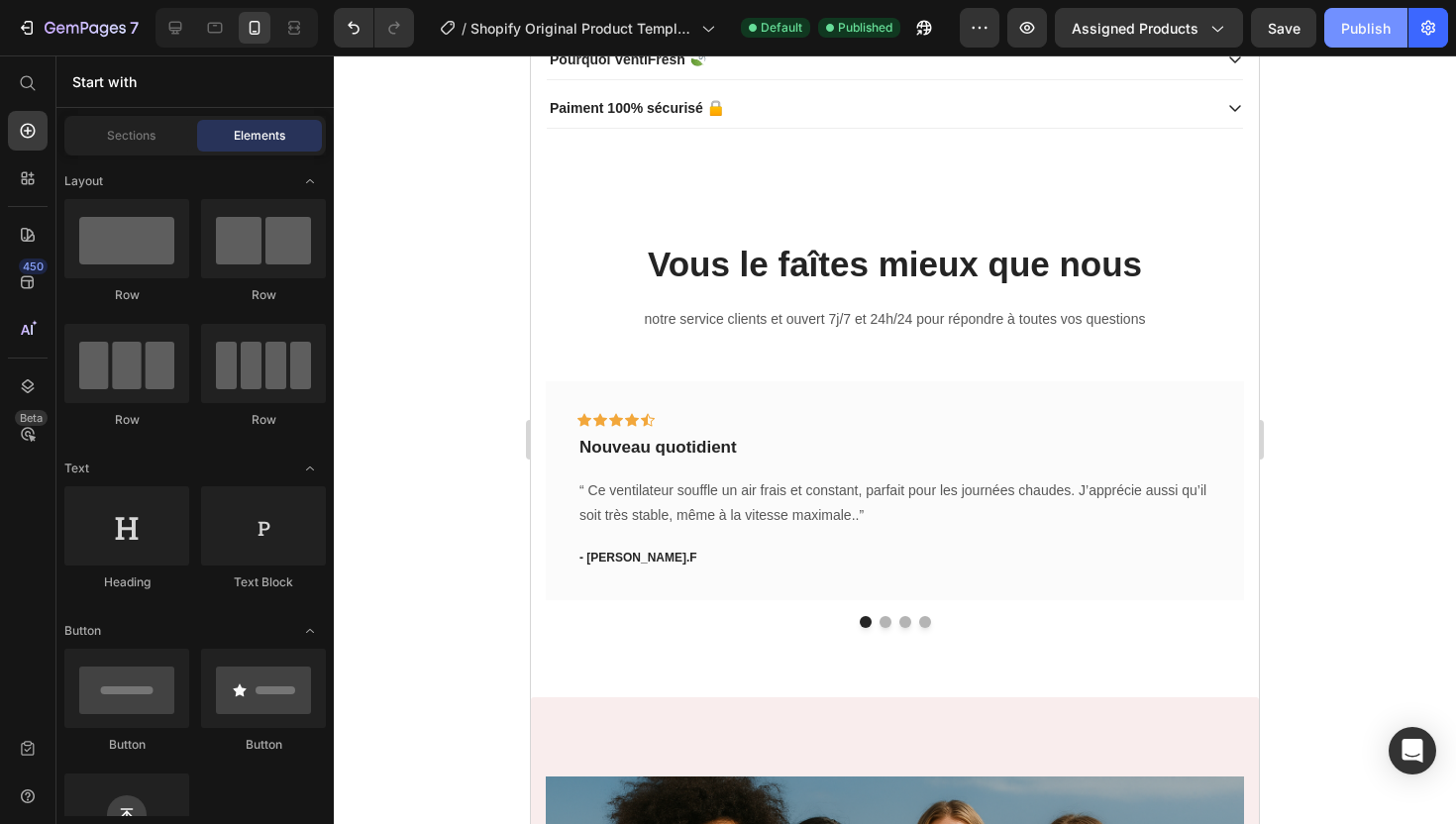 click on "Publish" 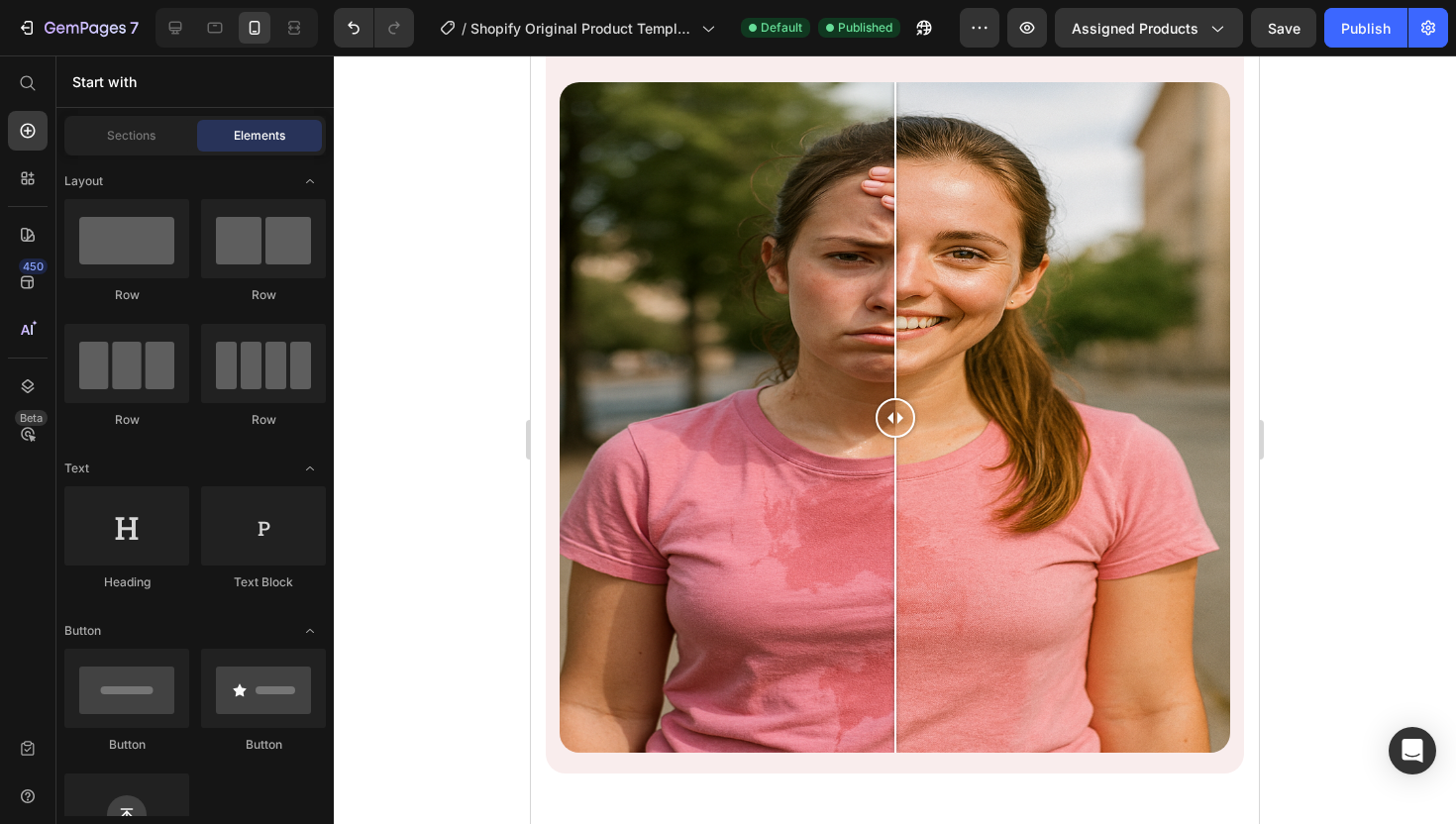 scroll, scrollTop: 5491, scrollLeft: 0, axis: vertical 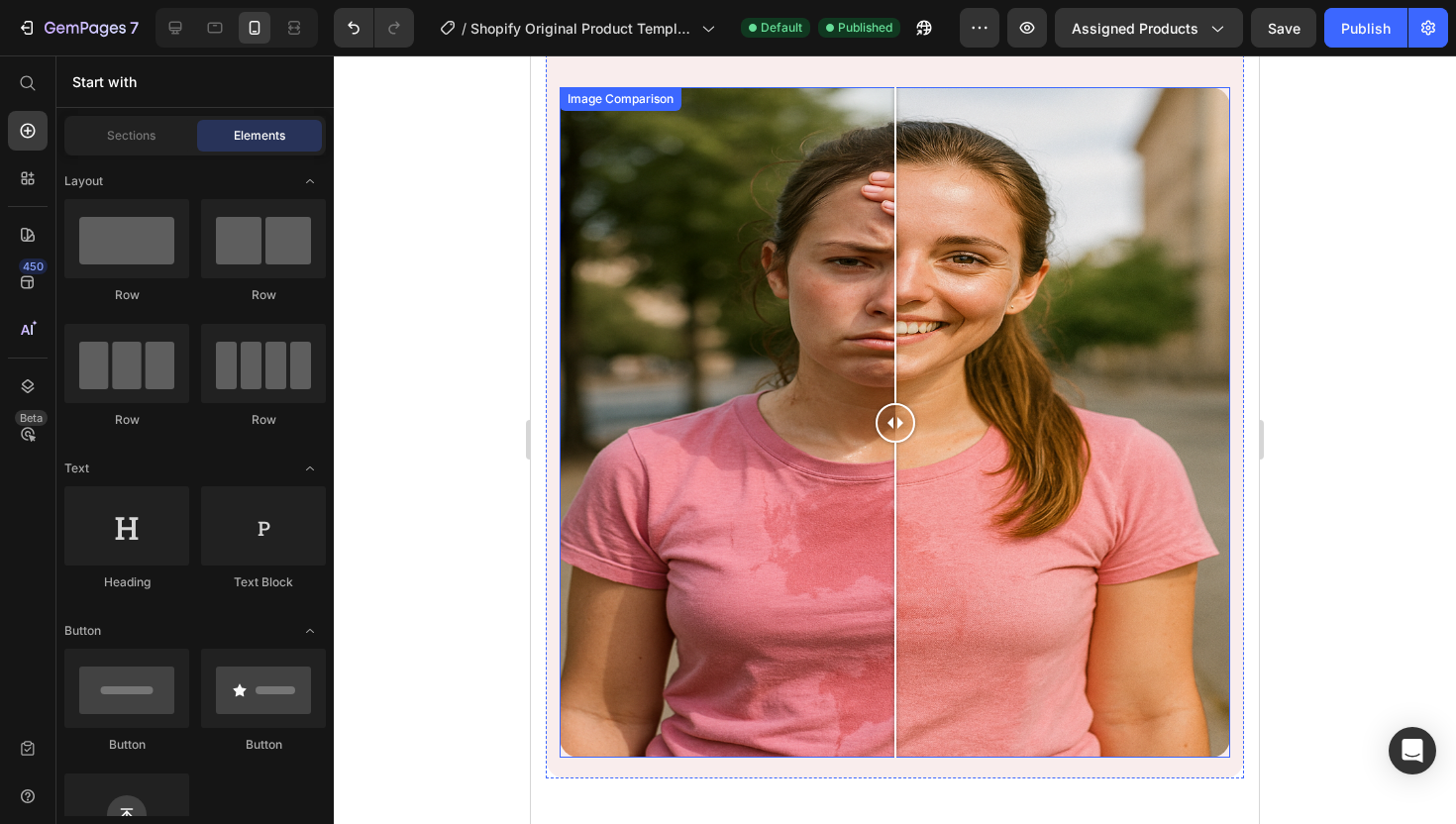 click at bounding box center (894, 422) 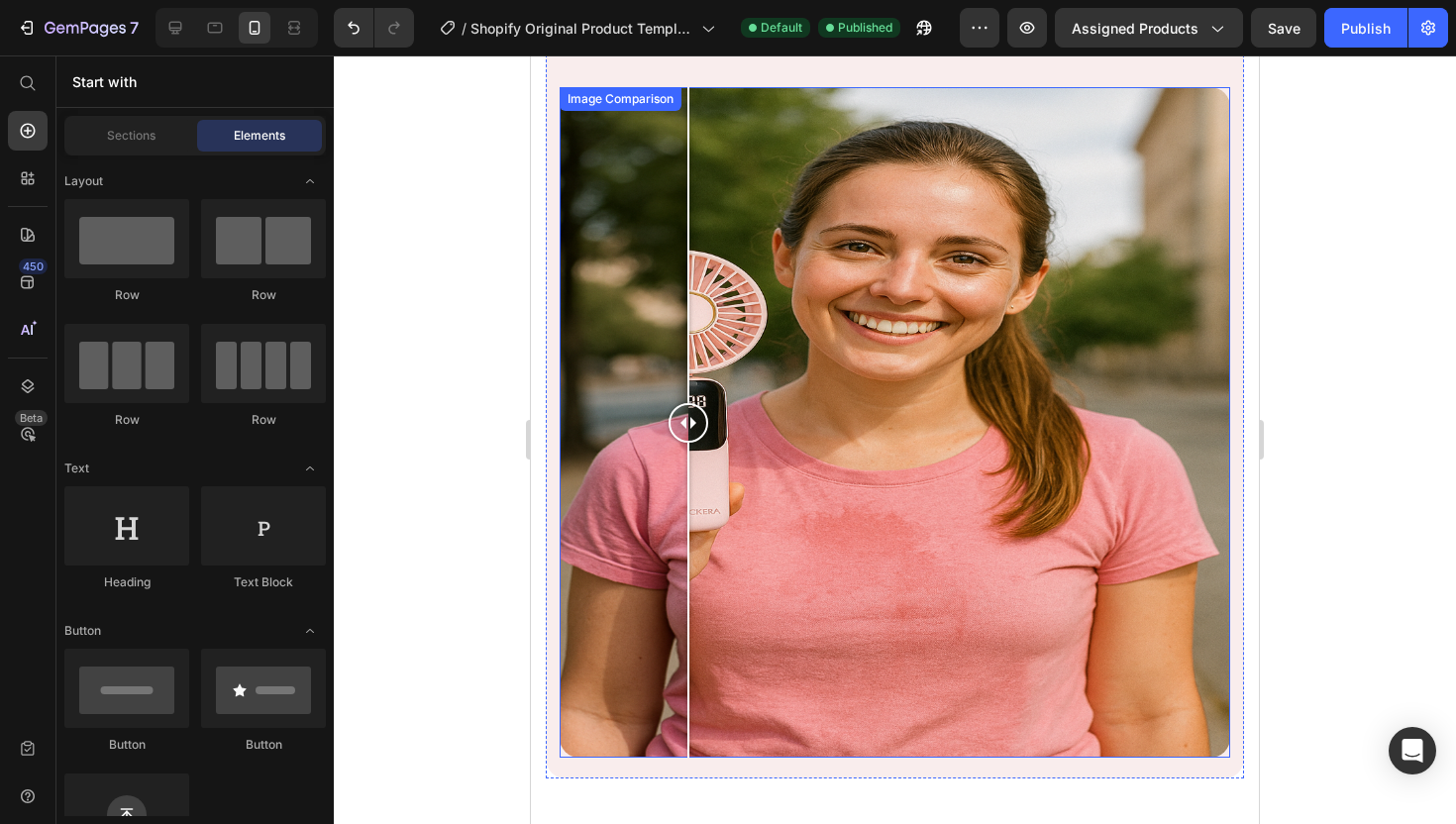click at bounding box center (894, 422) 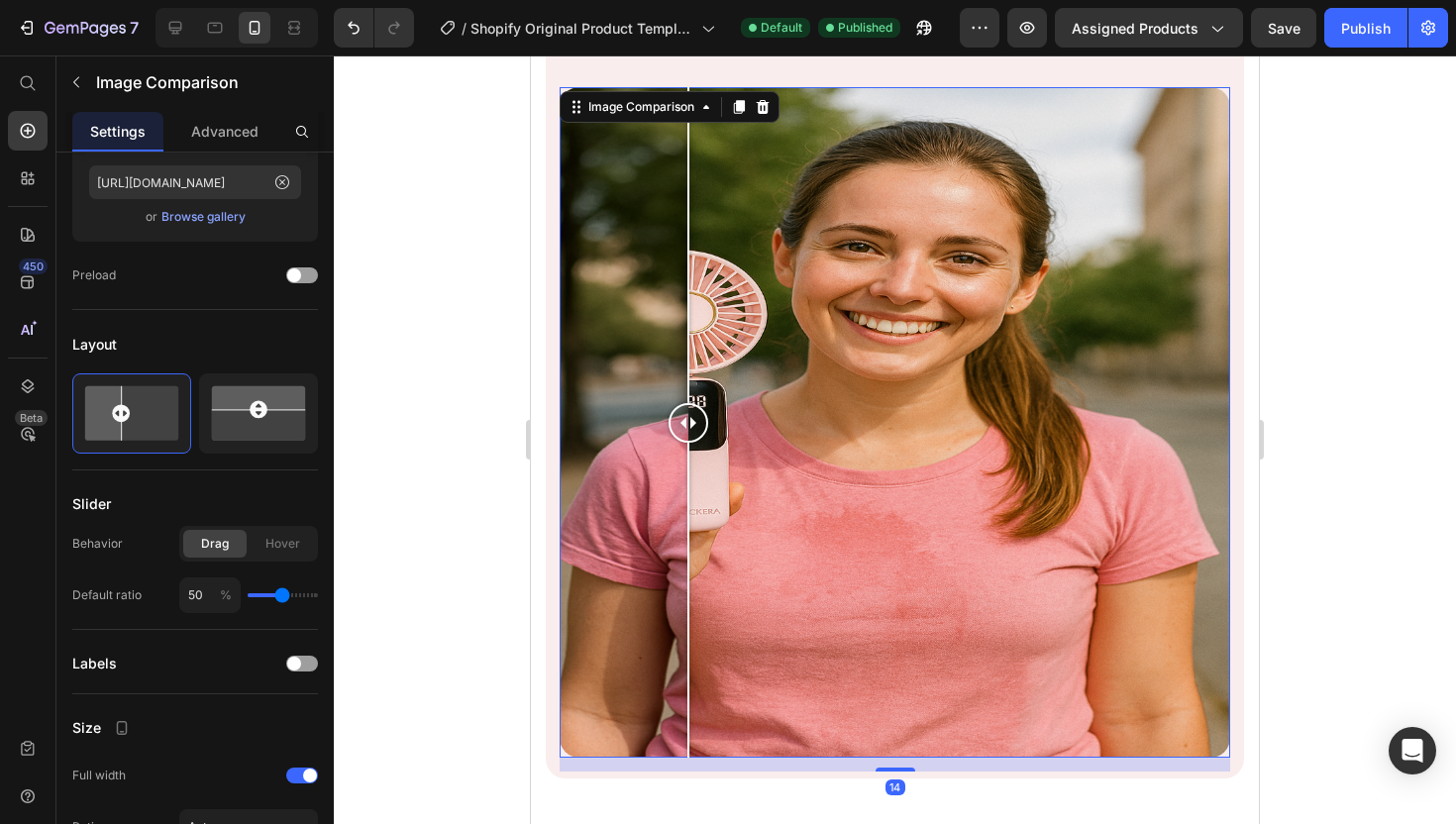 scroll, scrollTop: 0, scrollLeft: 0, axis: both 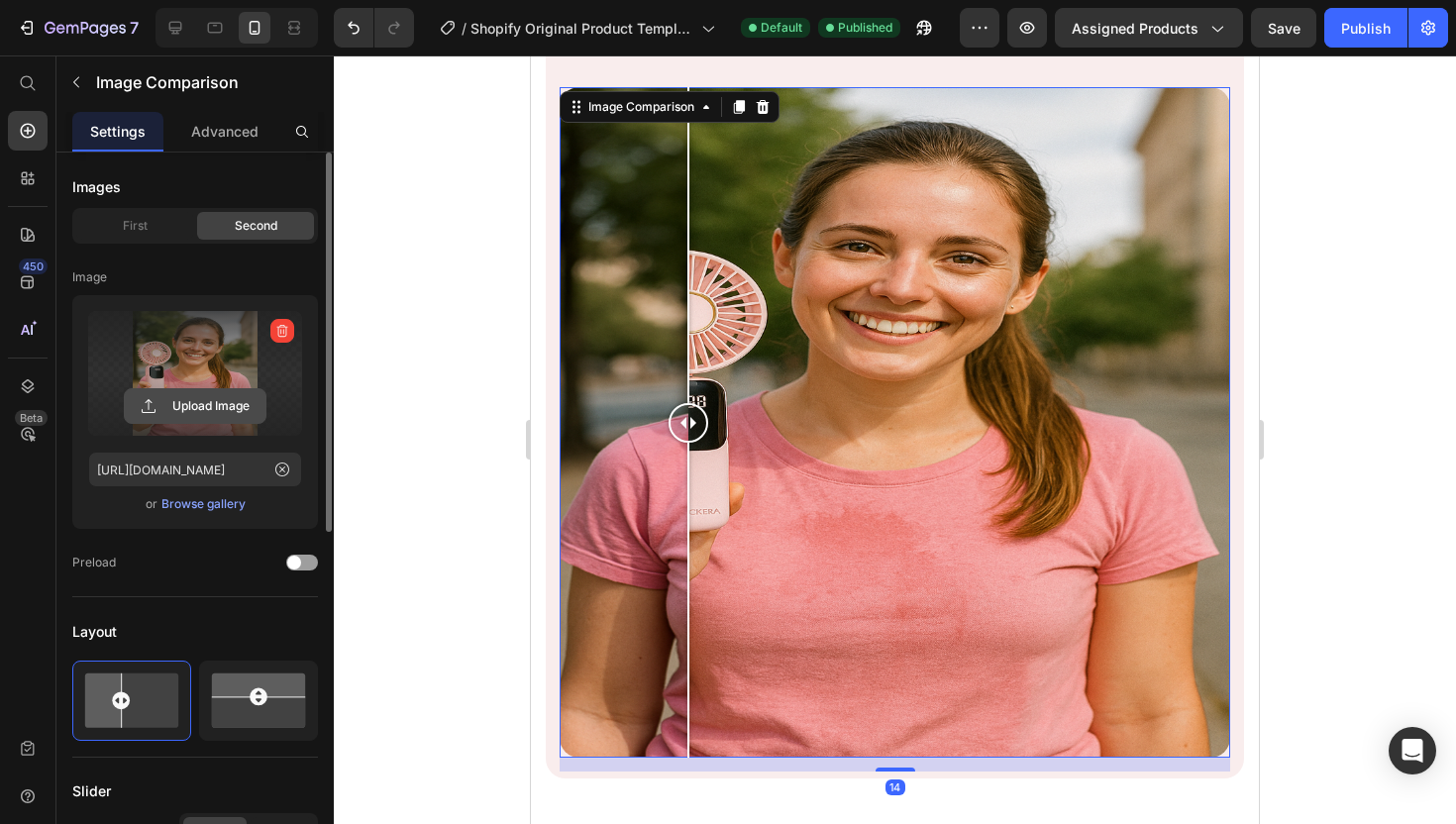 click 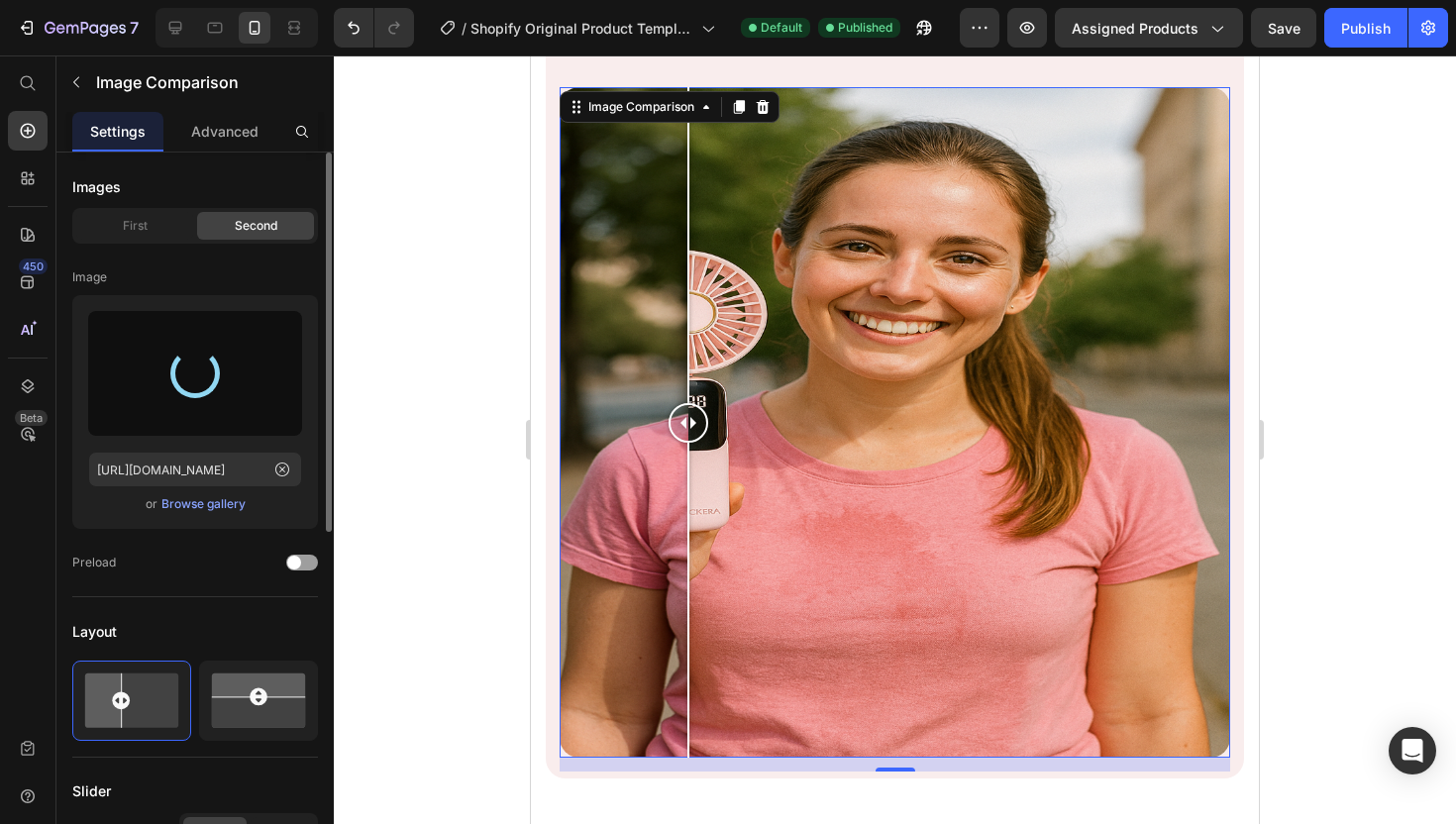 type on "[URL][DOMAIN_NAME]" 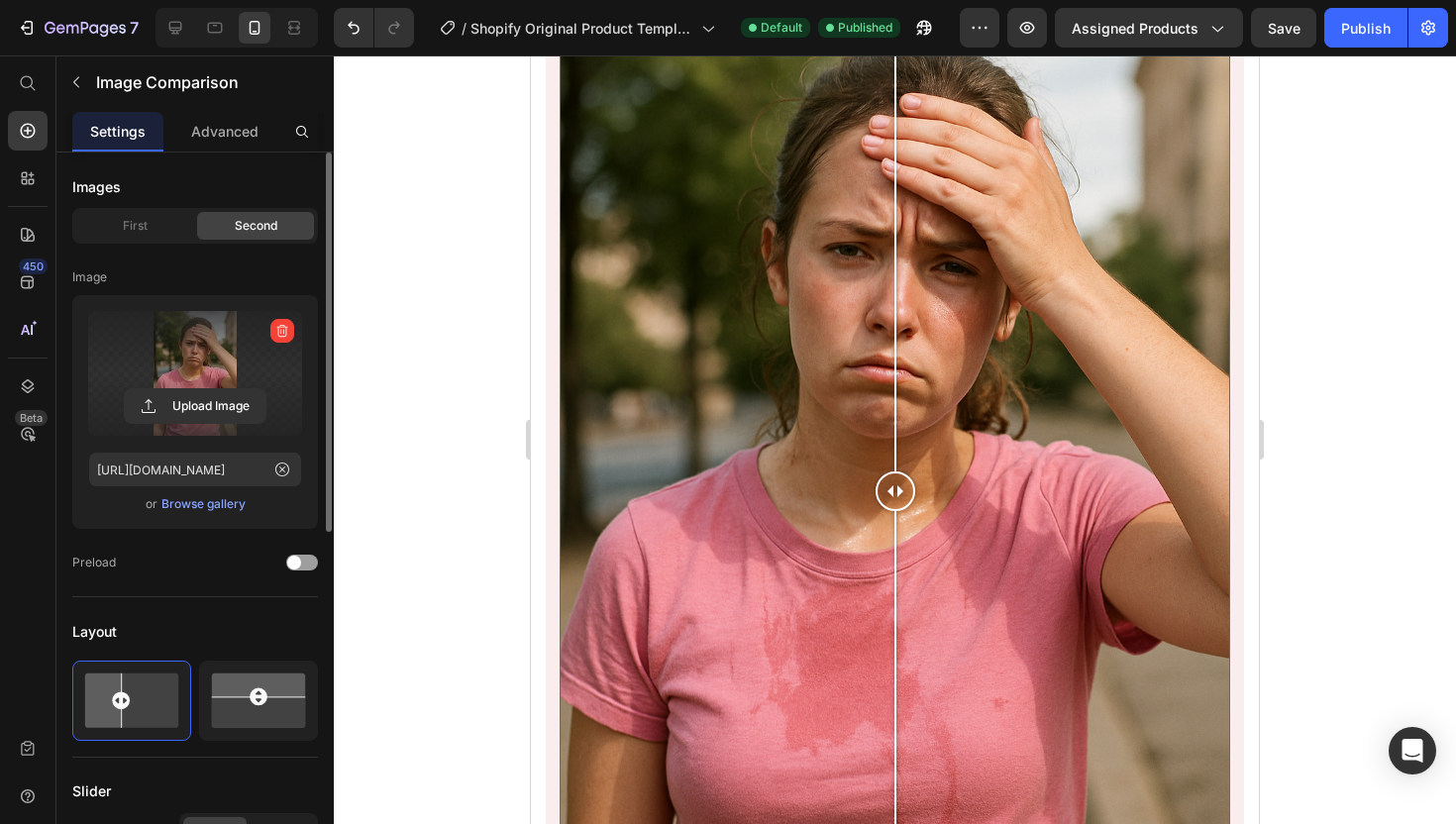 scroll, scrollTop: 5600, scrollLeft: 0, axis: vertical 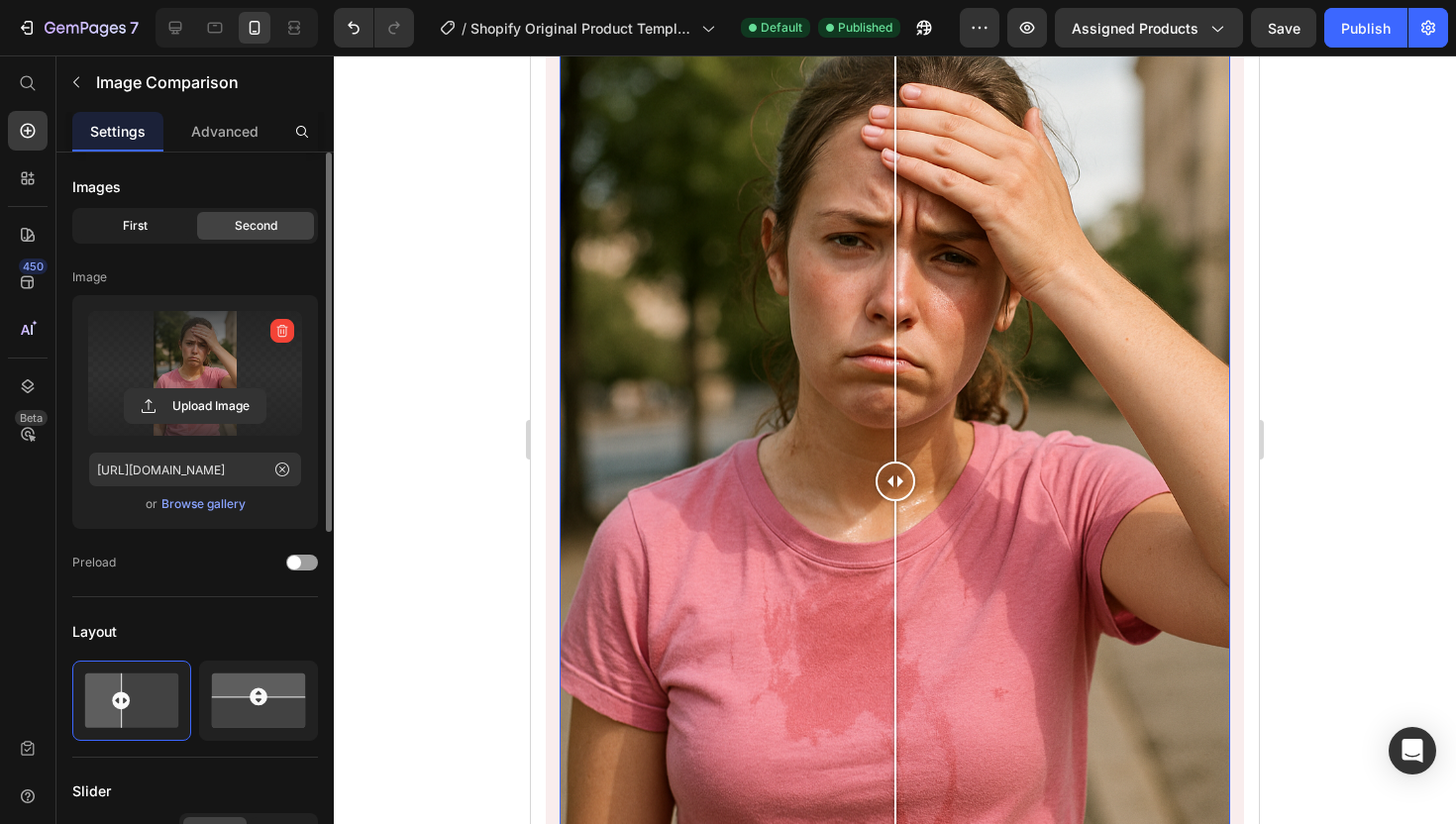click on "First" 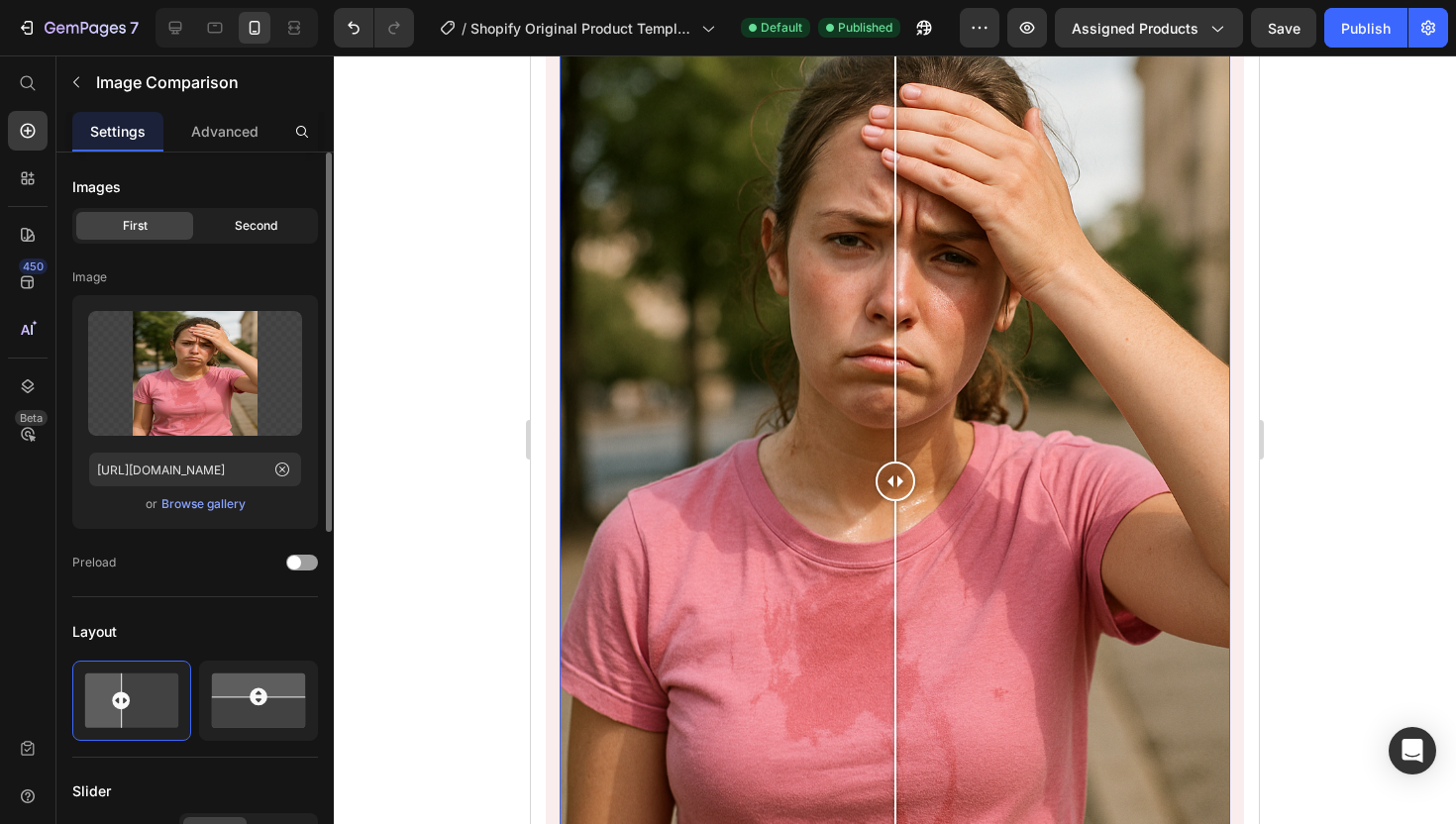 click on "Second" 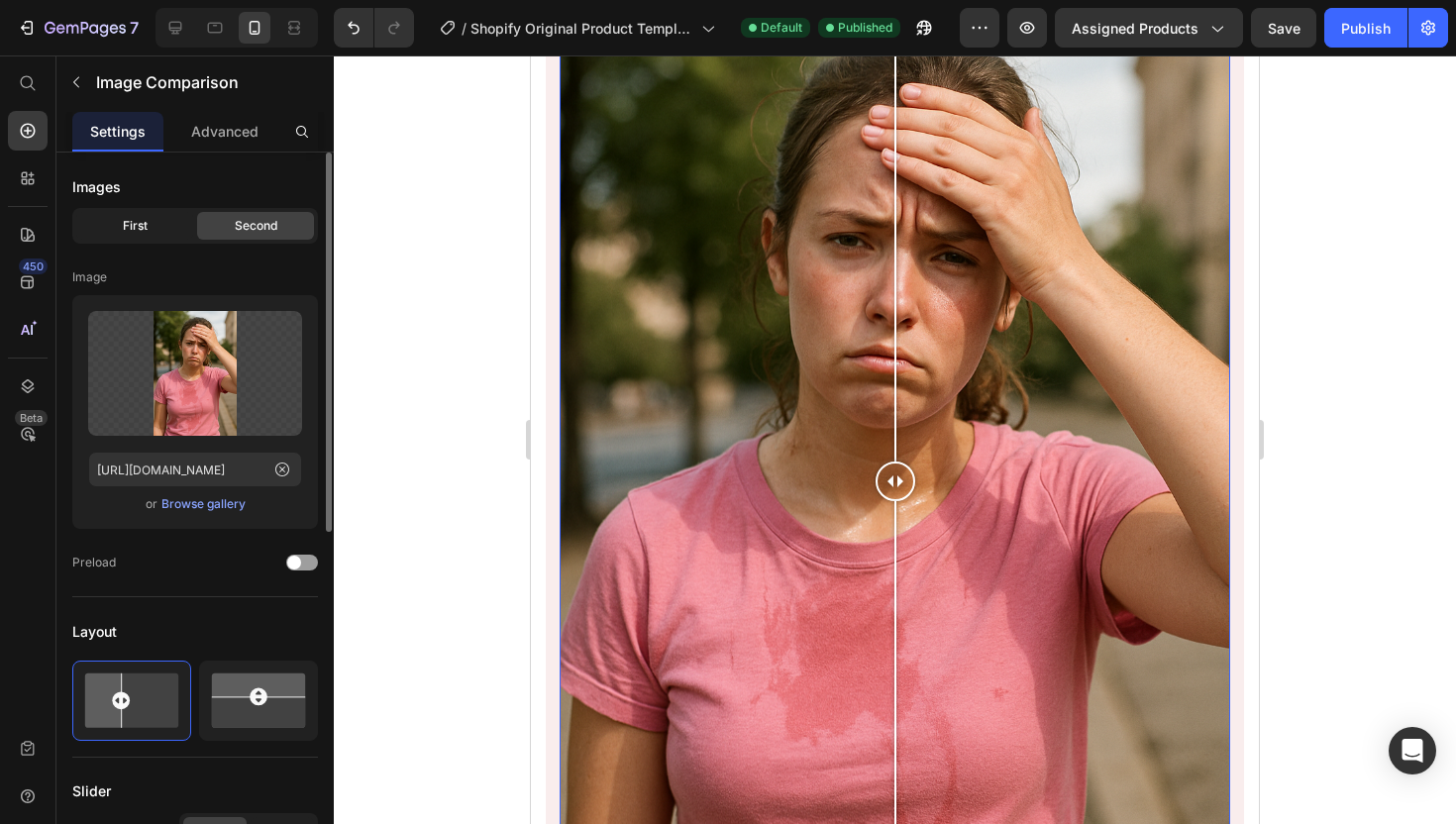 click on "First" 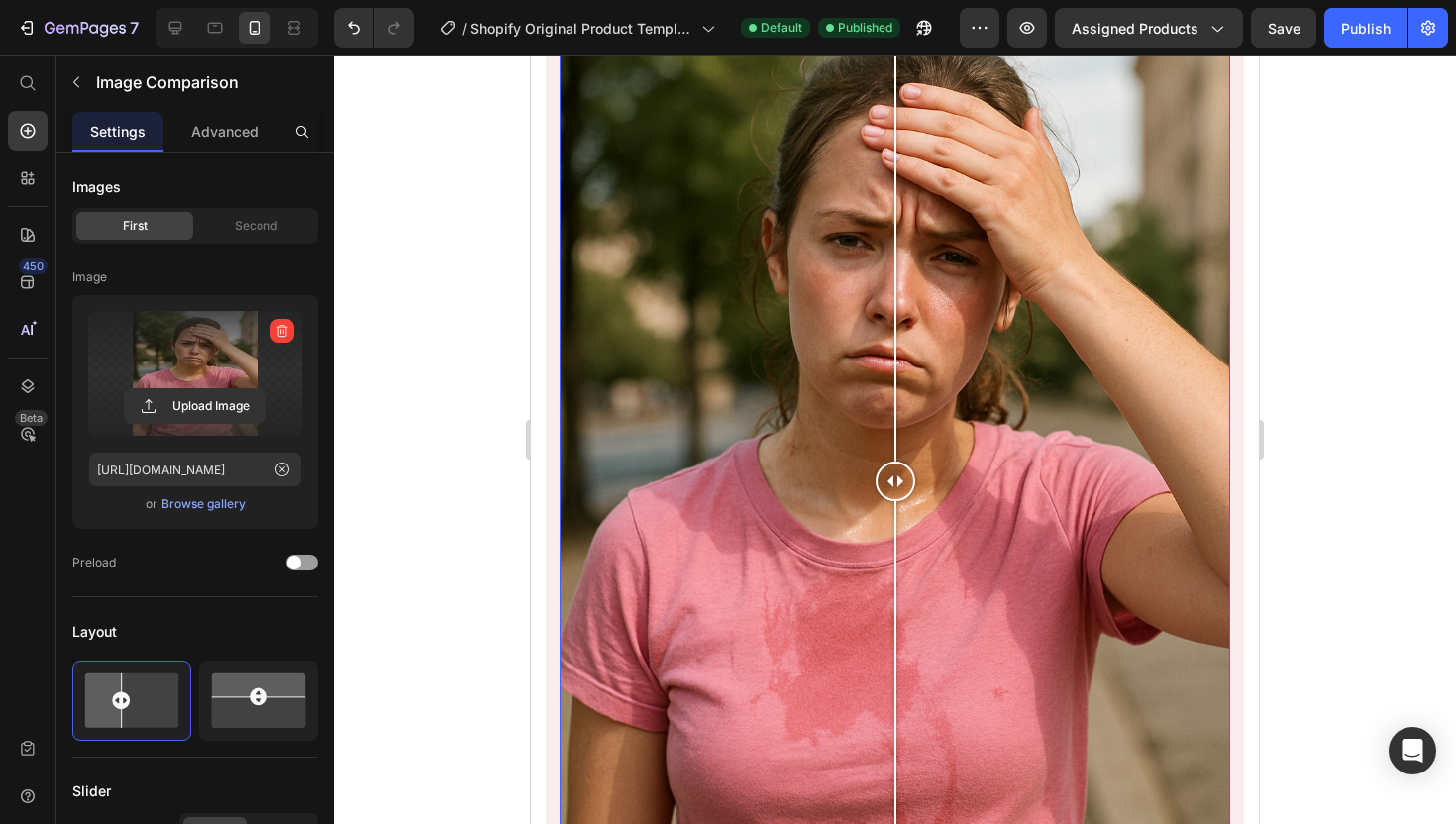 click at bounding box center (195, 373) 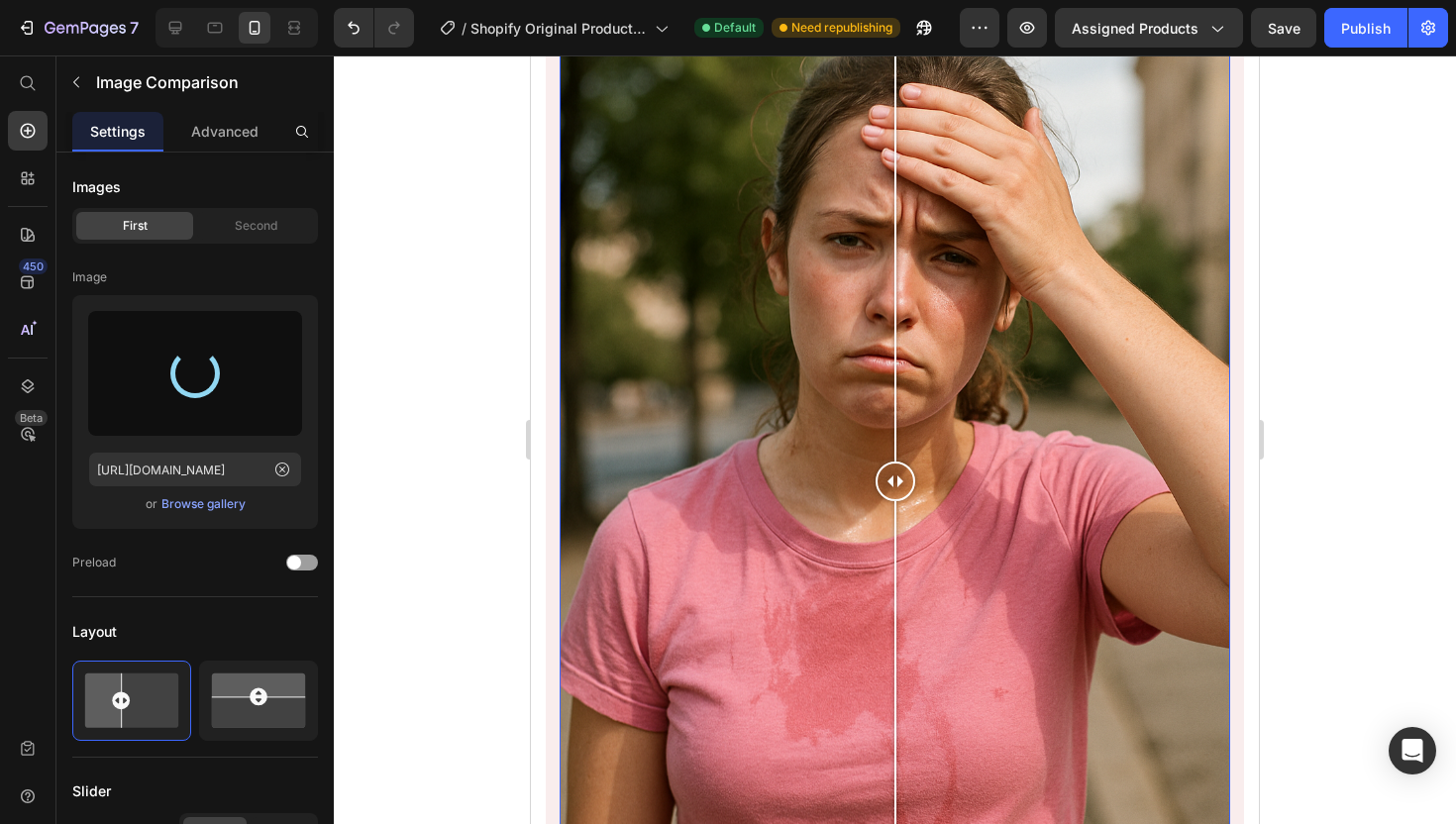 type on "[URL][DOMAIN_NAME]" 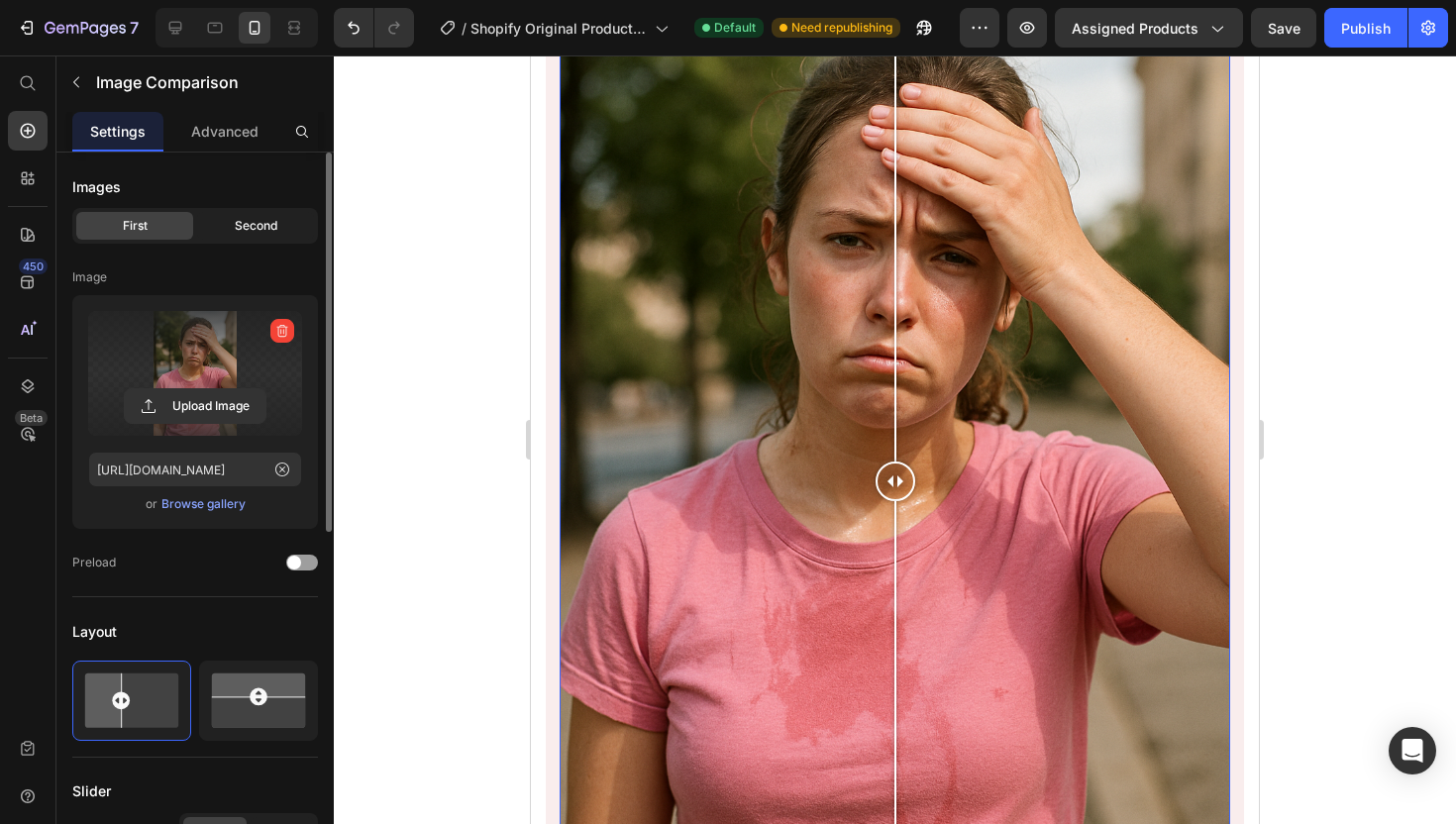 click on "Second" 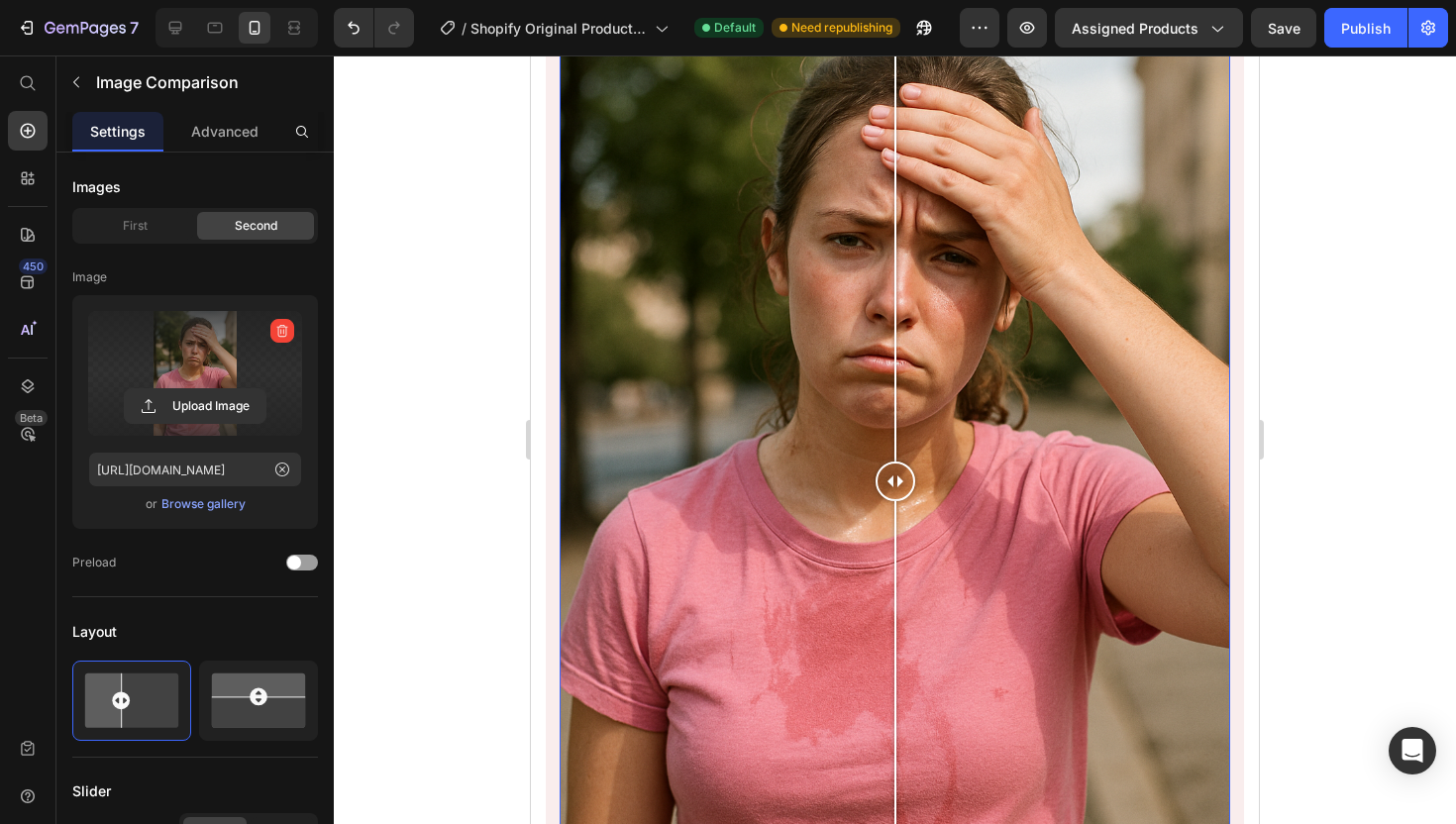 click at bounding box center (195, 373) 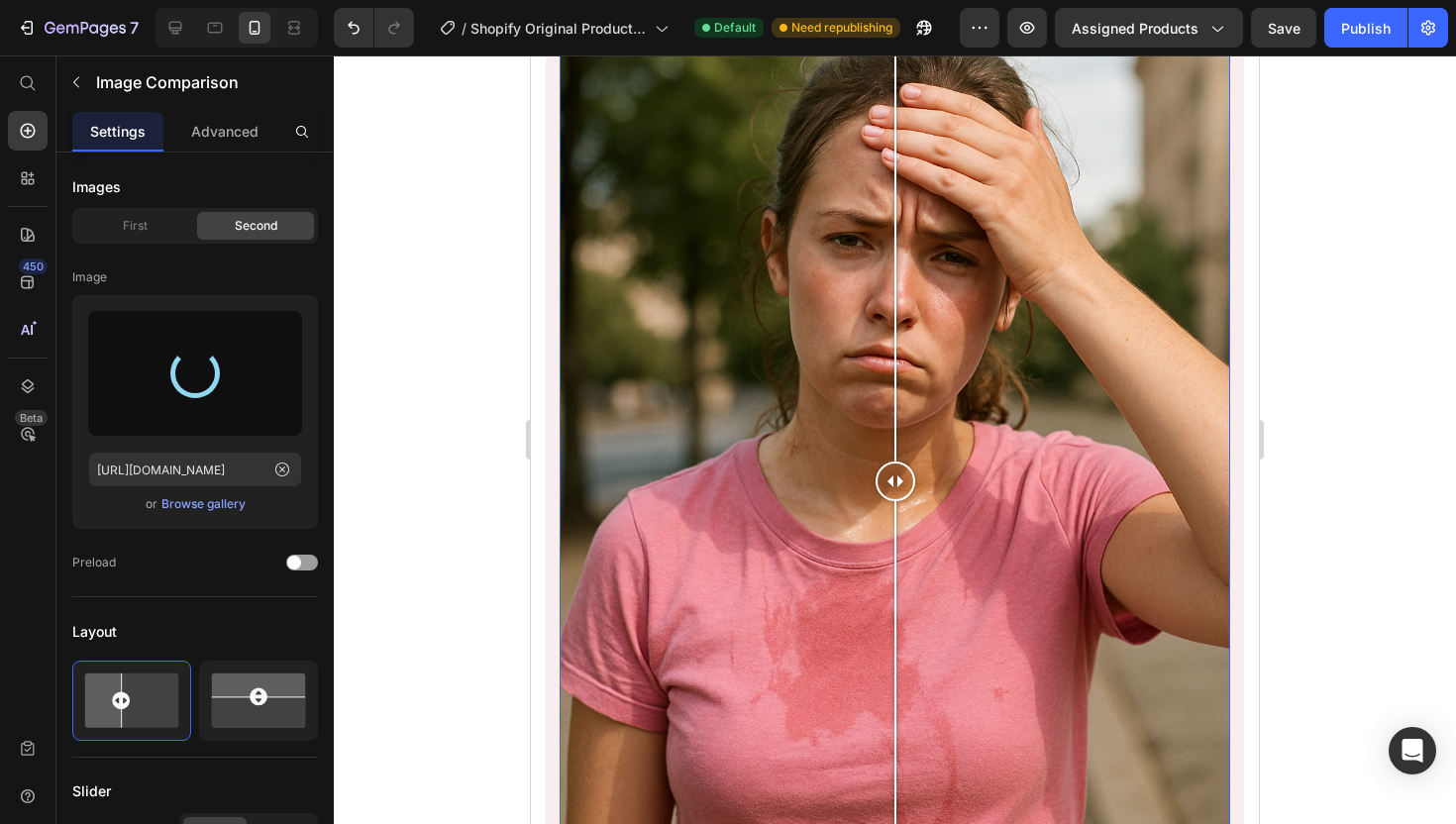 type on "[URL][DOMAIN_NAME]" 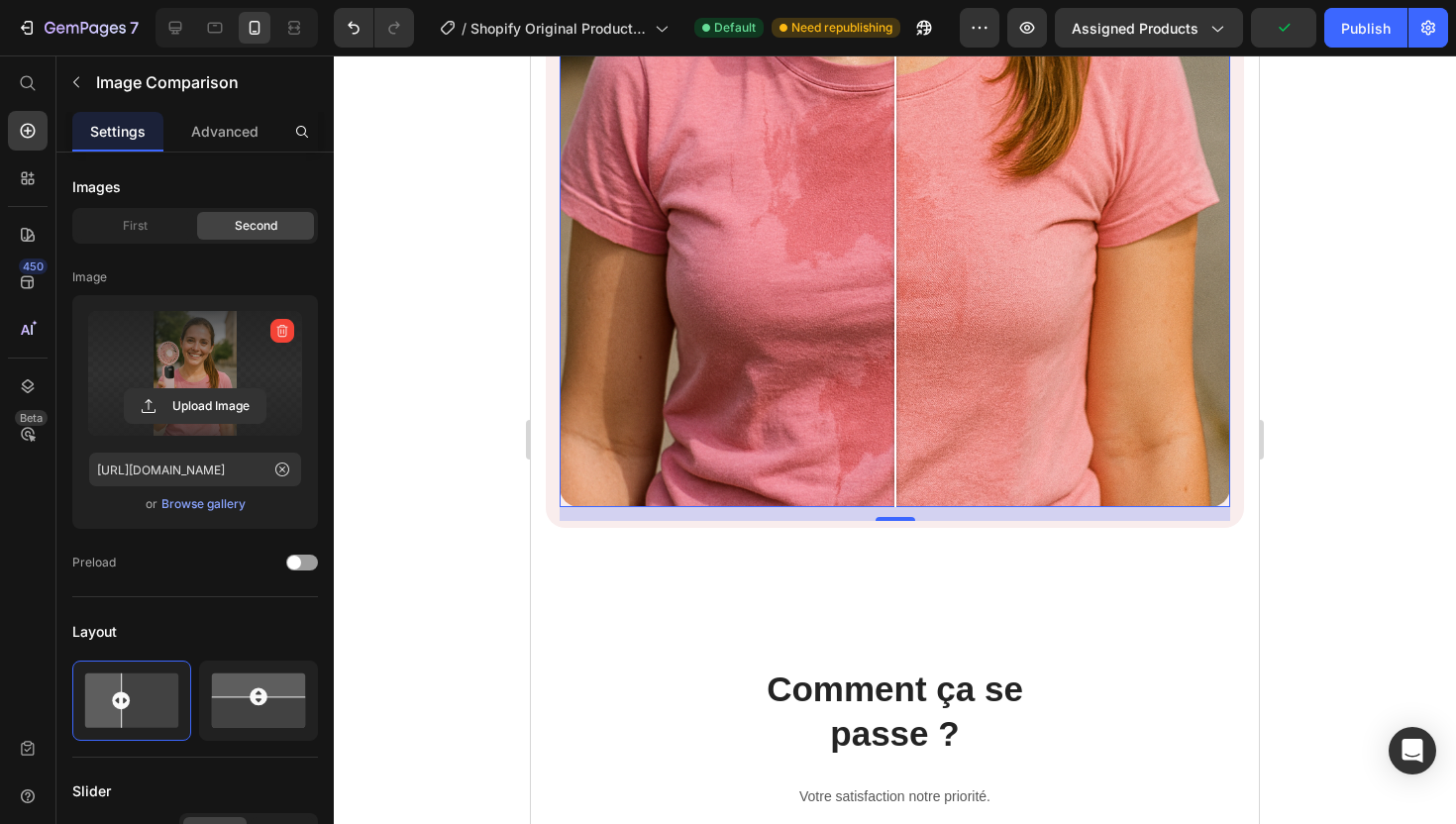 scroll, scrollTop: 6132, scrollLeft: 0, axis: vertical 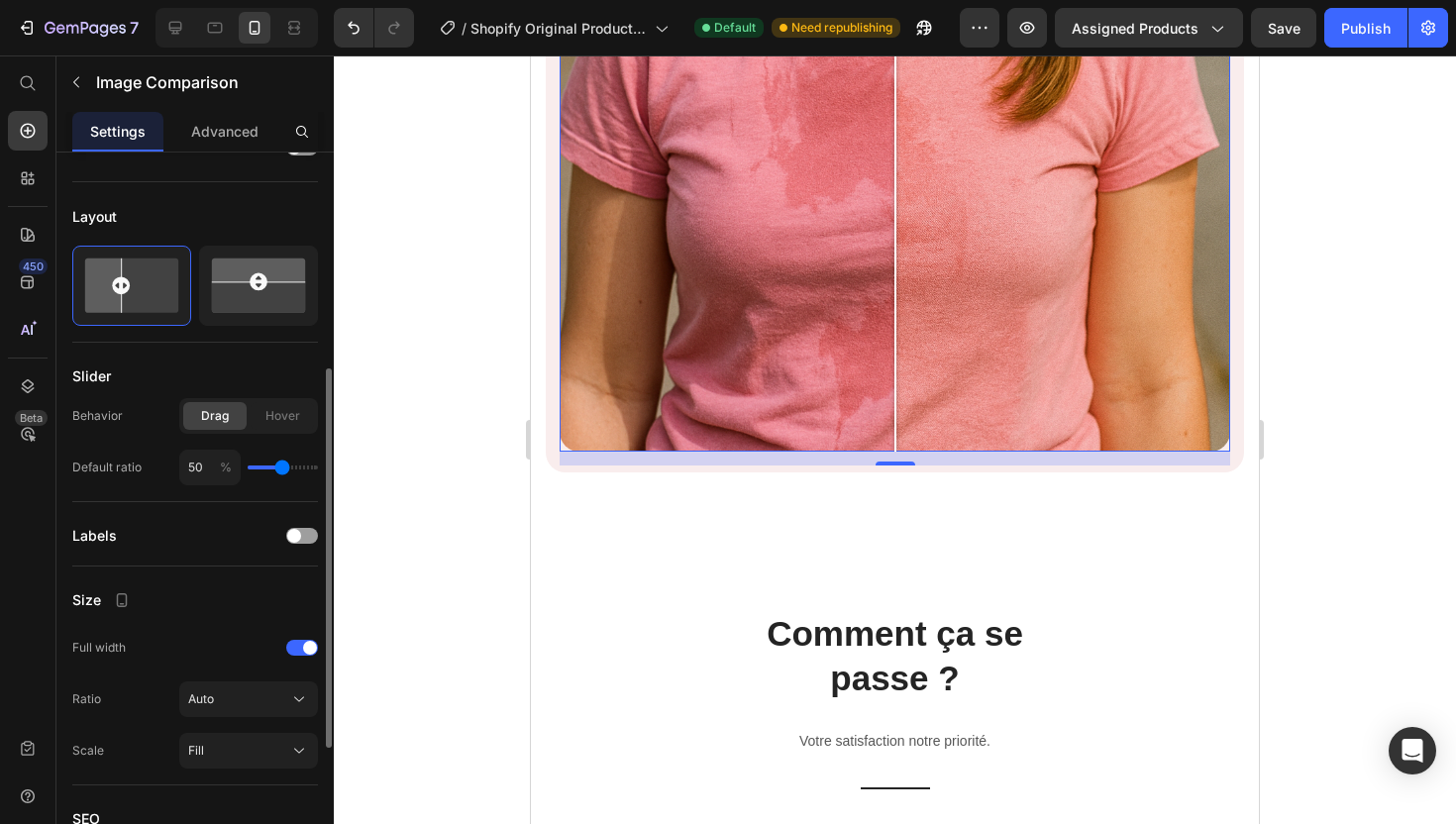 type on "37" 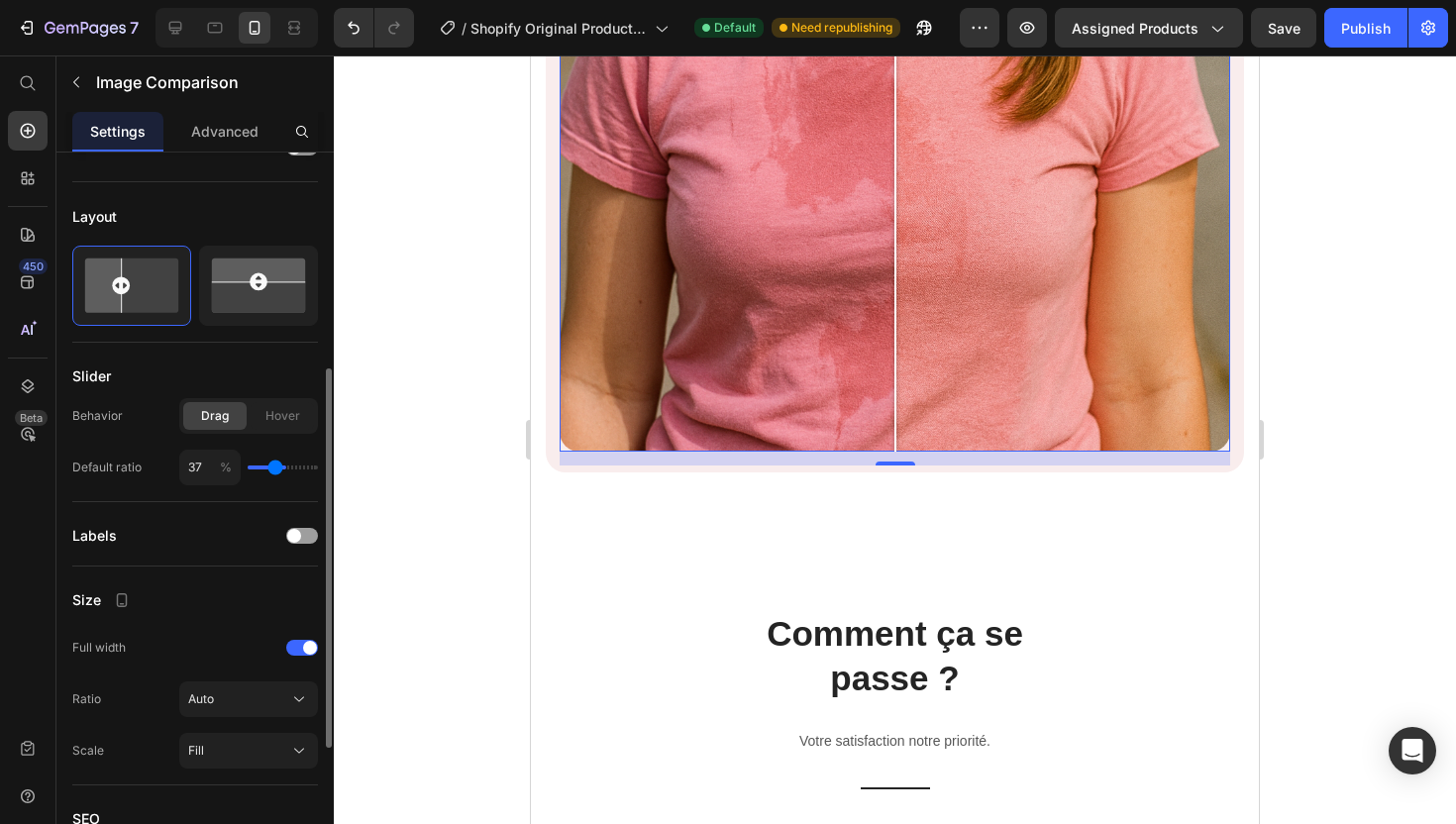 type on "31" 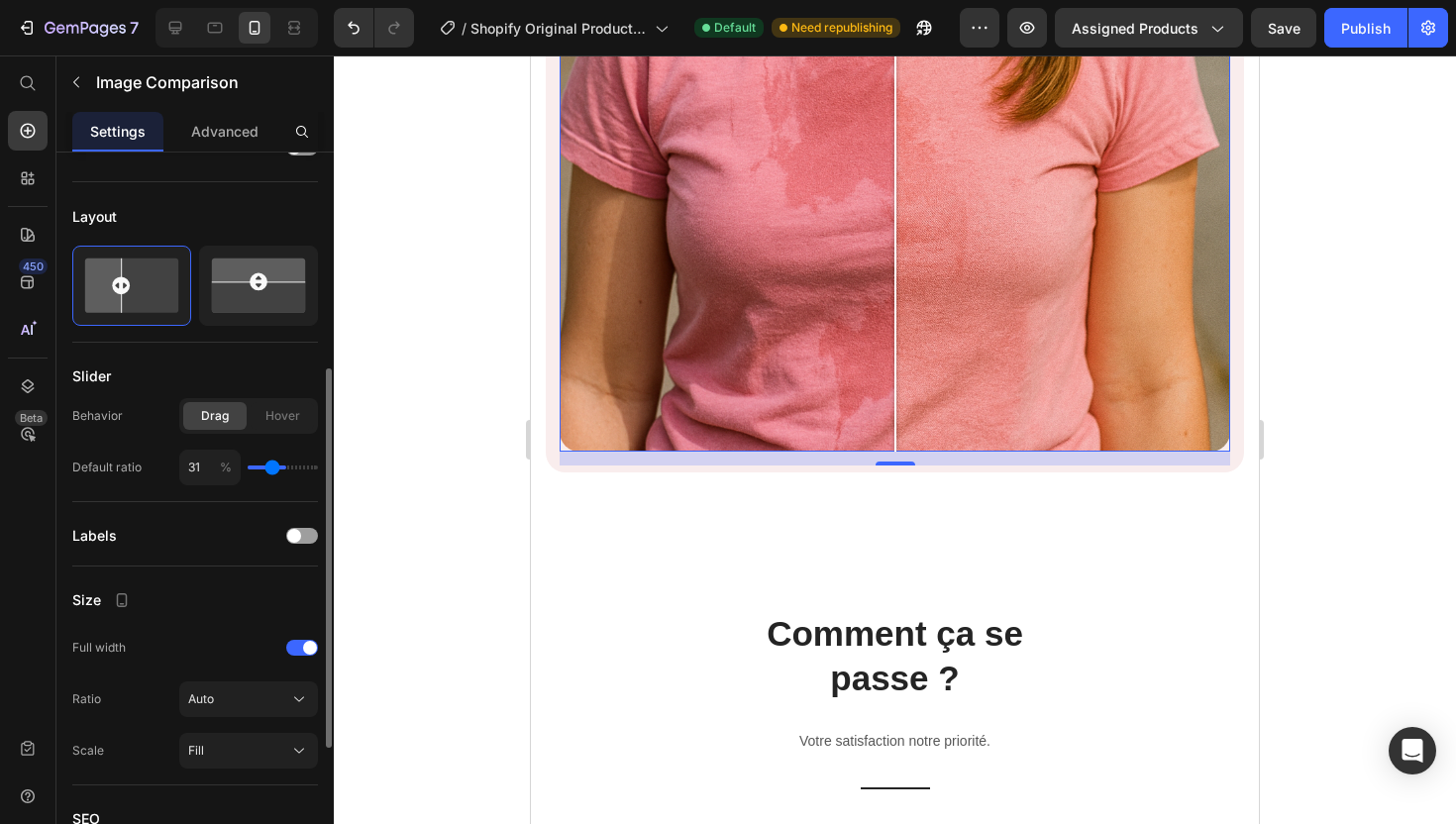 type on "26" 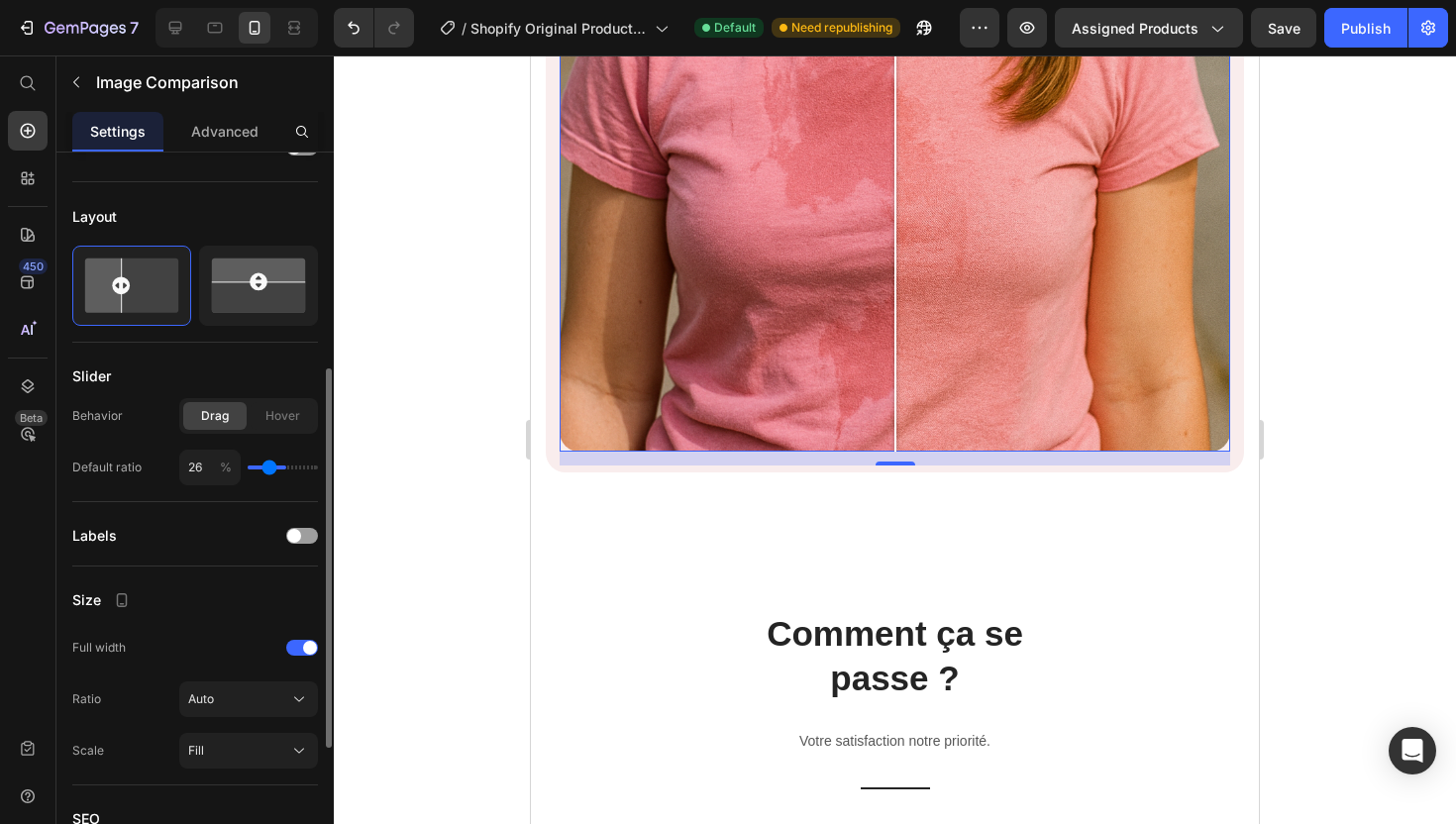 type on "15" 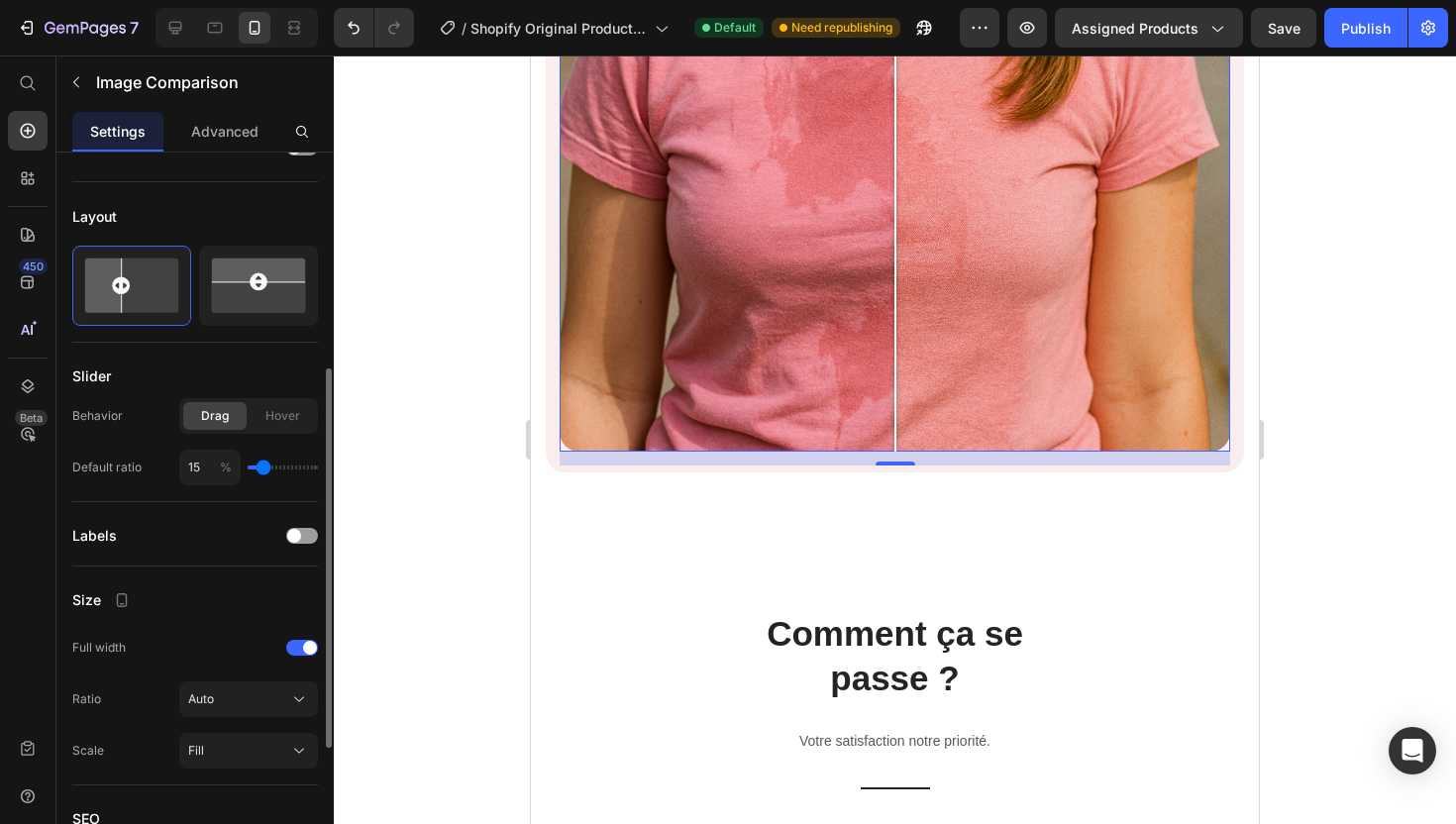 drag, startPoint x: 275, startPoint y: 463, endPoint x: 262, endPoint y: 463, distance: 13 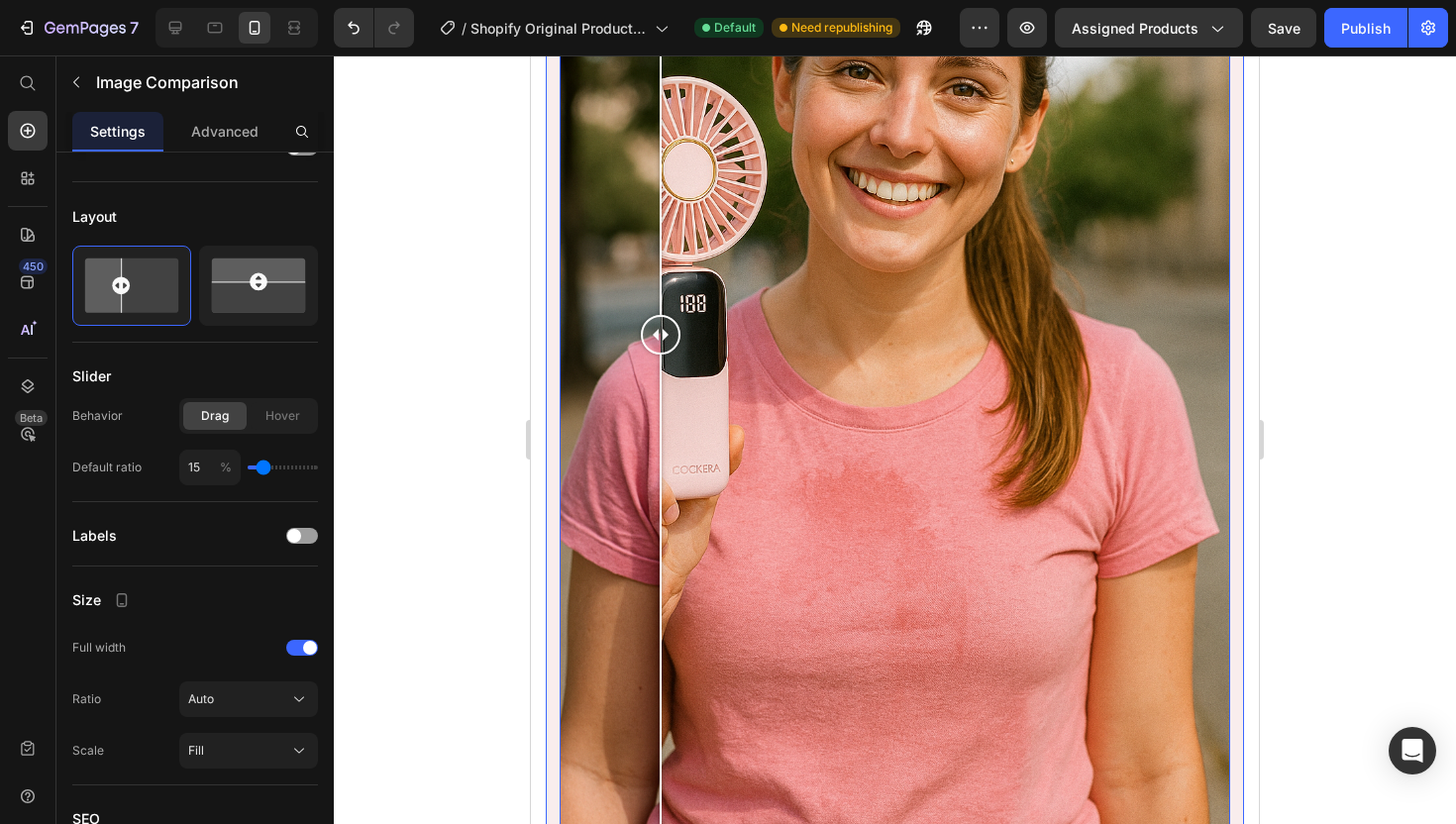 scroll, scrollTop: 5733, scrollLeft: 0, axis: vertical 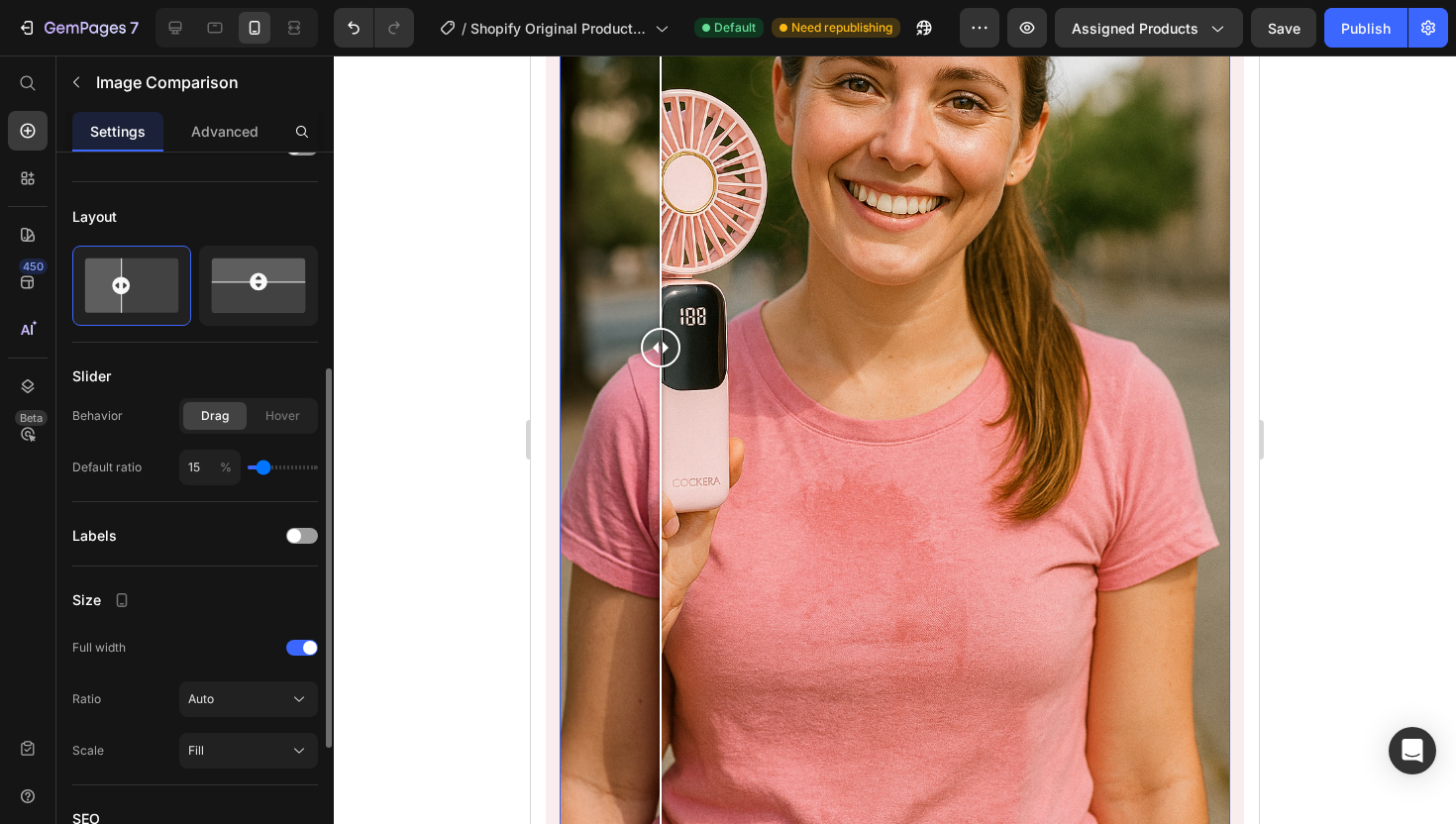 click on "15 %" 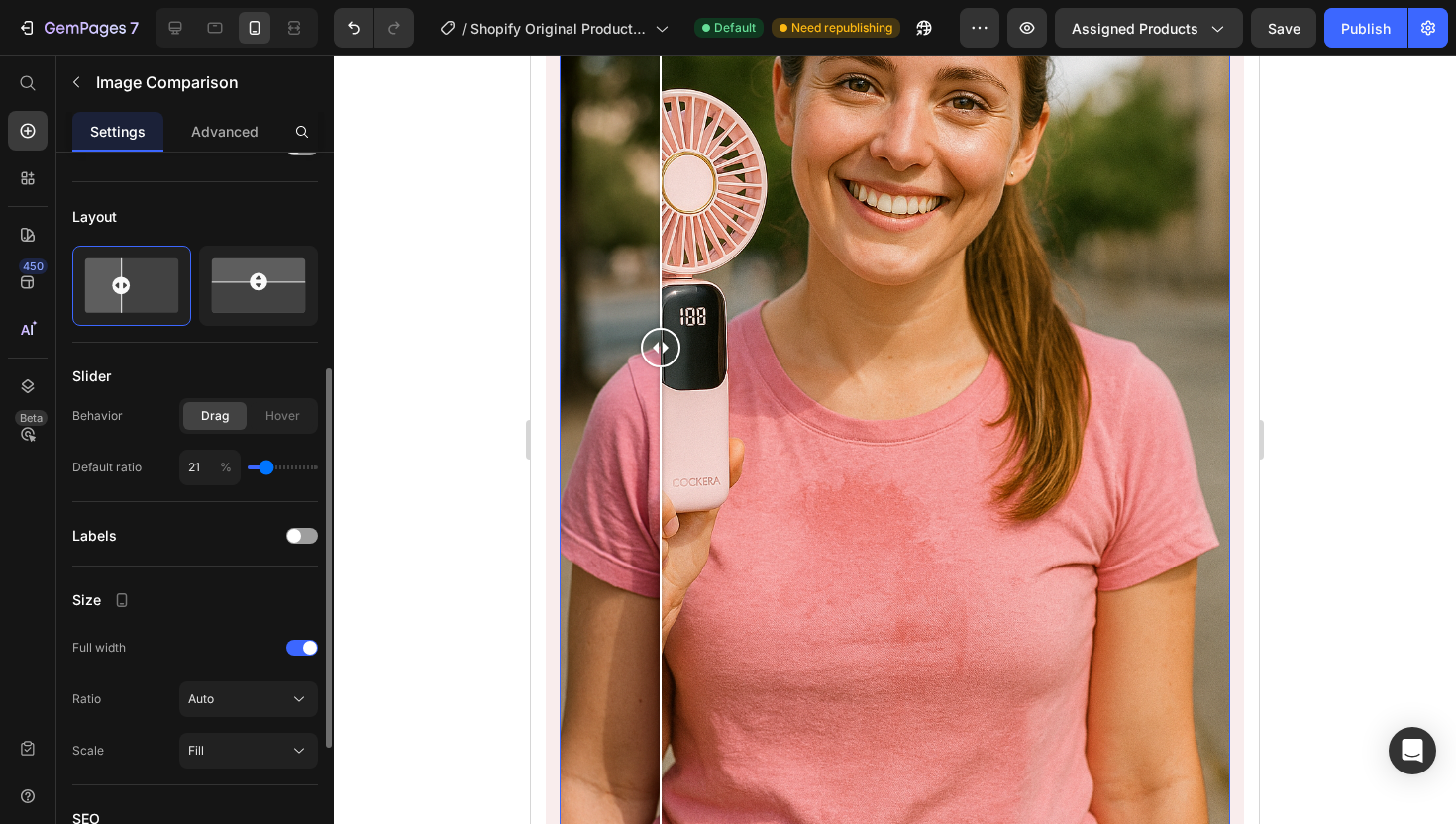 type on "22" 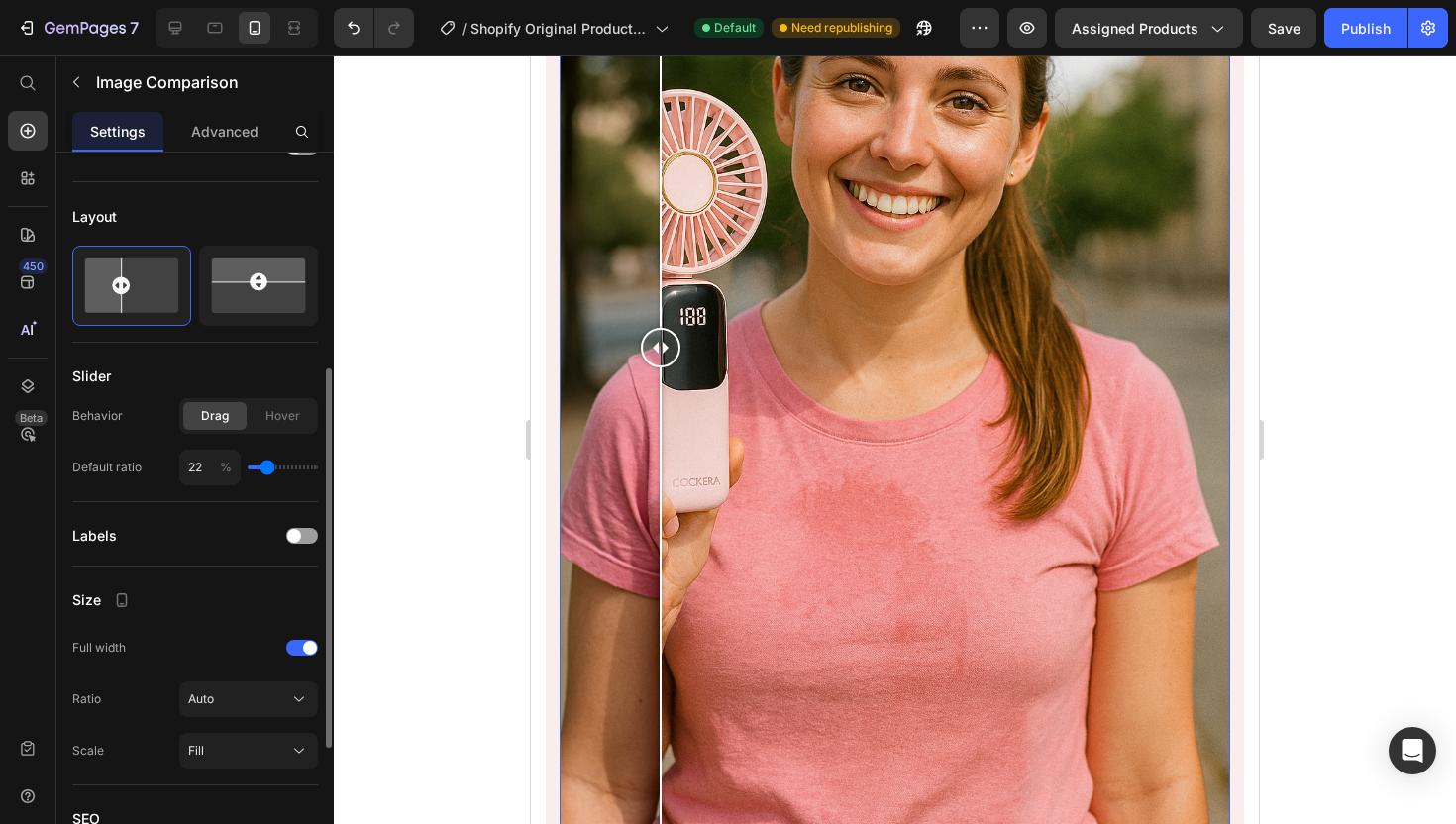 type on "24" 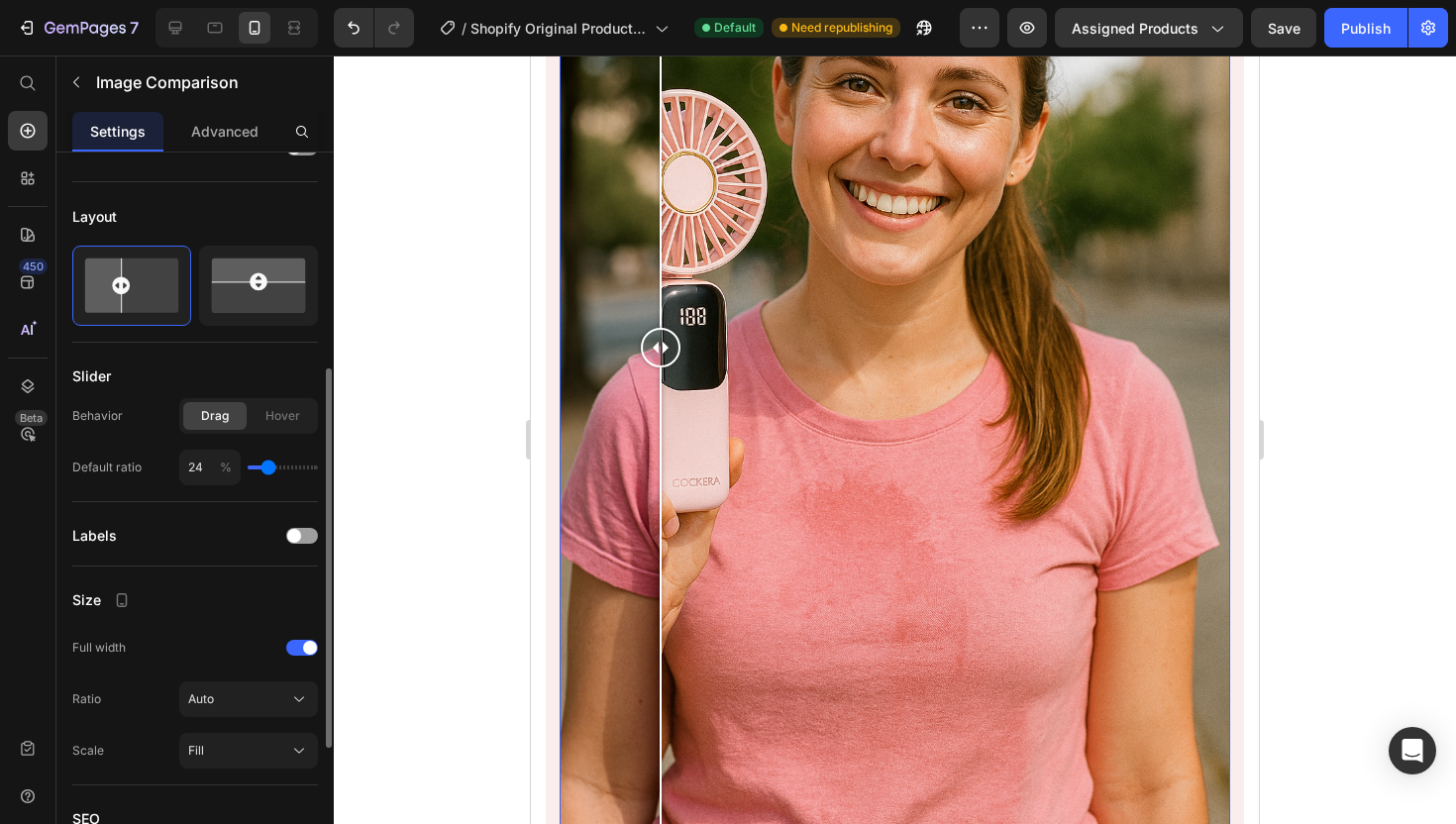 type on "28" 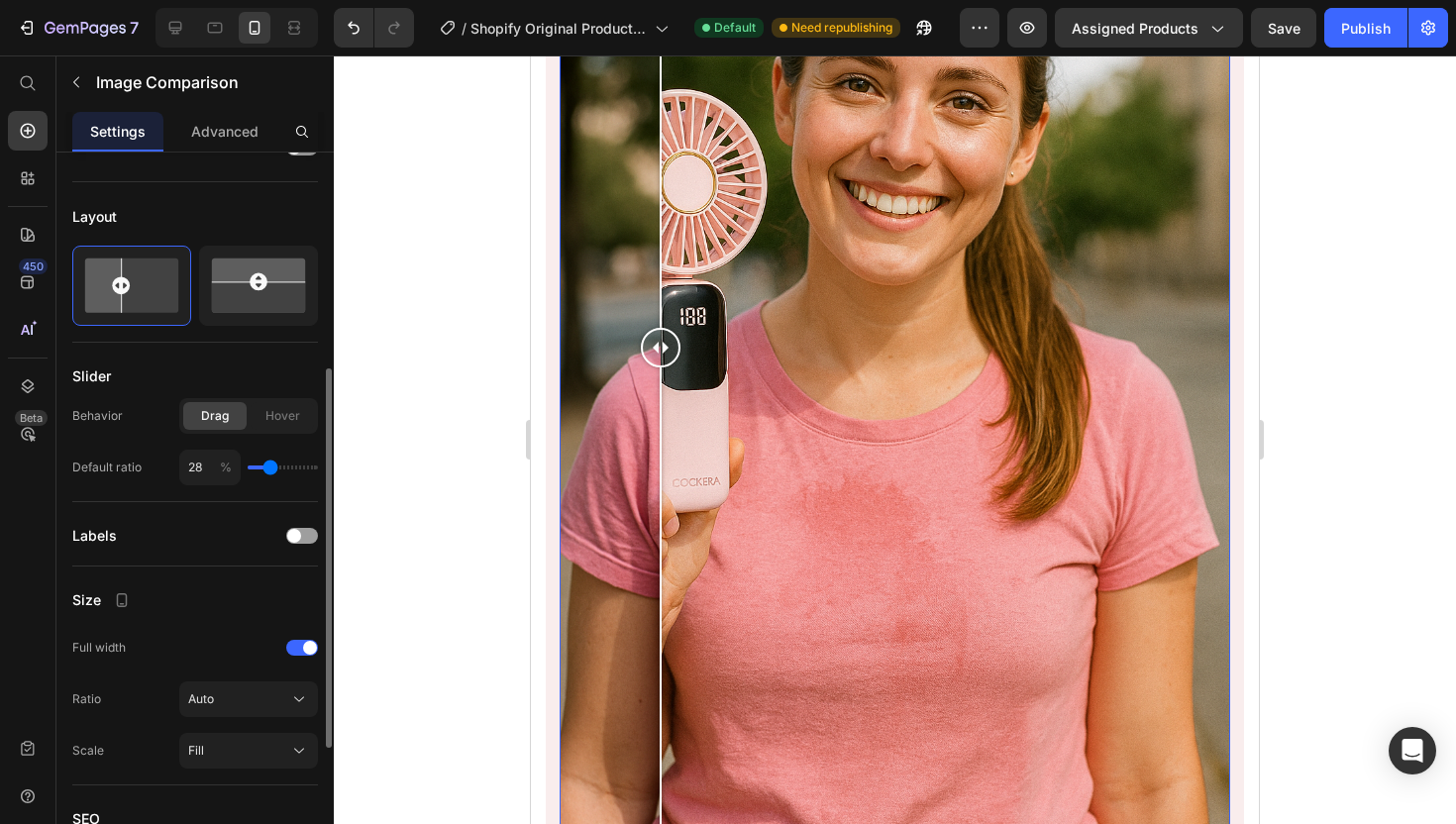 type on "33" 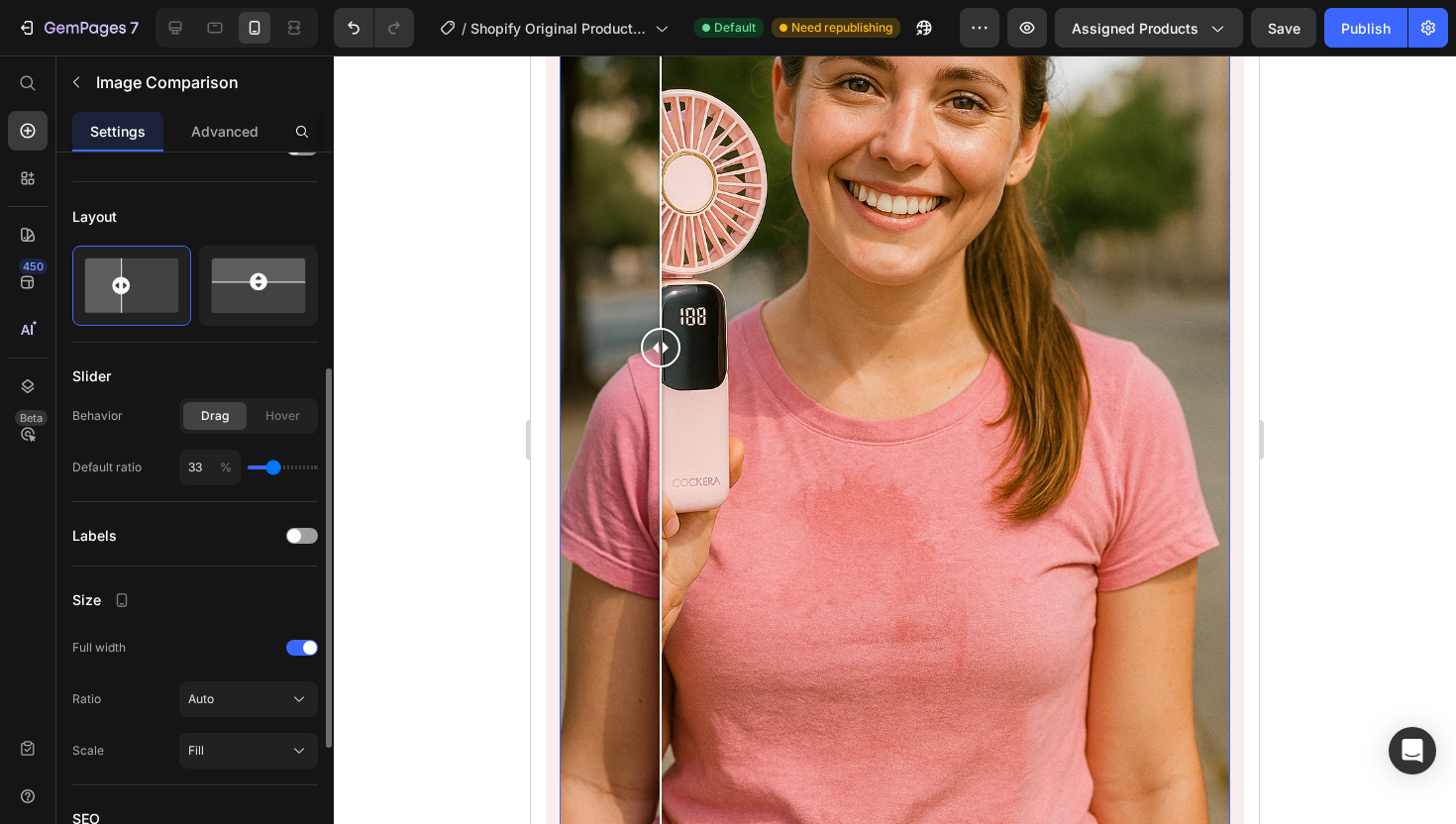 type on "38" 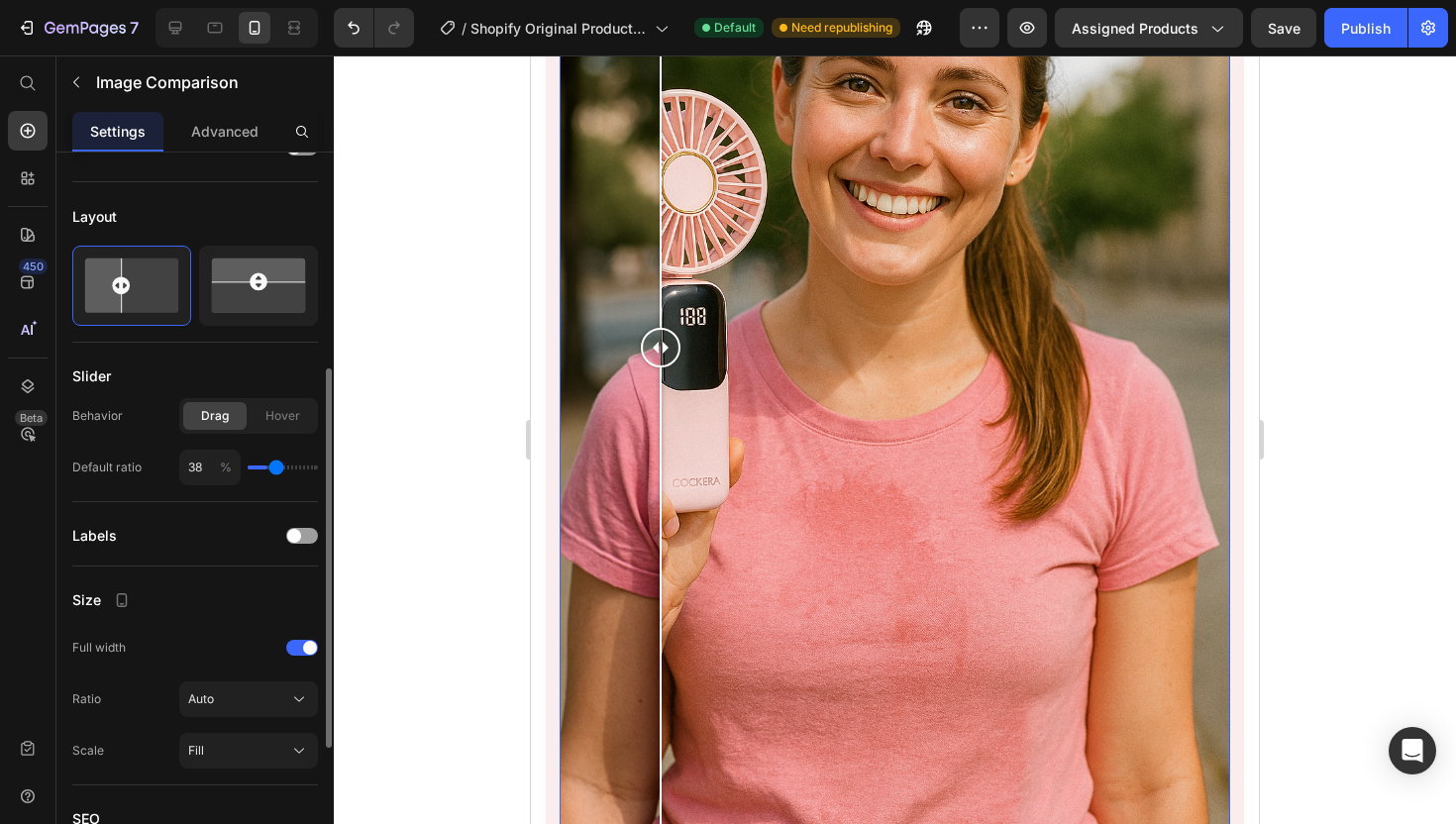 type on "42" 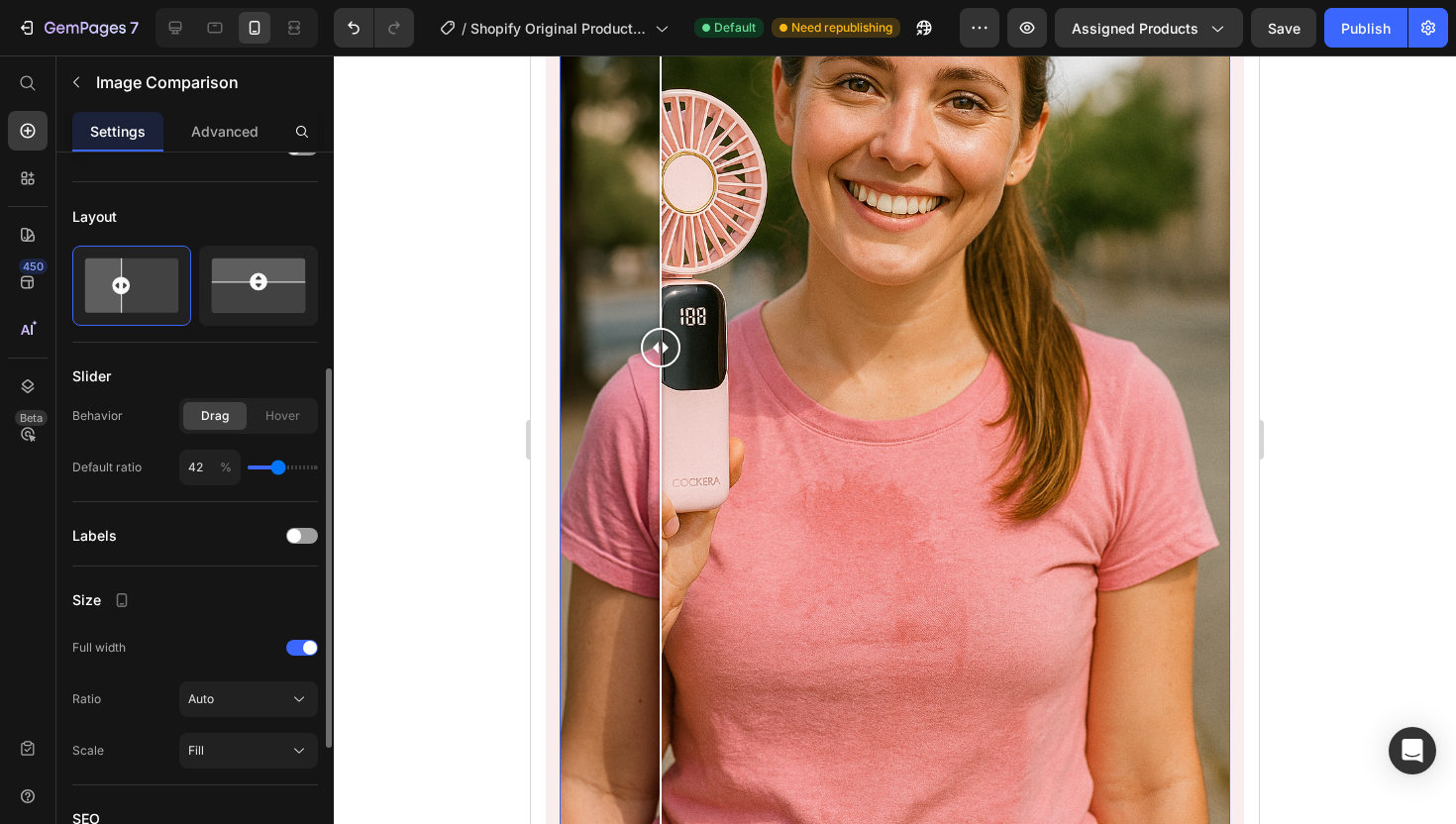 type on "45" 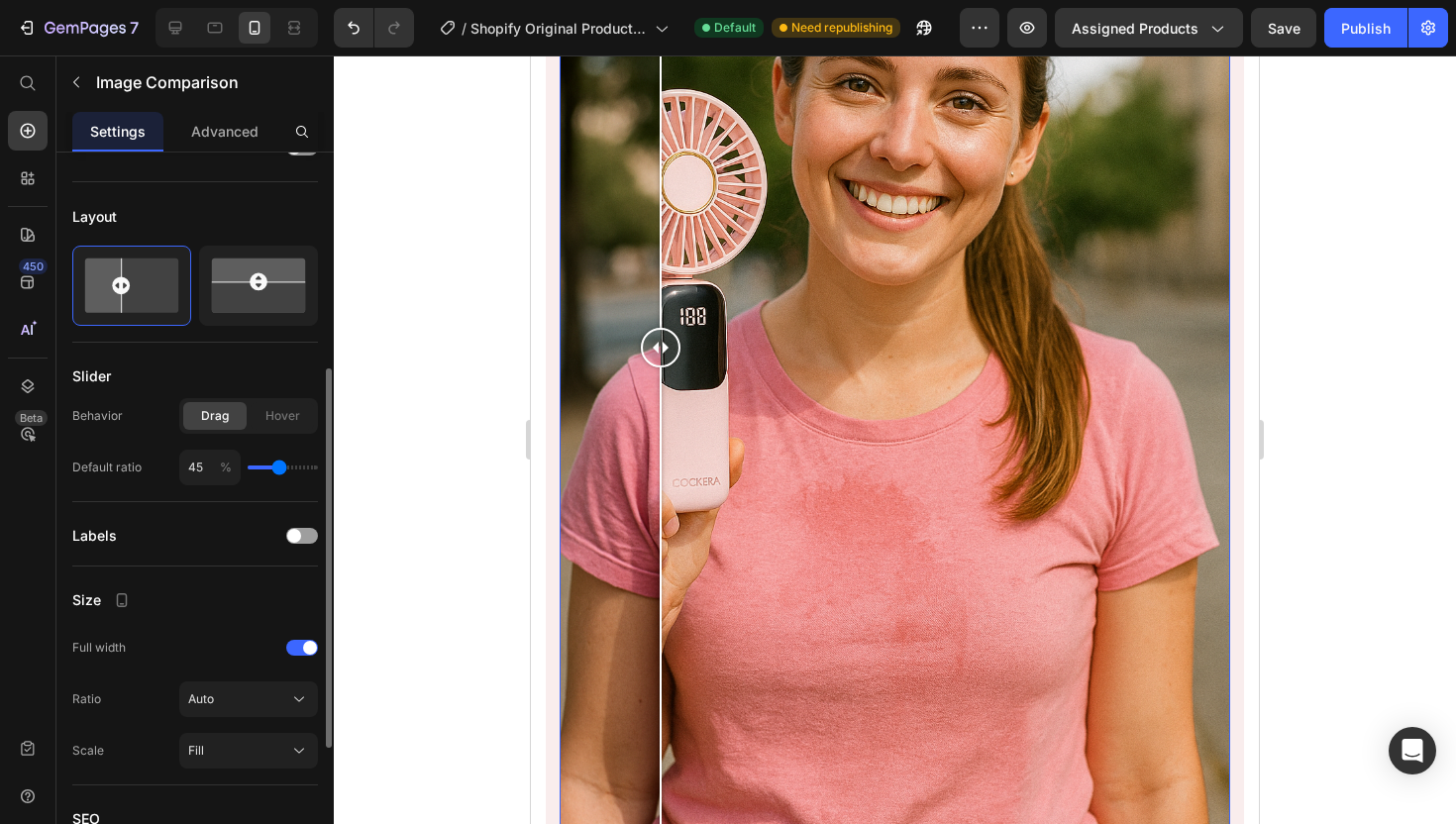 type on "46" 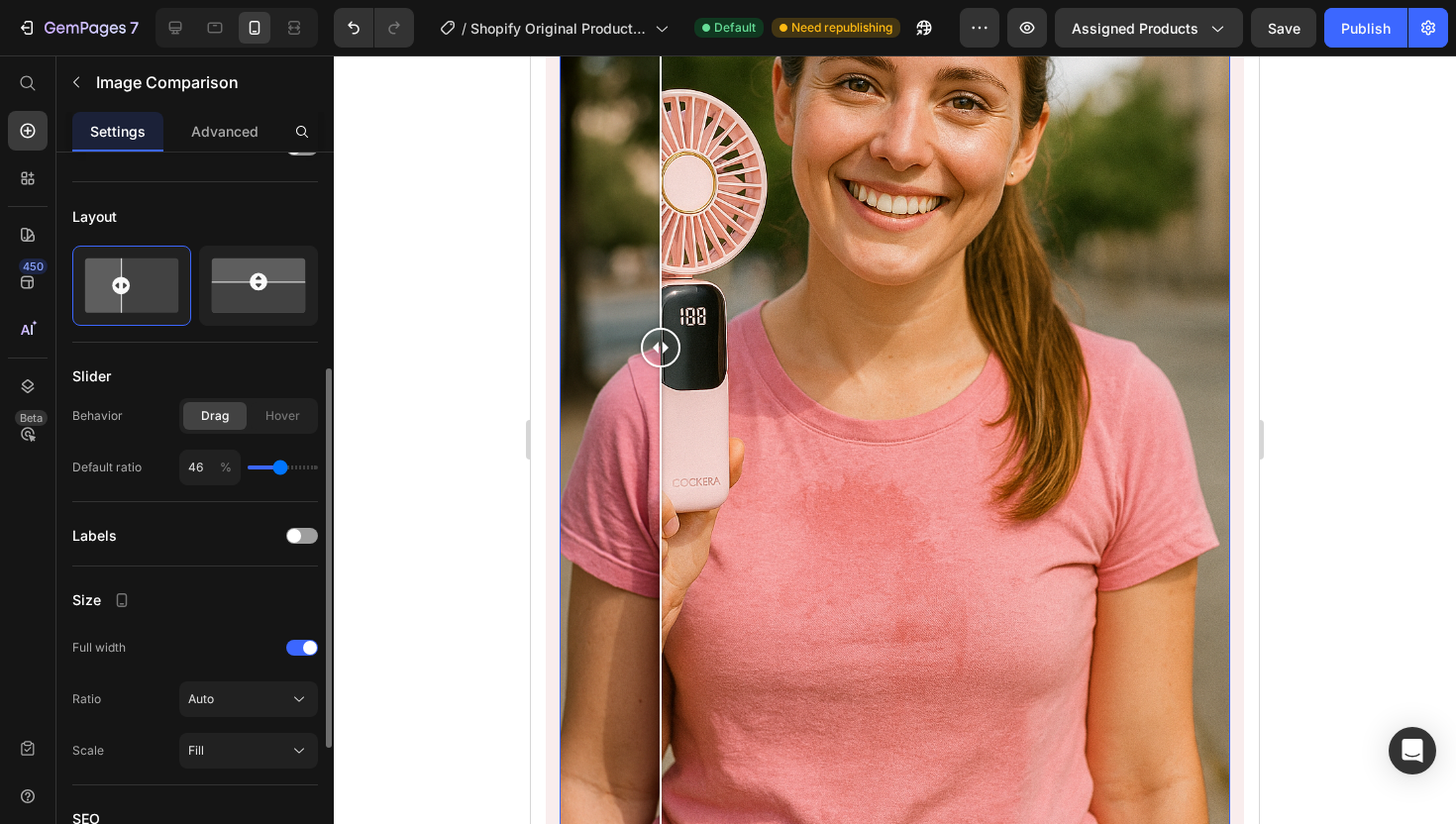 drag, startPoint x: 265, startPoint y: 468, endPoint x: 280, endPoint y: 468, distance: 15 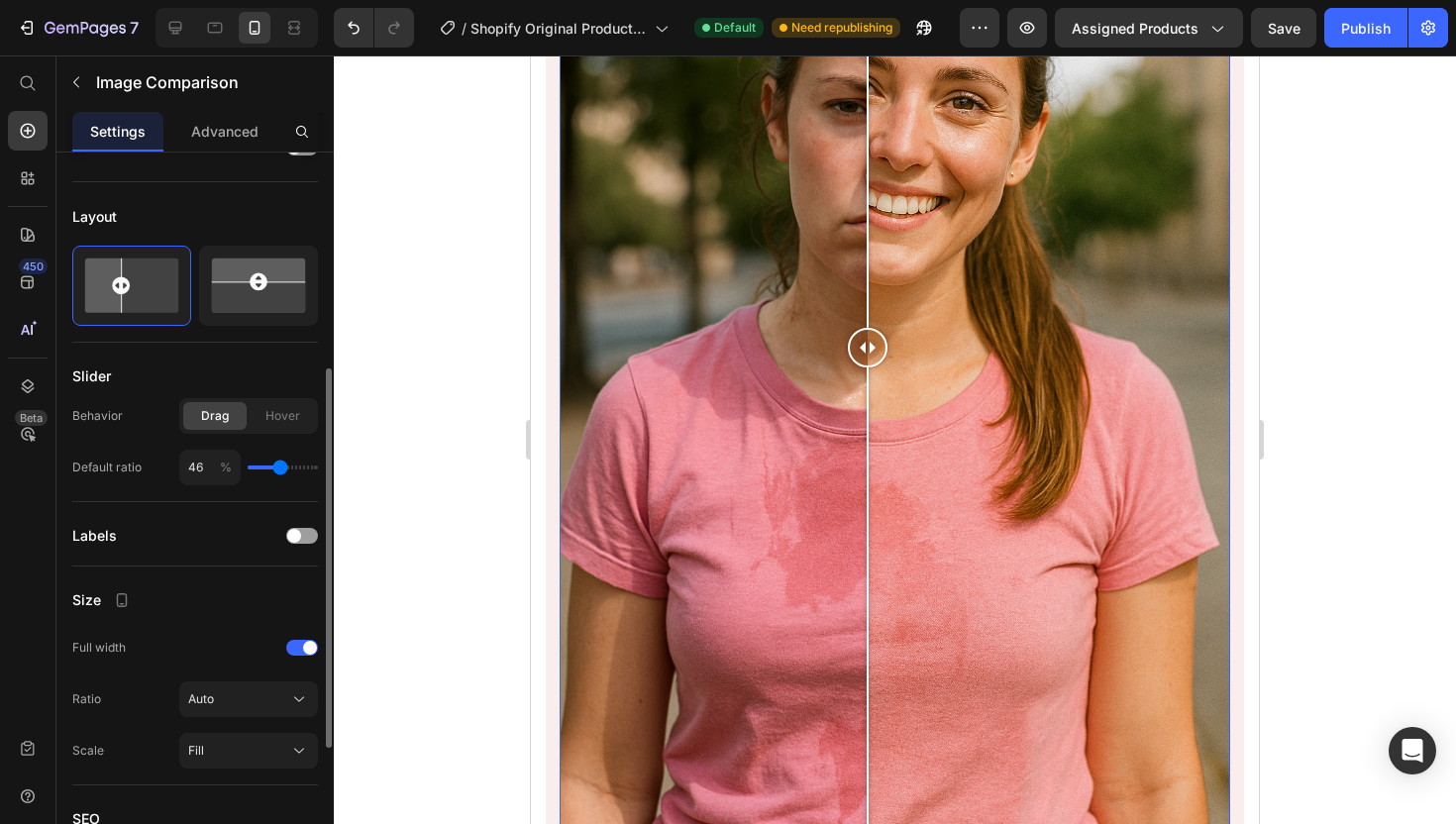 type on "49" 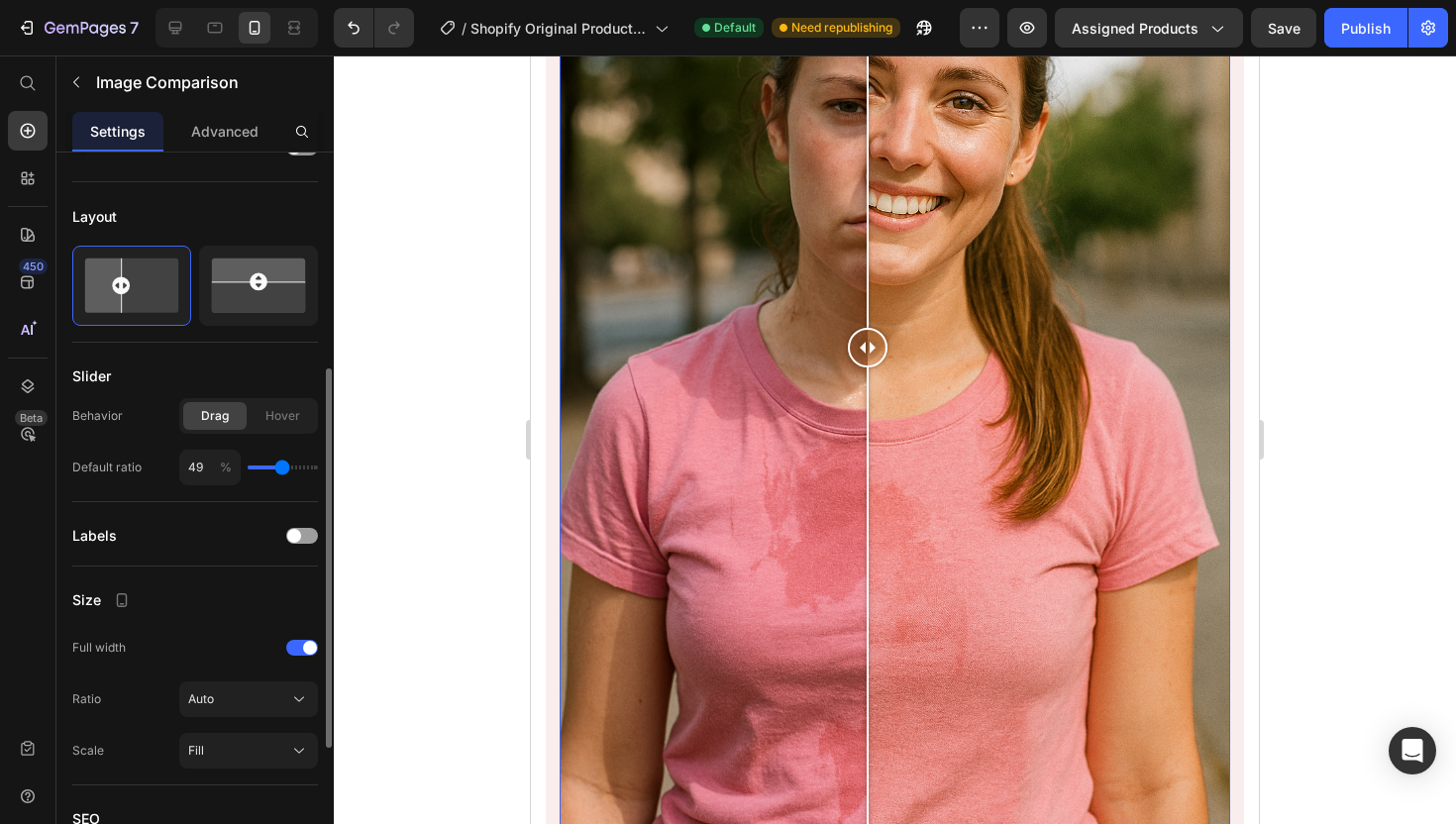 type on "50" 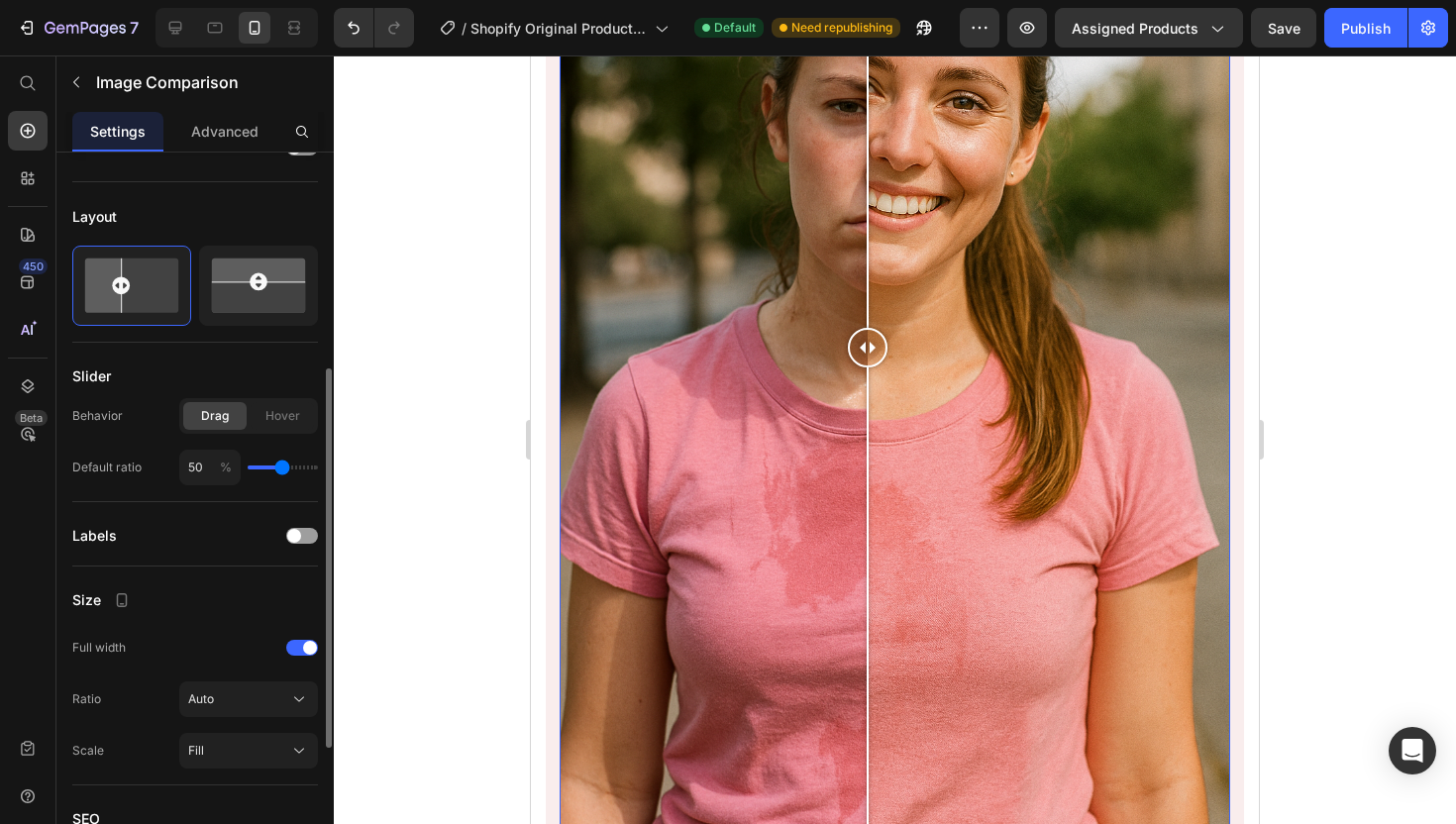type on "52" 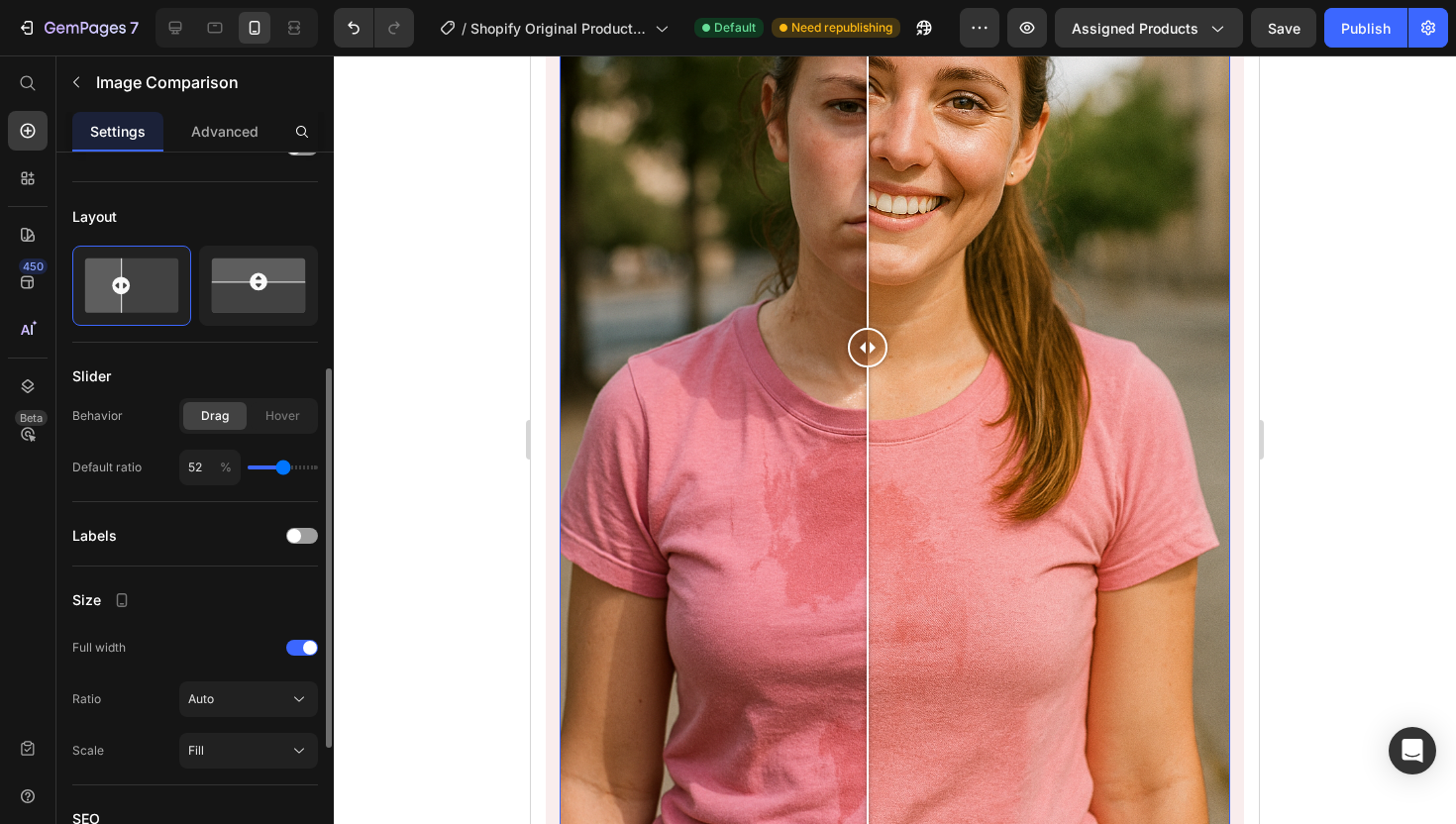 type on "53" 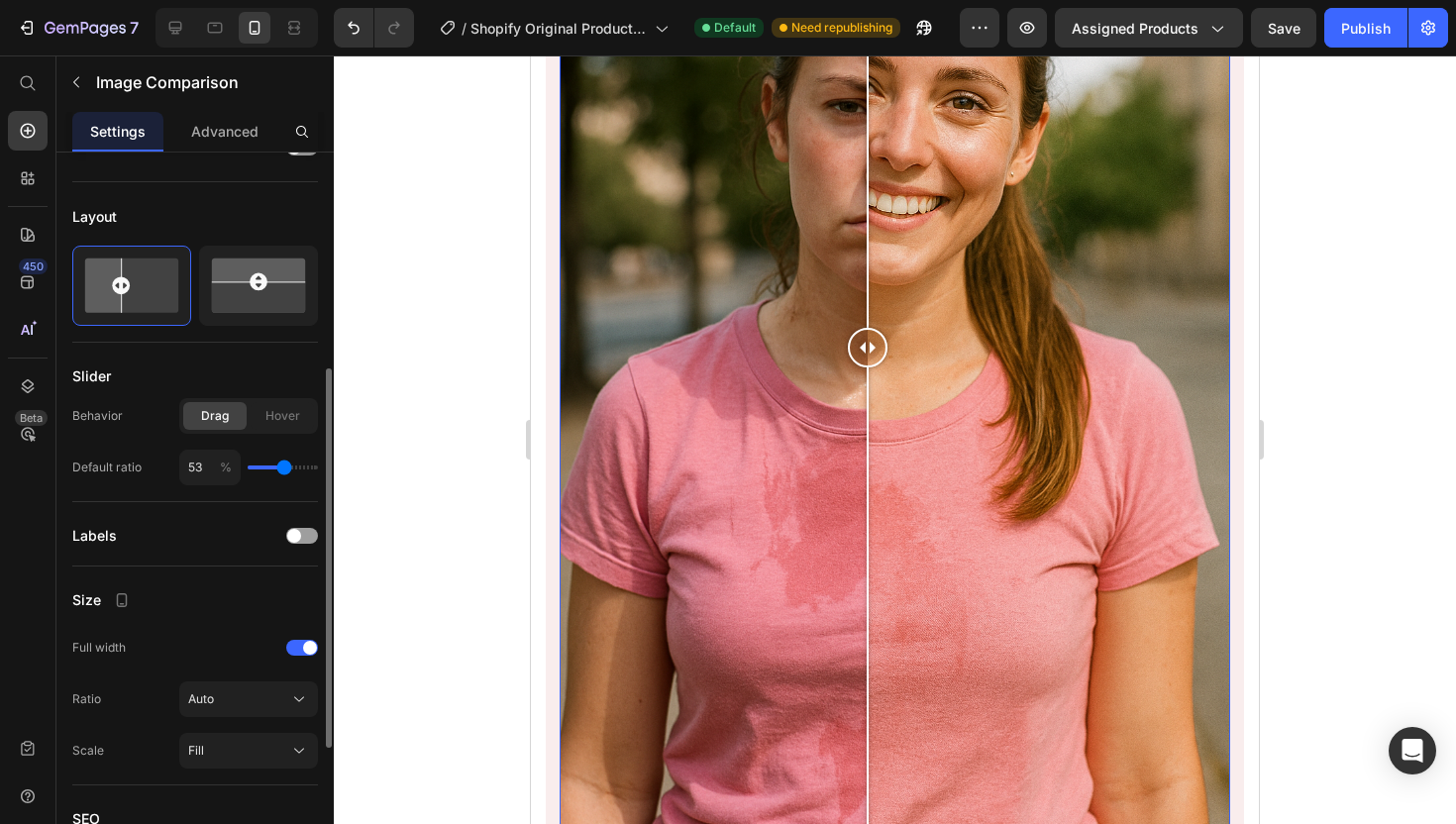 type on "54" 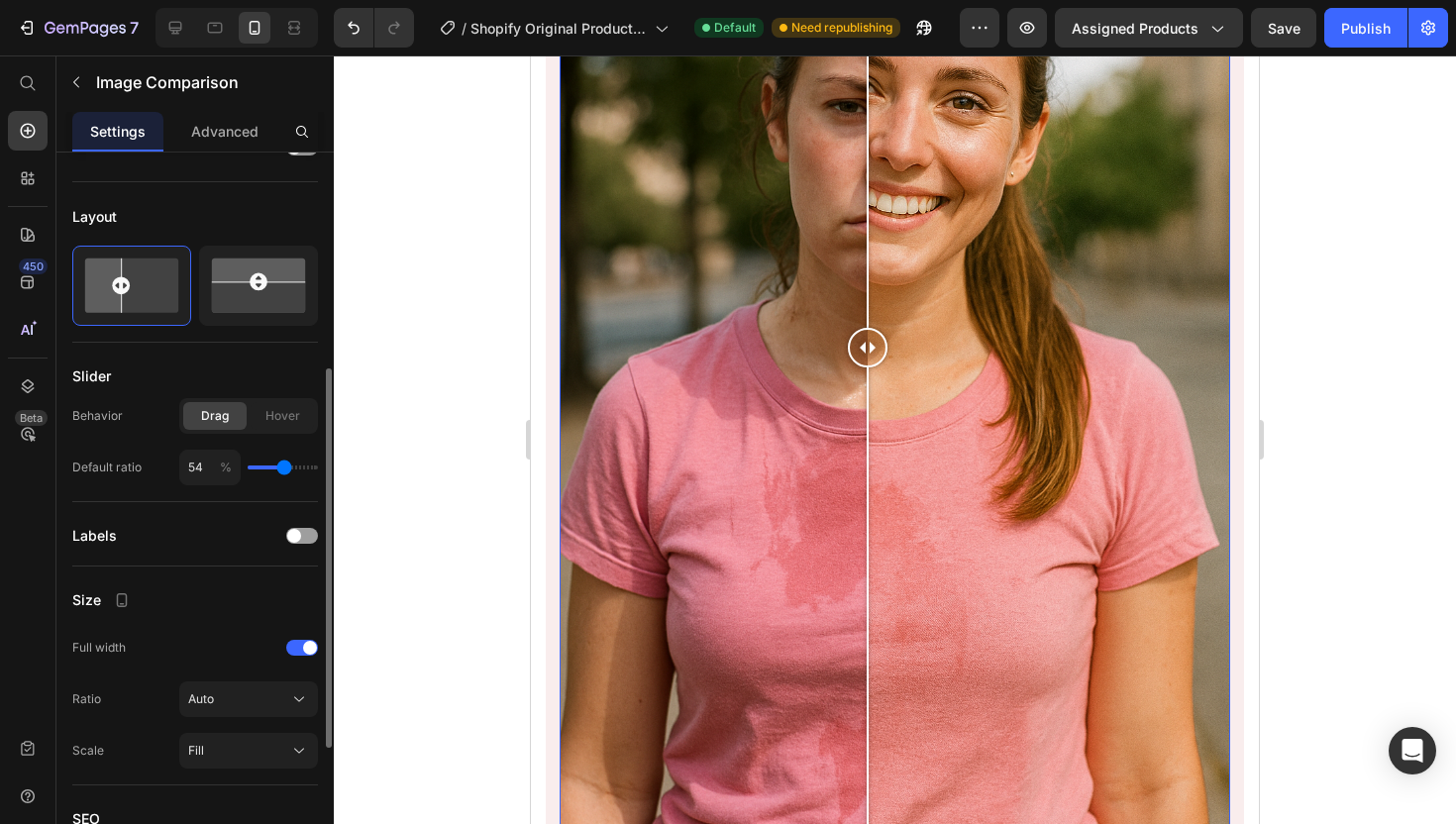 type on "55" 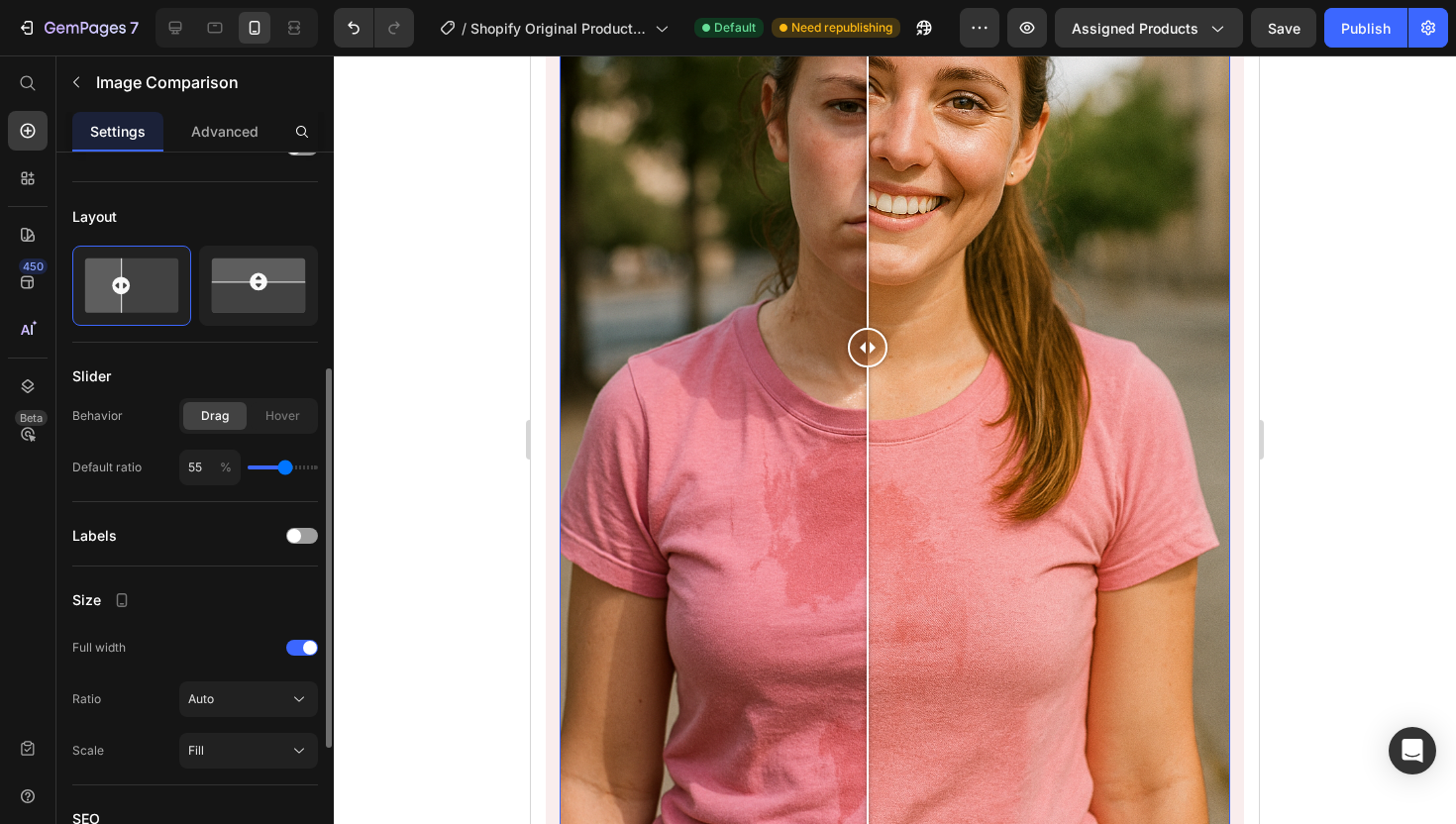 type on "56" 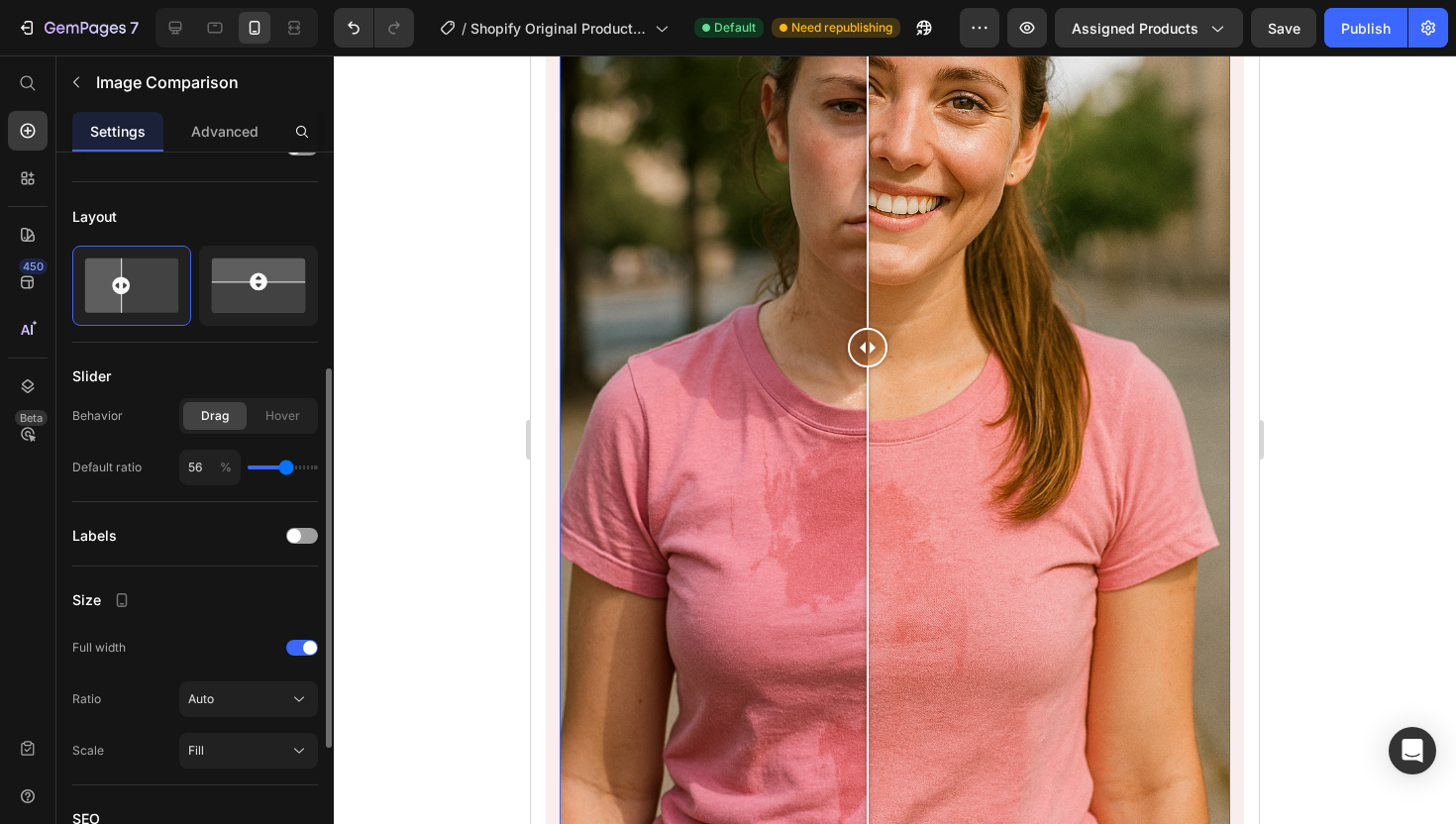 type on "57" 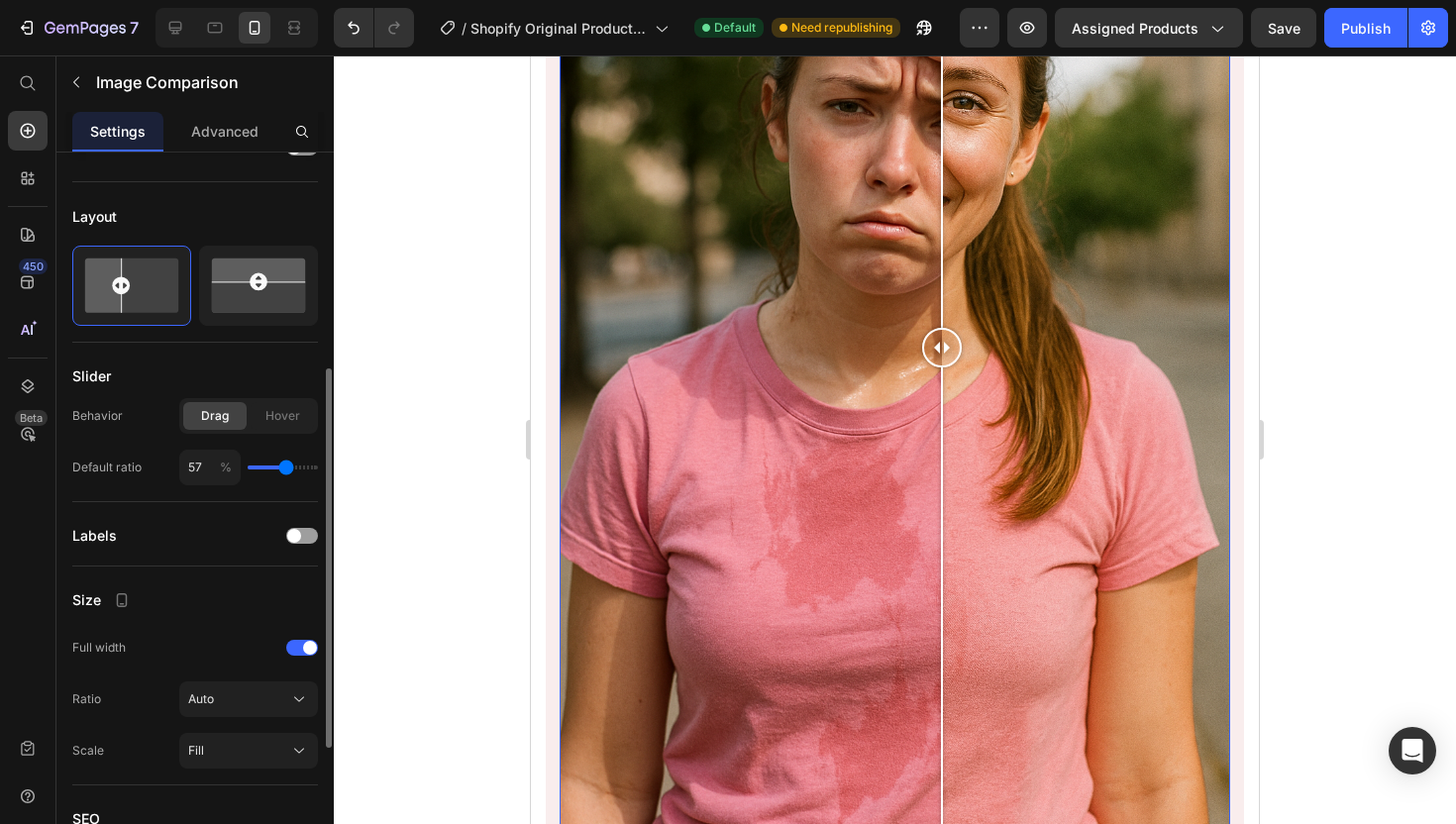 type on "57" 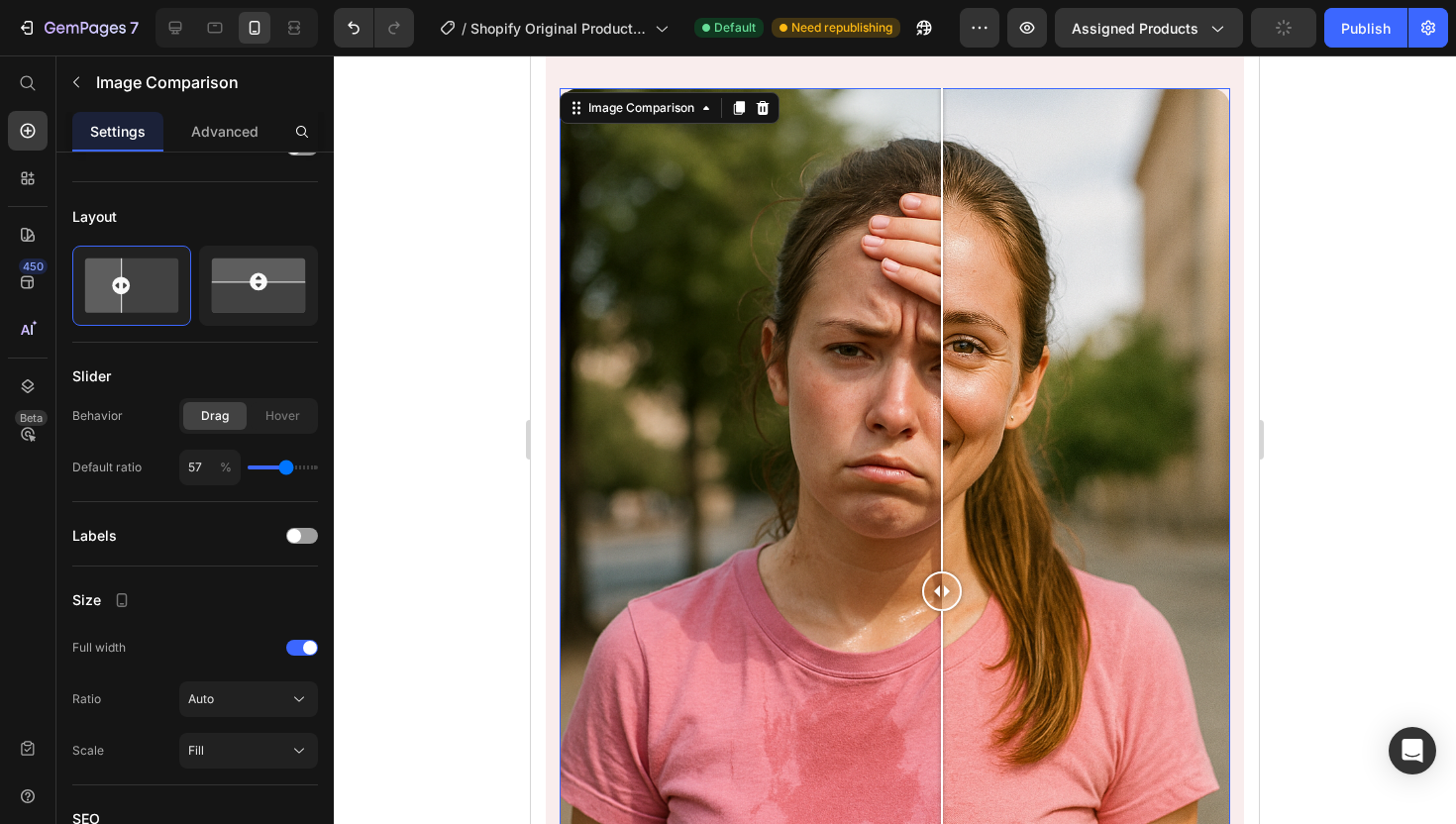 scroll, scrollTop: 5531, scrollLeft: 0, axis: vertical 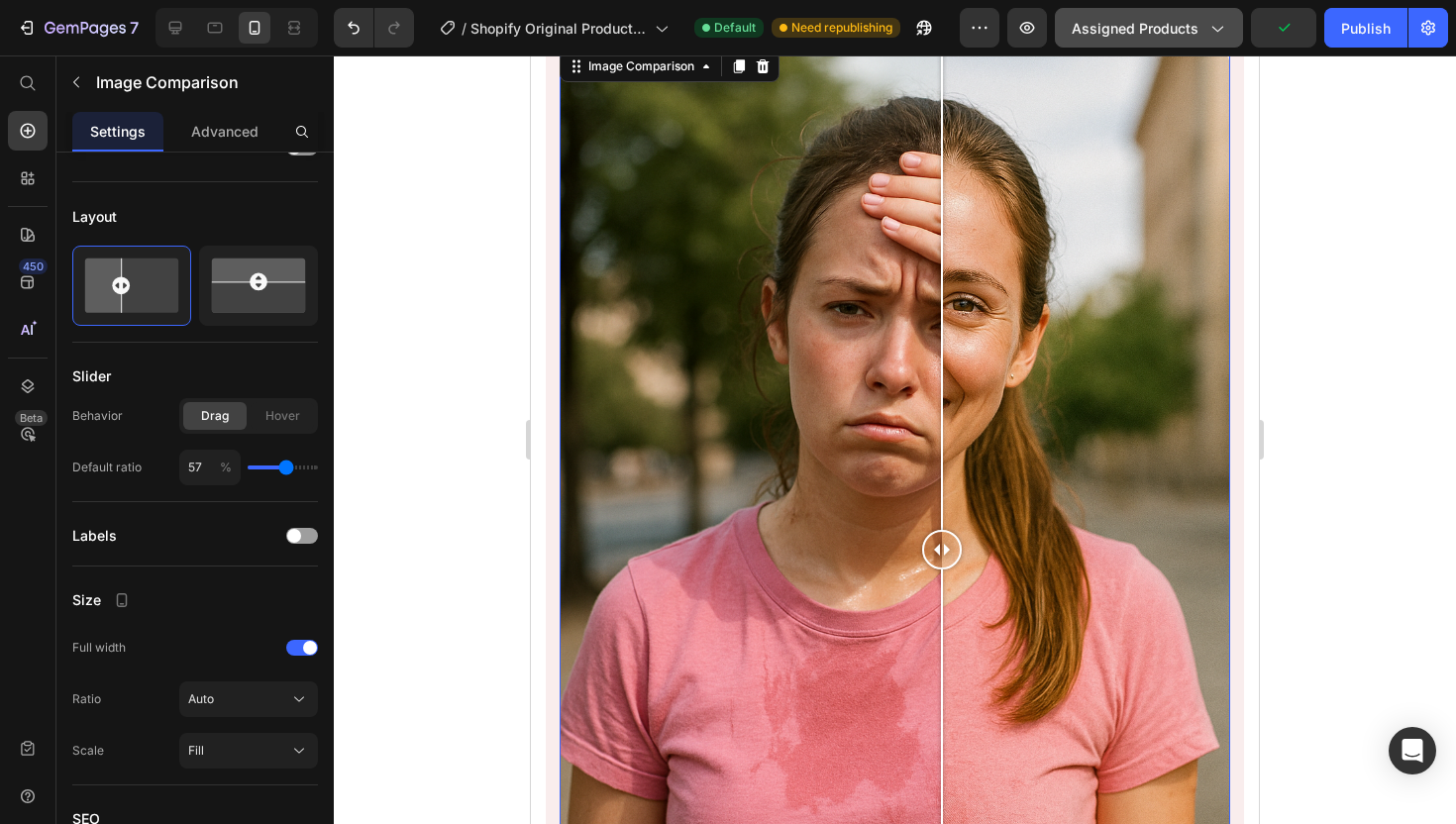 click on "Assigned Products" 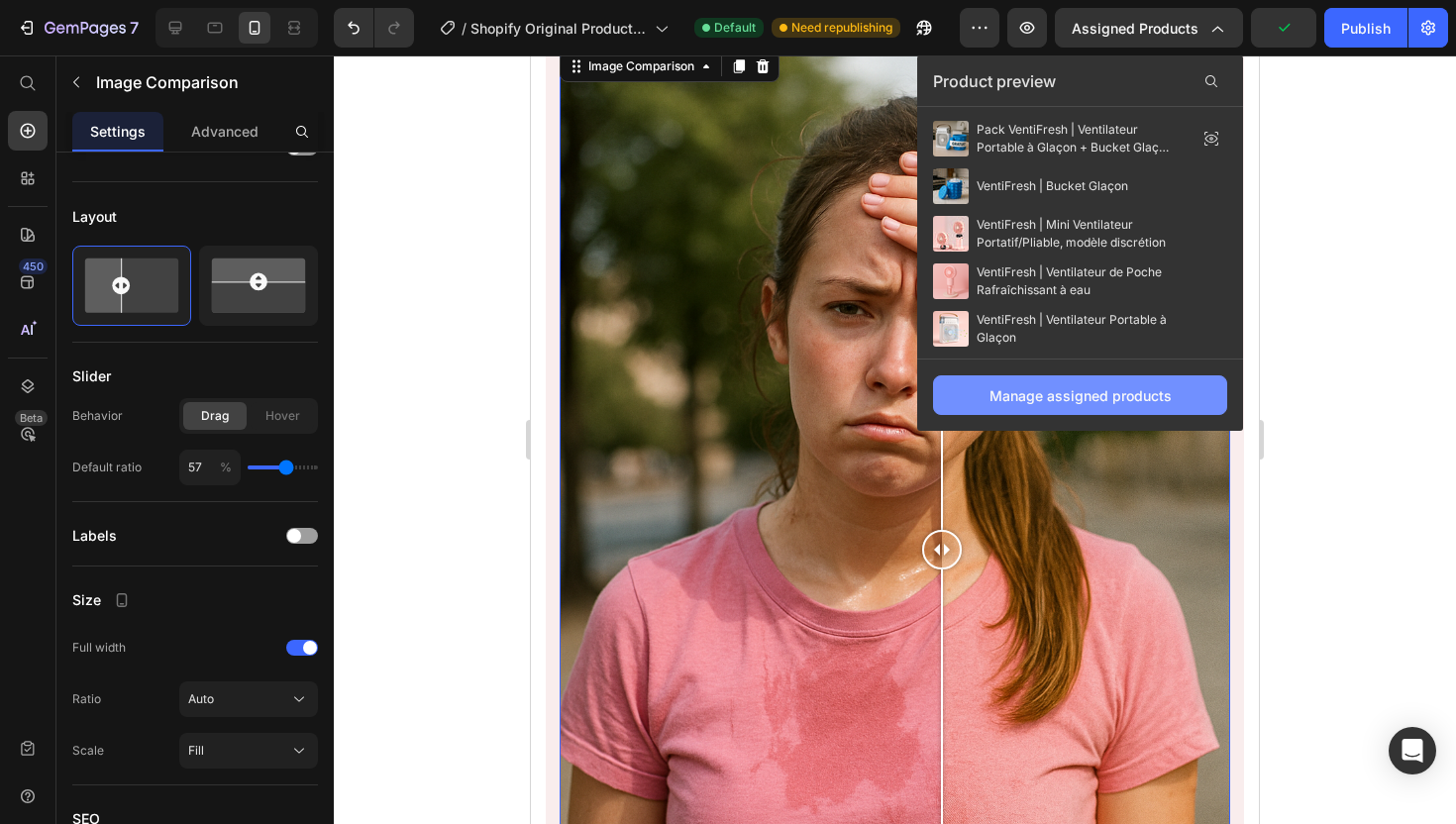 click on "Manage assigned products" at bounding box center [1081, 395] 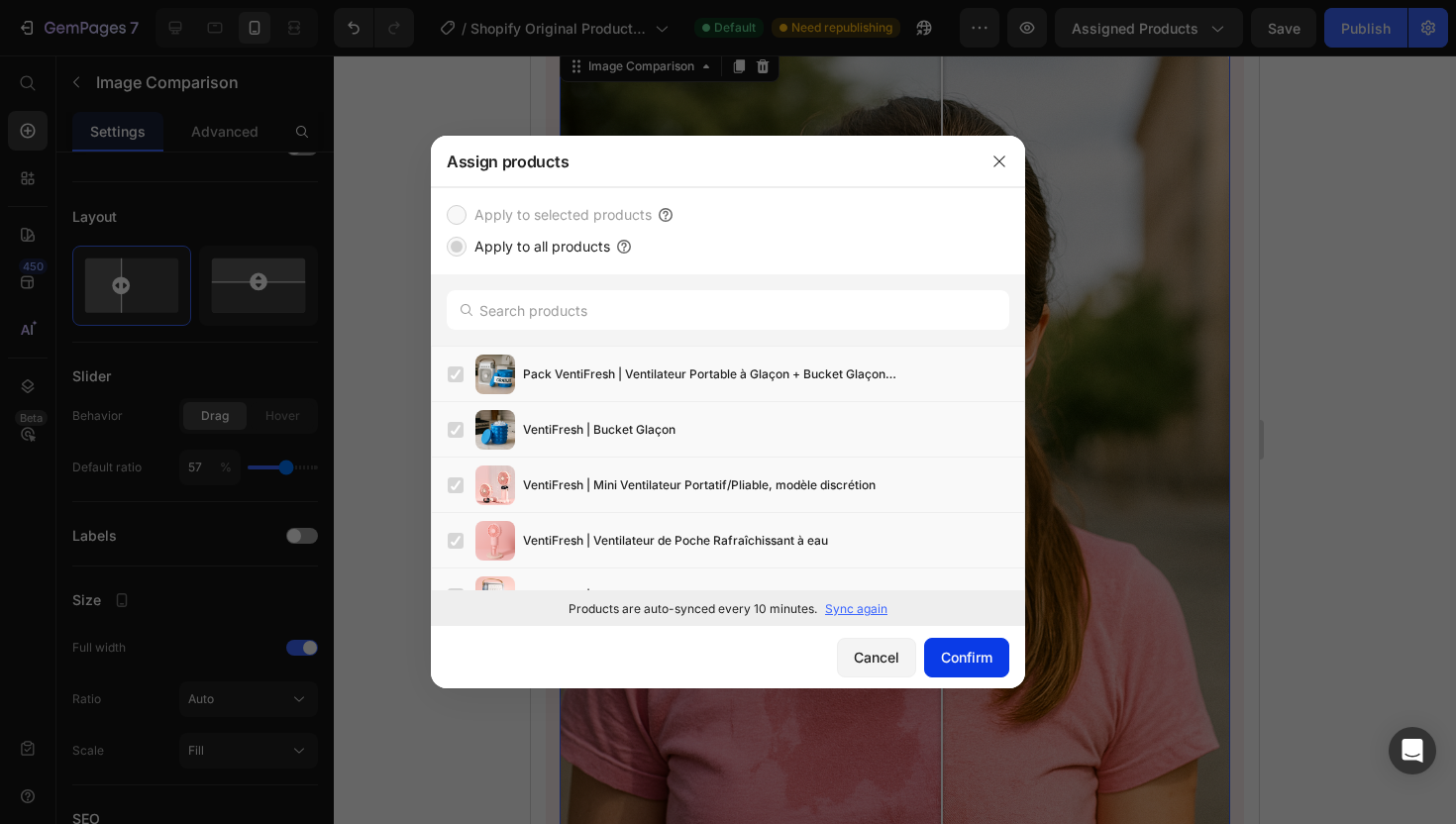 click on "Confirm" 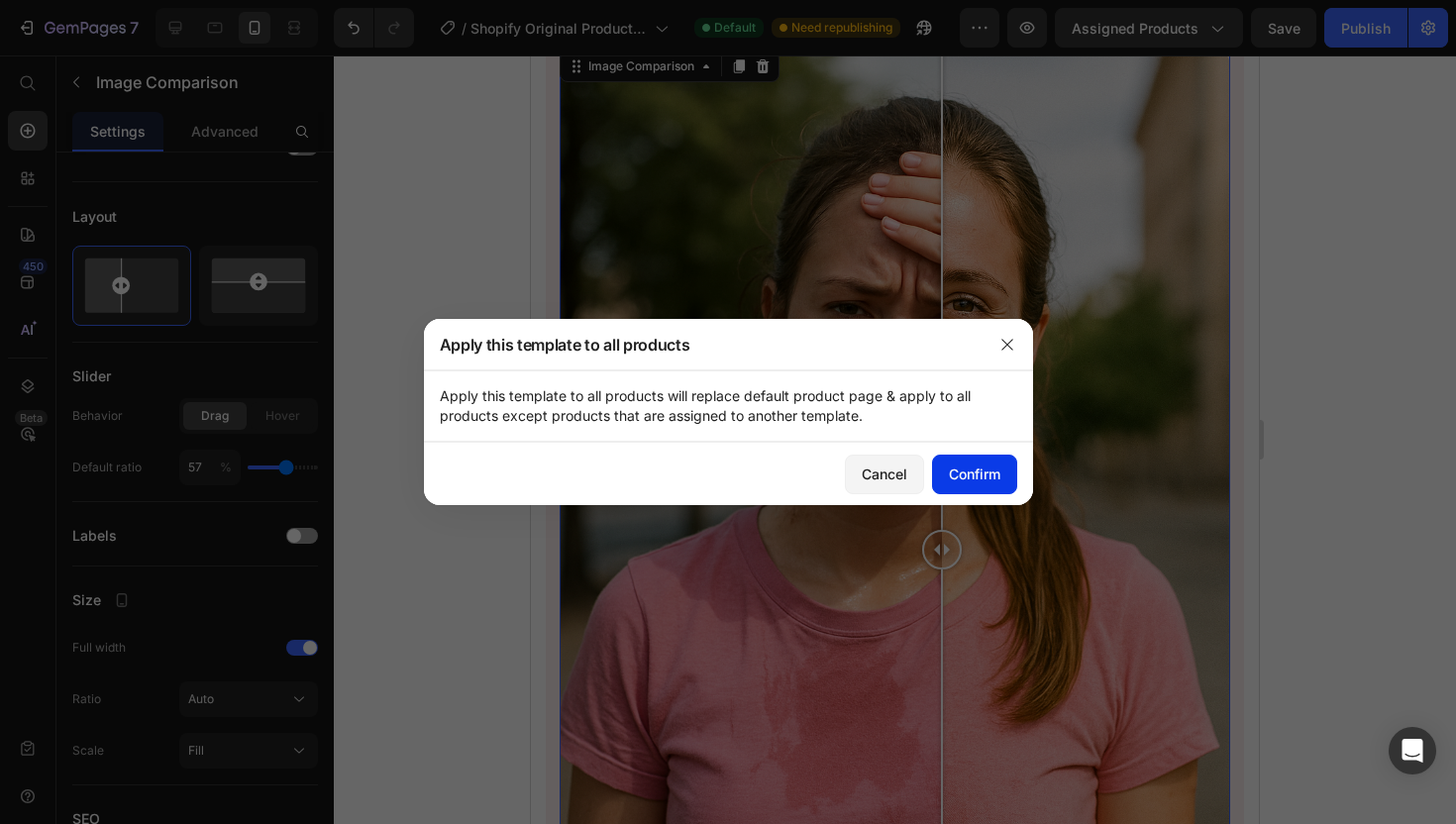 click on "Confirm" 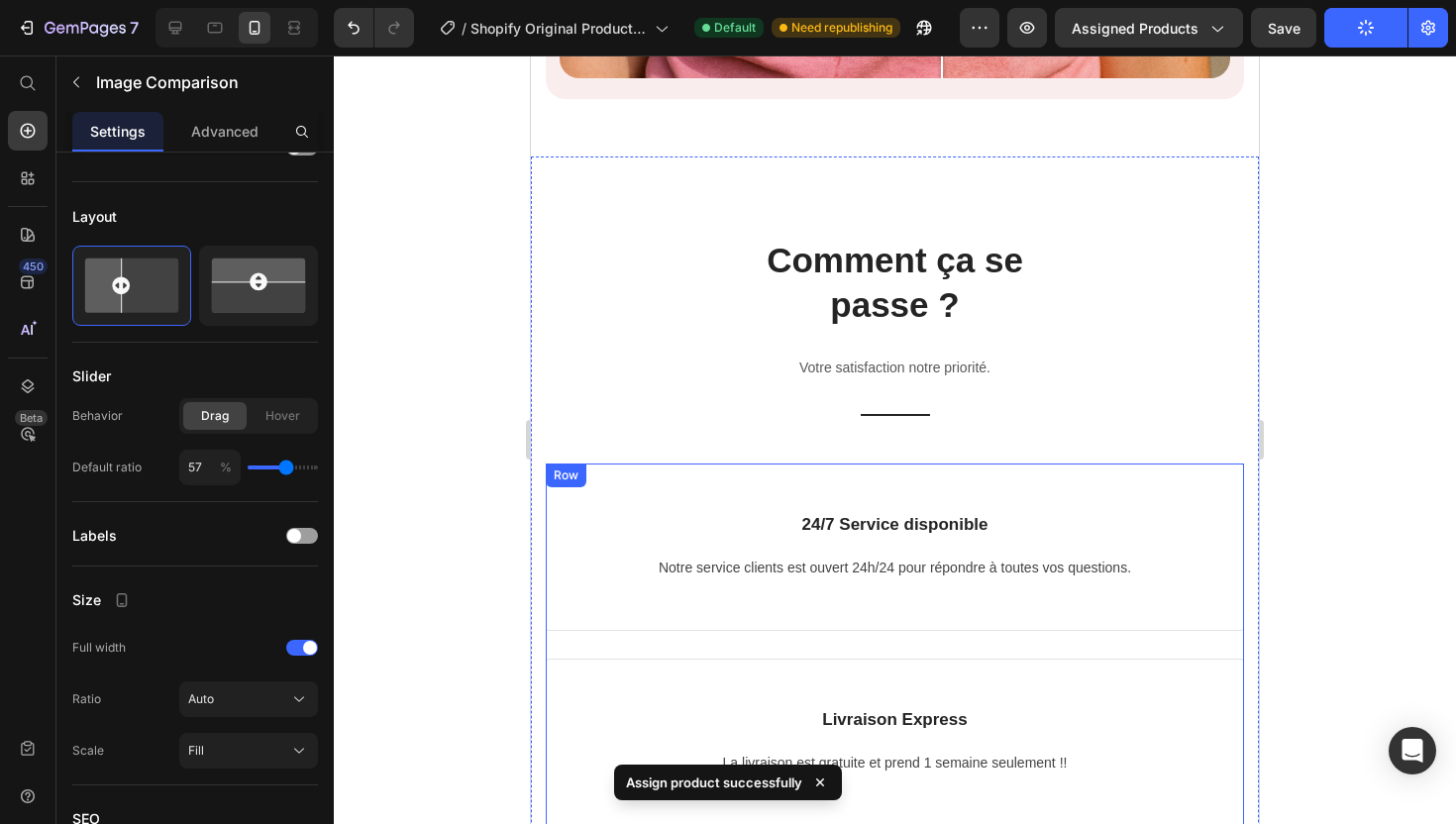 scroll, scrollTop: 6503, scrollLeft: 0, axis: vertical 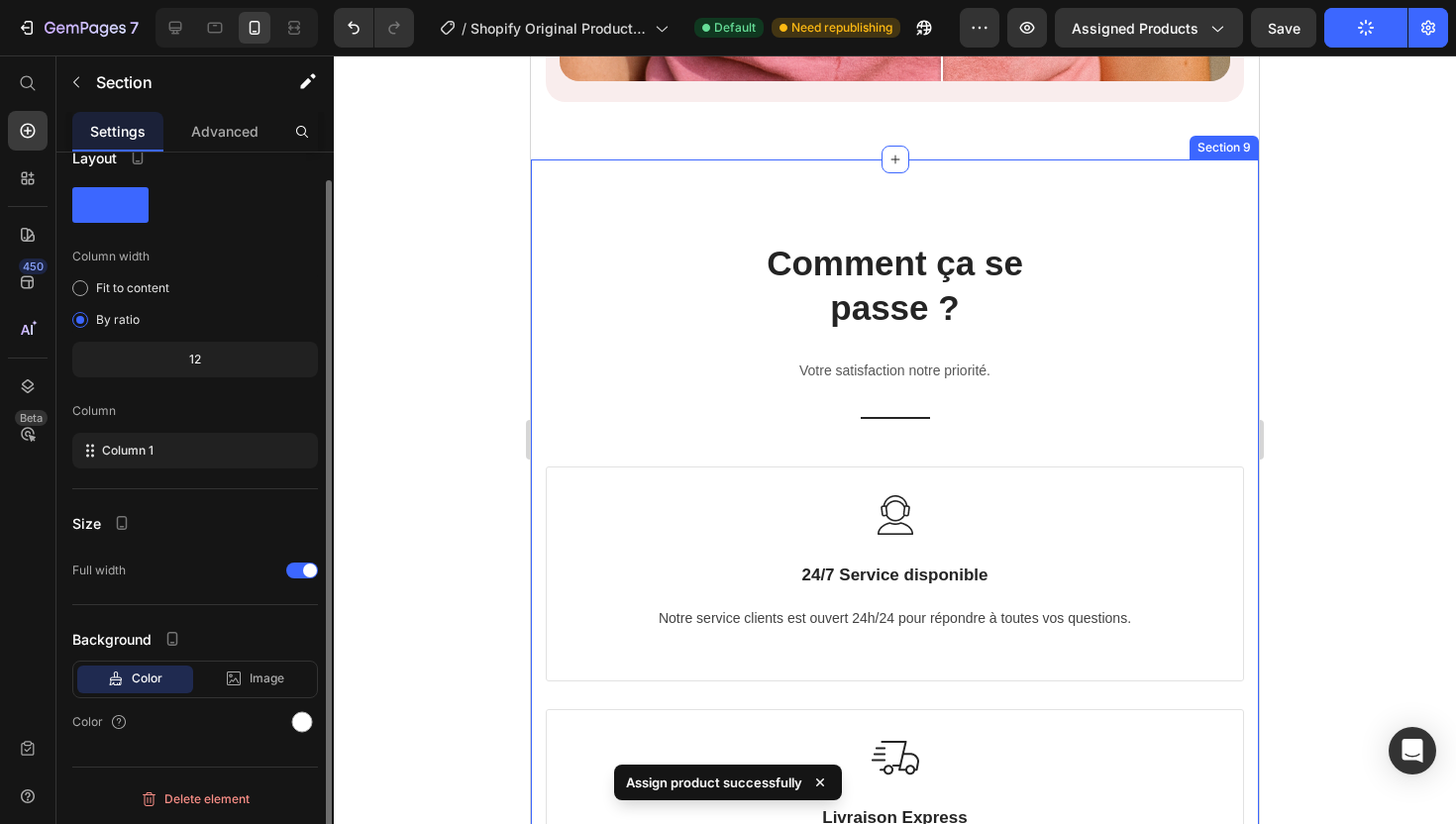 click on "Comment ça se  passe ?  Heading Votre satisfaction notre priorité. Text block                Title Line Row Image 24/7 Service disponible  Heading Notre service clients est ouvert 24h/24 pour répondre à toutes vos questions. Text block Row Image Livraison Express  Heading La livraison est gratuite et prend 1 semaine seulement !!  Text block Row Image Payment sécurisé  Heading Nous n'utilisons pas vos données personnelles, et nous vous garantissons 100% de sécurité. Text block Row Image Retour  Heading Si votre produit comporte des problème de production, nous vous en renverrons un  ( gratuitement ). Text block Row Row Section 9" at bounding box center (894, 777) 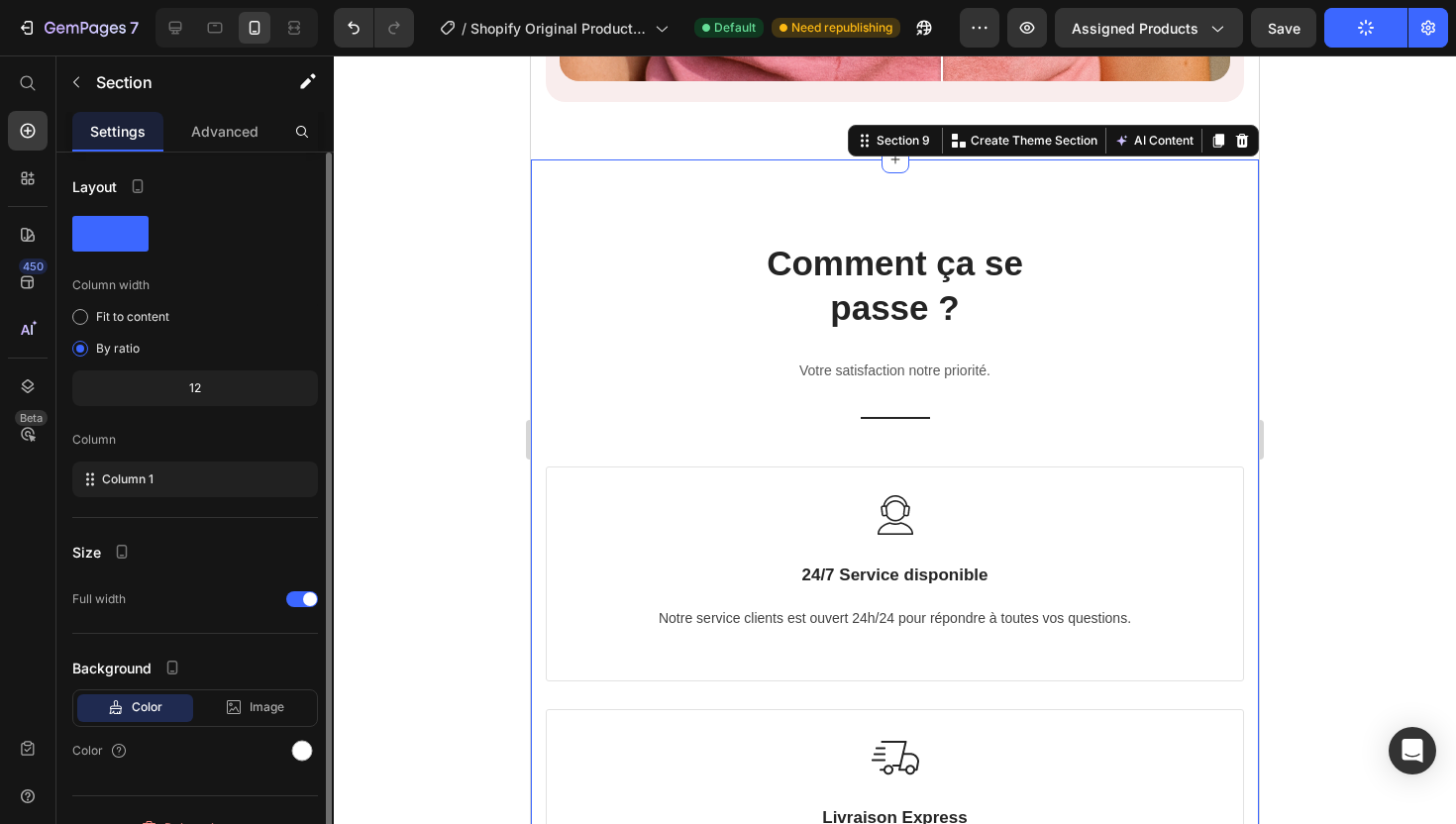click on "Comment ça se  passe ?  Heading Votre satisfaction notre priorité. Text block                Title Line" at bounding box center [894, 337] 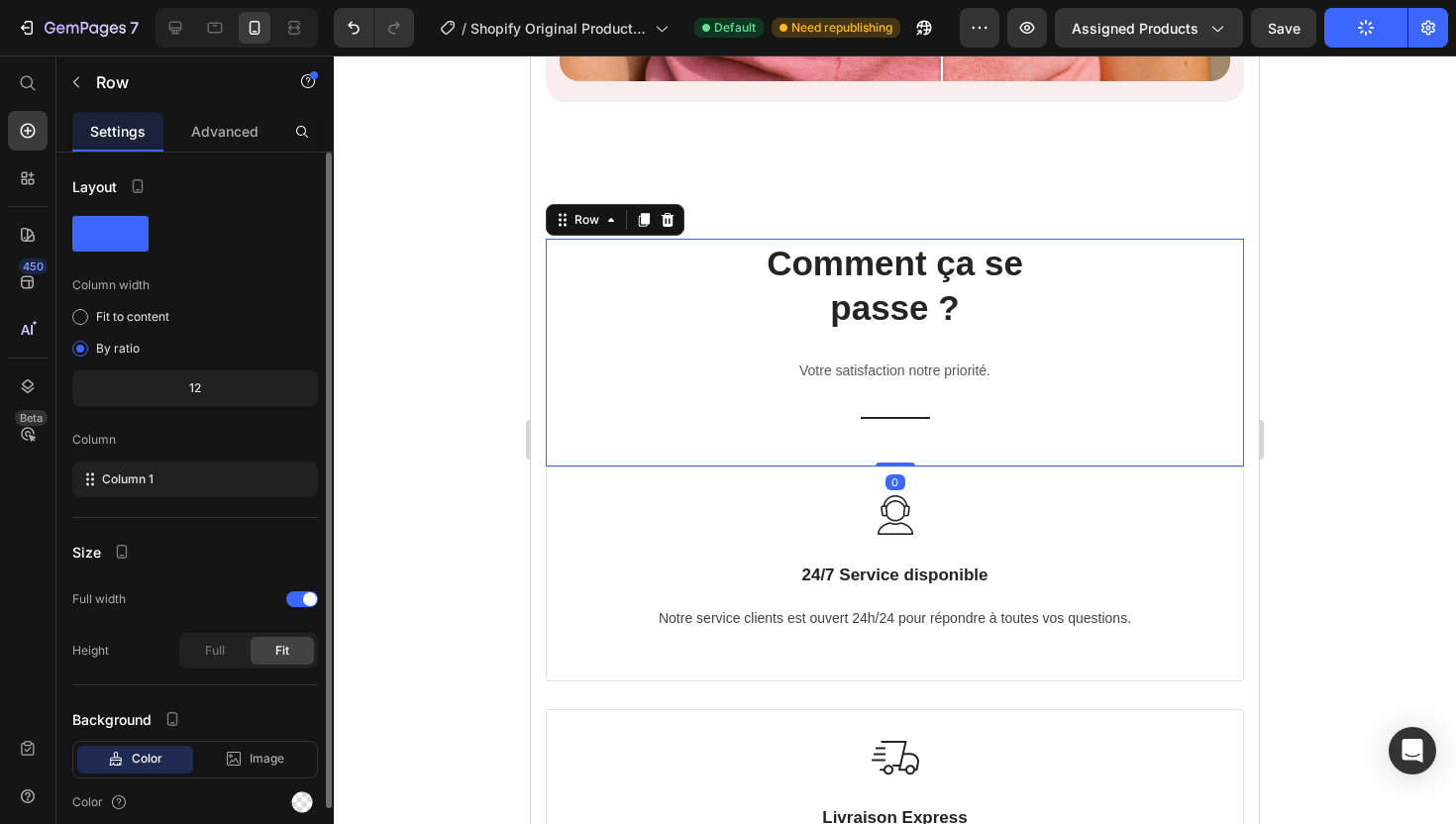click on "12" 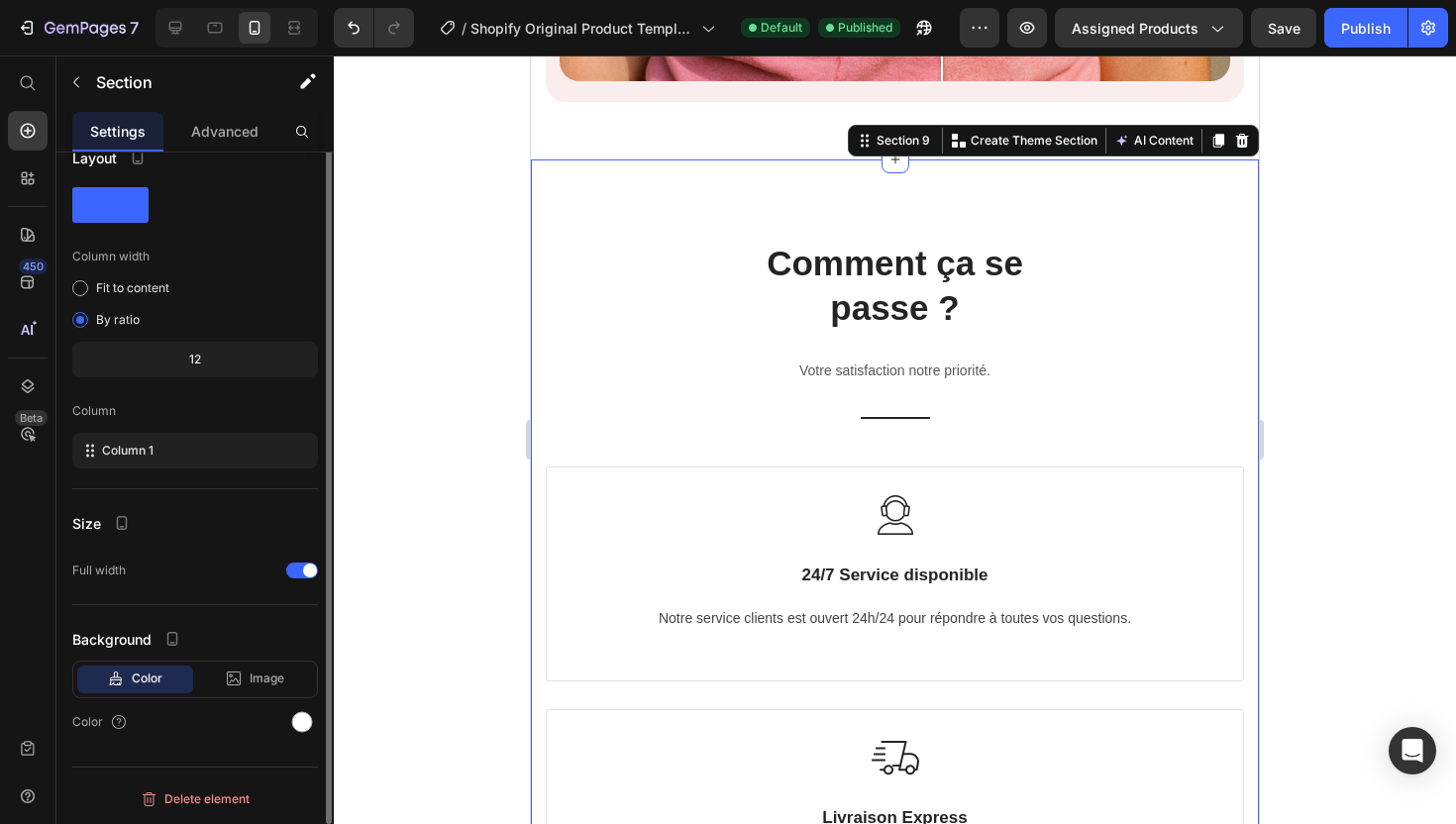 scroll, scrollTop: 0, scrollLeft: 0, axis: both 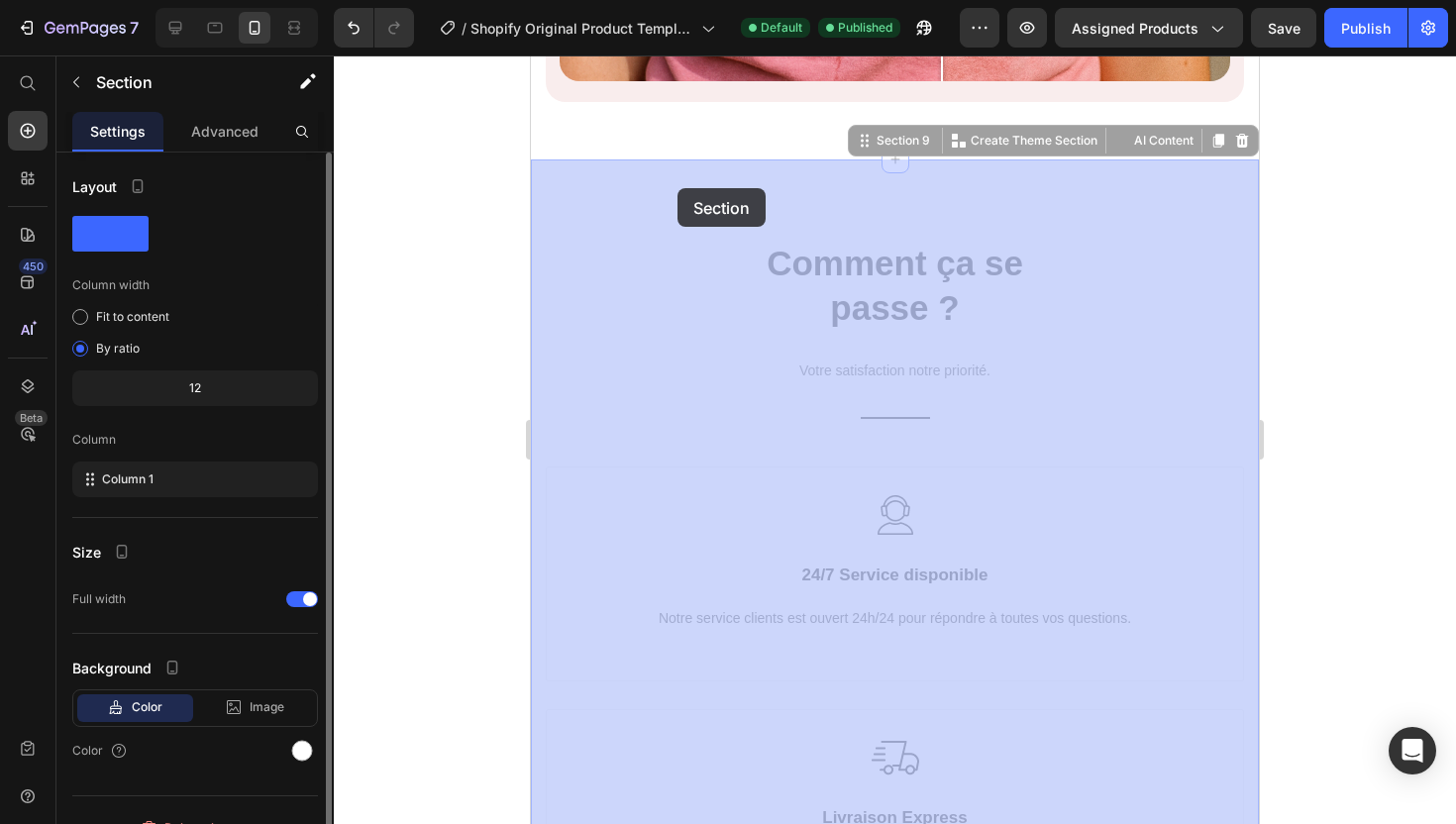 drag, startPoint x: 689, startPoint y: 176, endPoint x: 677, endPoint y: 188, distance: 16.970563 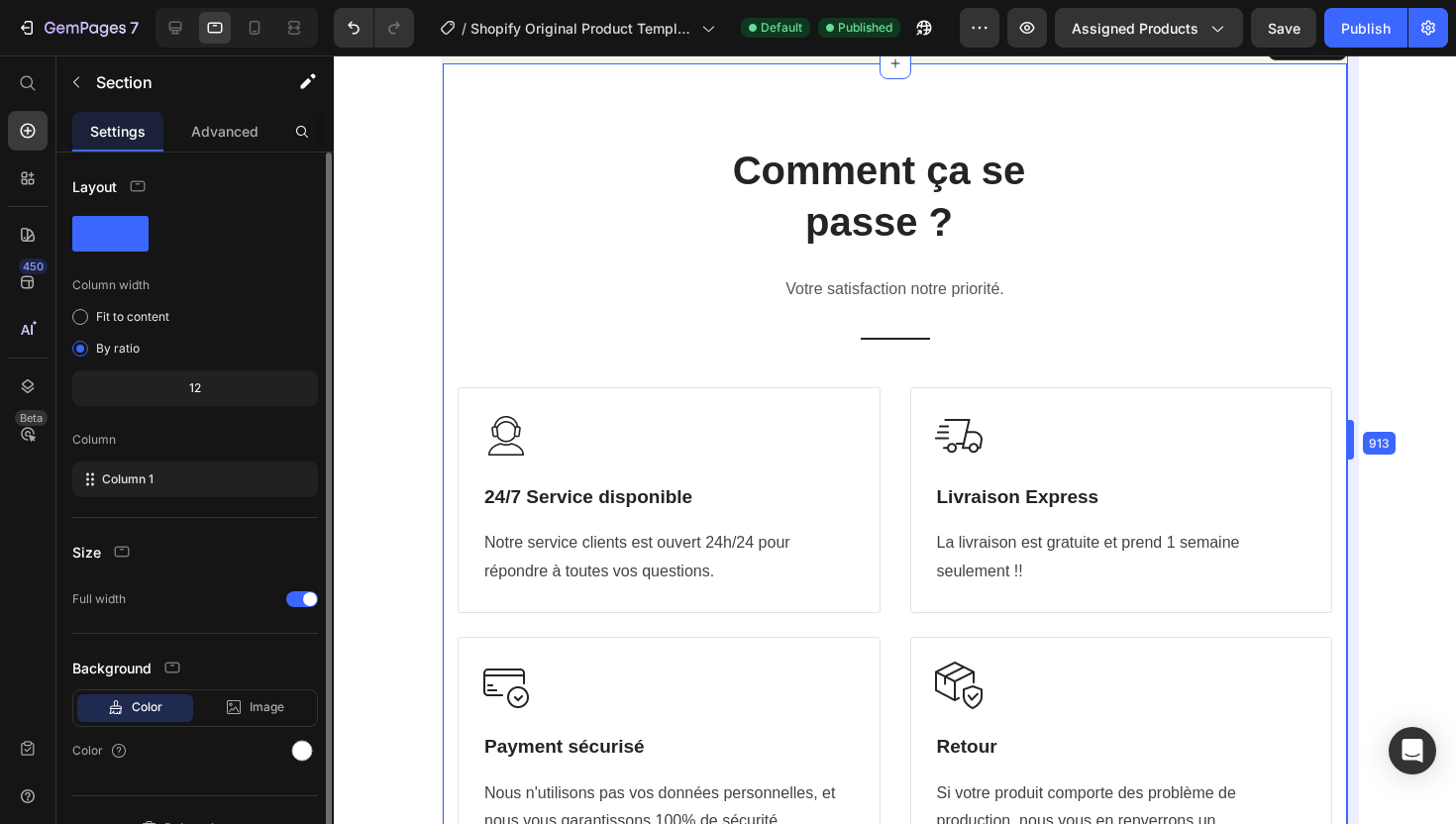scroll, scrollTop: 5750, scrollLeft: 0, axis: vertical 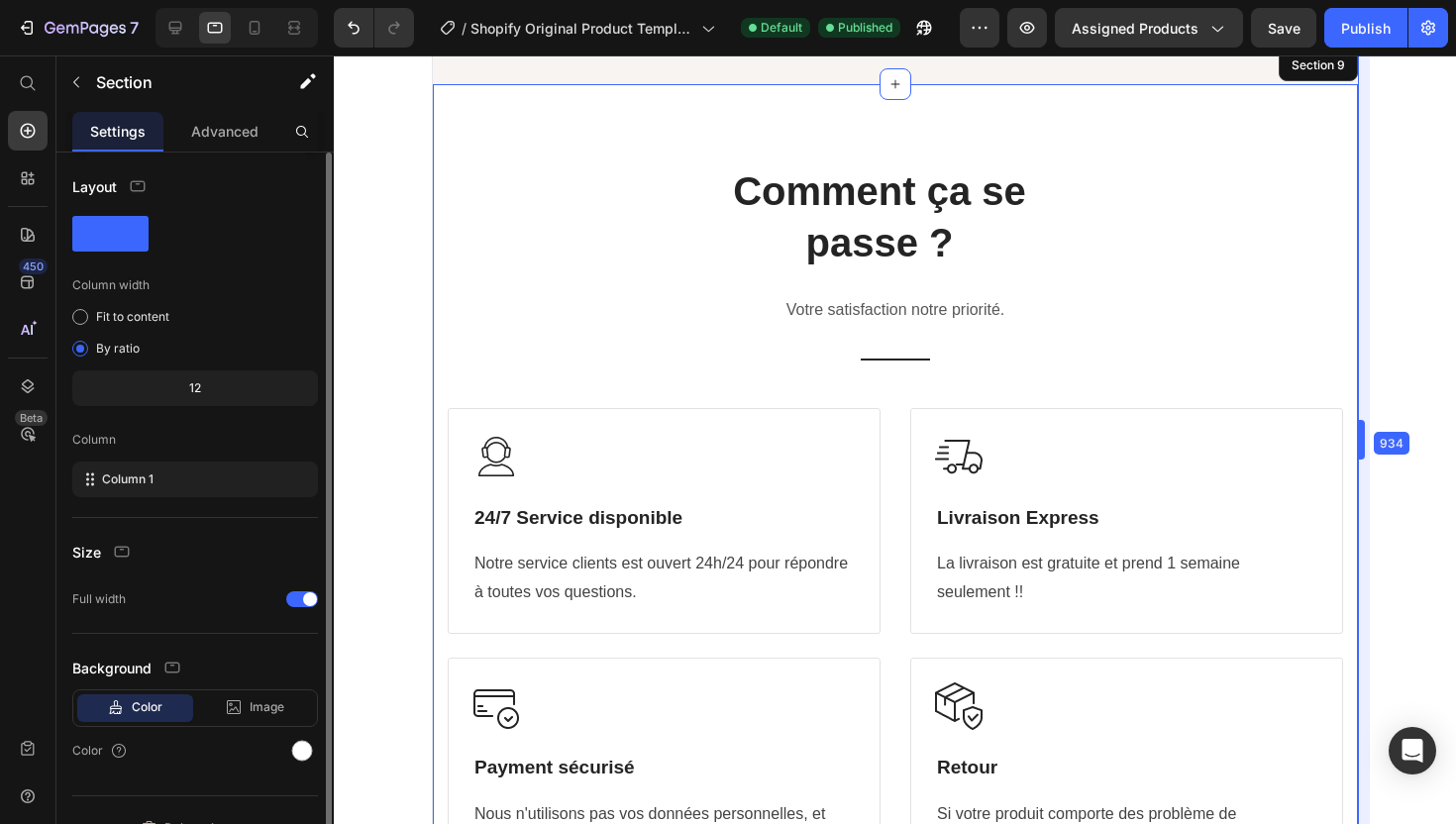 drag, startPoint x: 1258, startPoint y: 440, endPoint x: 1455, endPoint y: 550, distance: 225.63 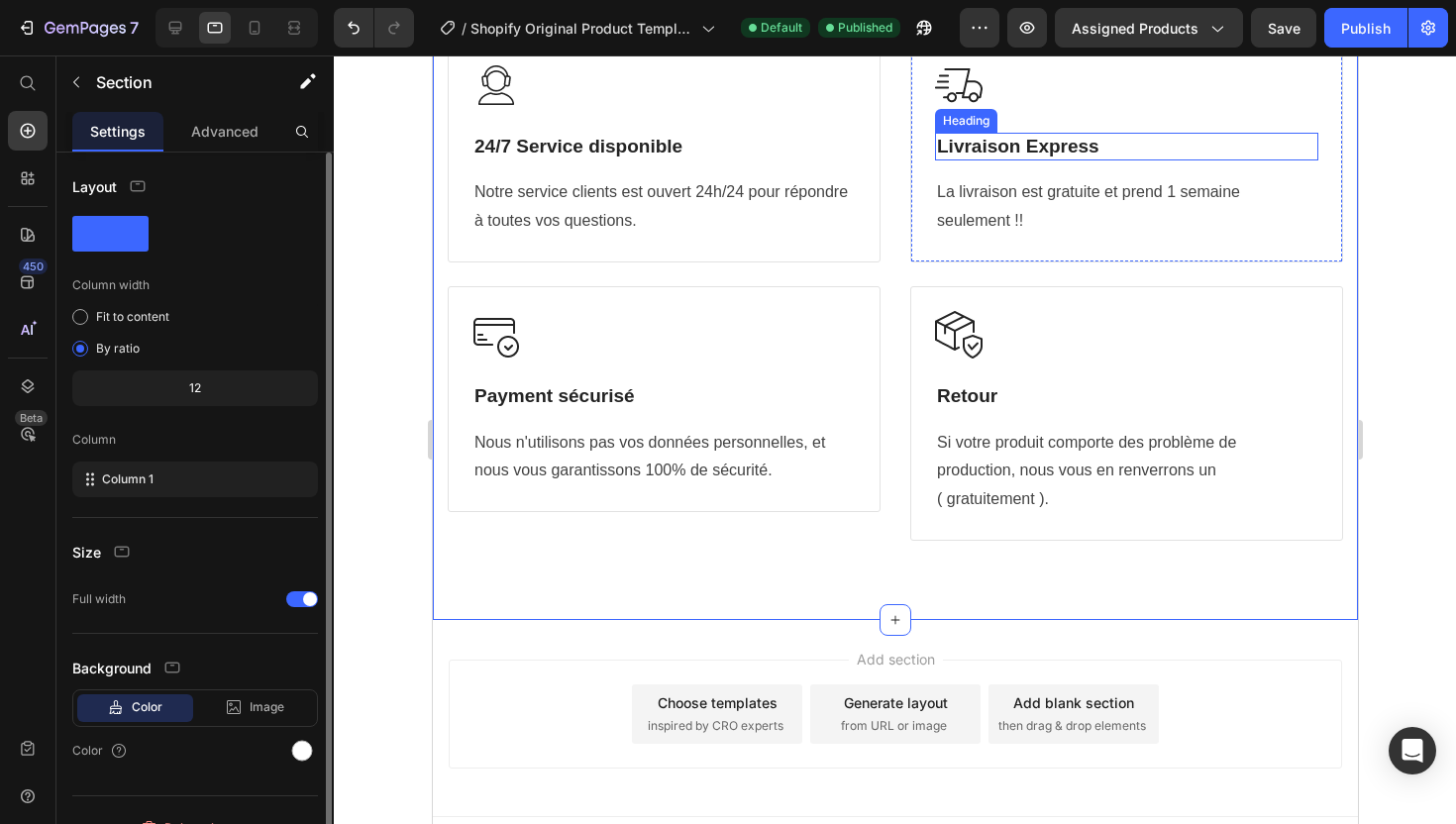 scroll, scrollTop: 6155, scrollLeft: 0, axis: vertical 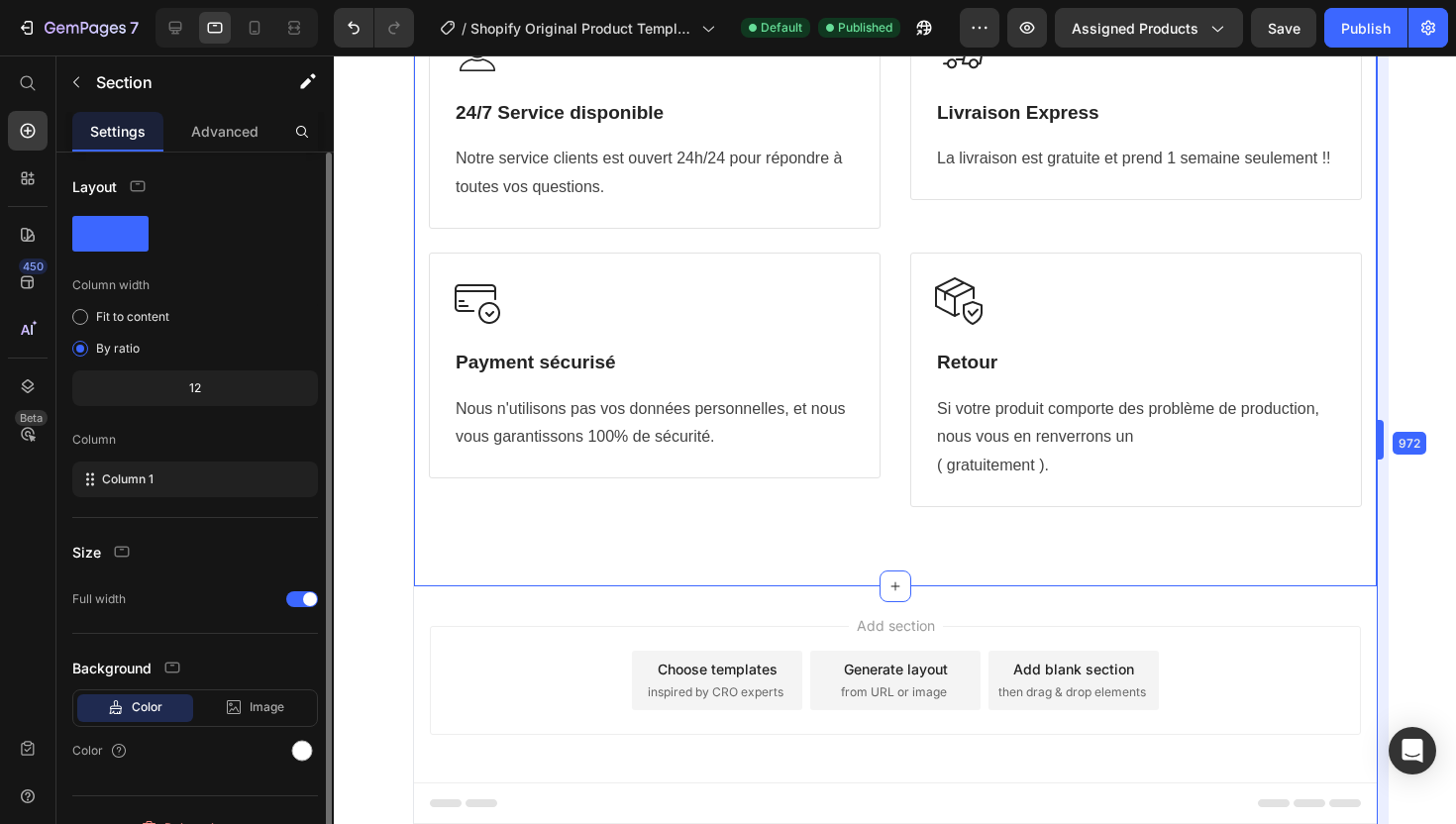 drag, startPoint x: 1362, startPoint y: 250, endPoint x: 1400, endPoint y: 265, distance: 40.853396 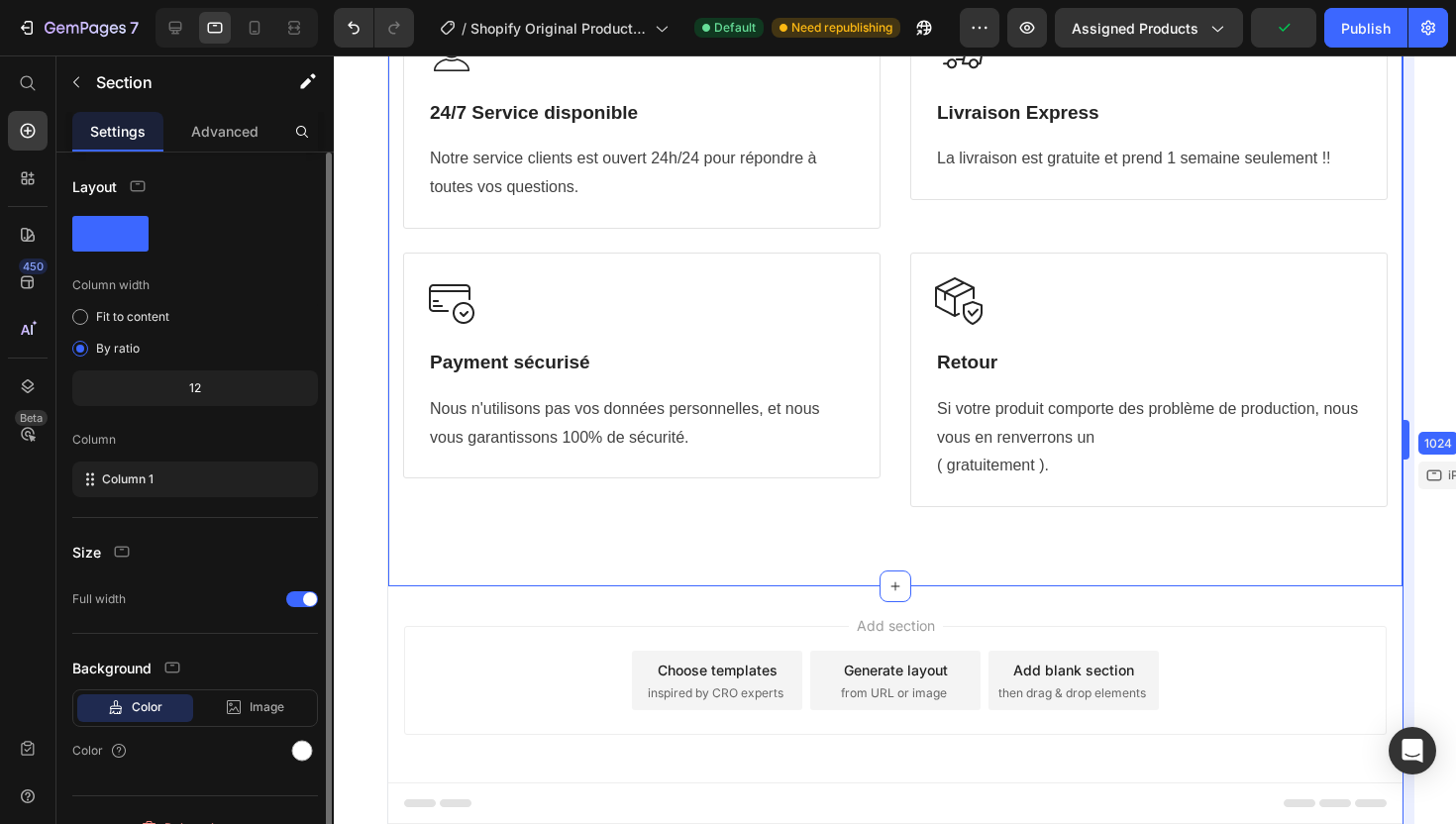 scroll, scrollTop: 6134, scrollLeft: 0, axis: vertical 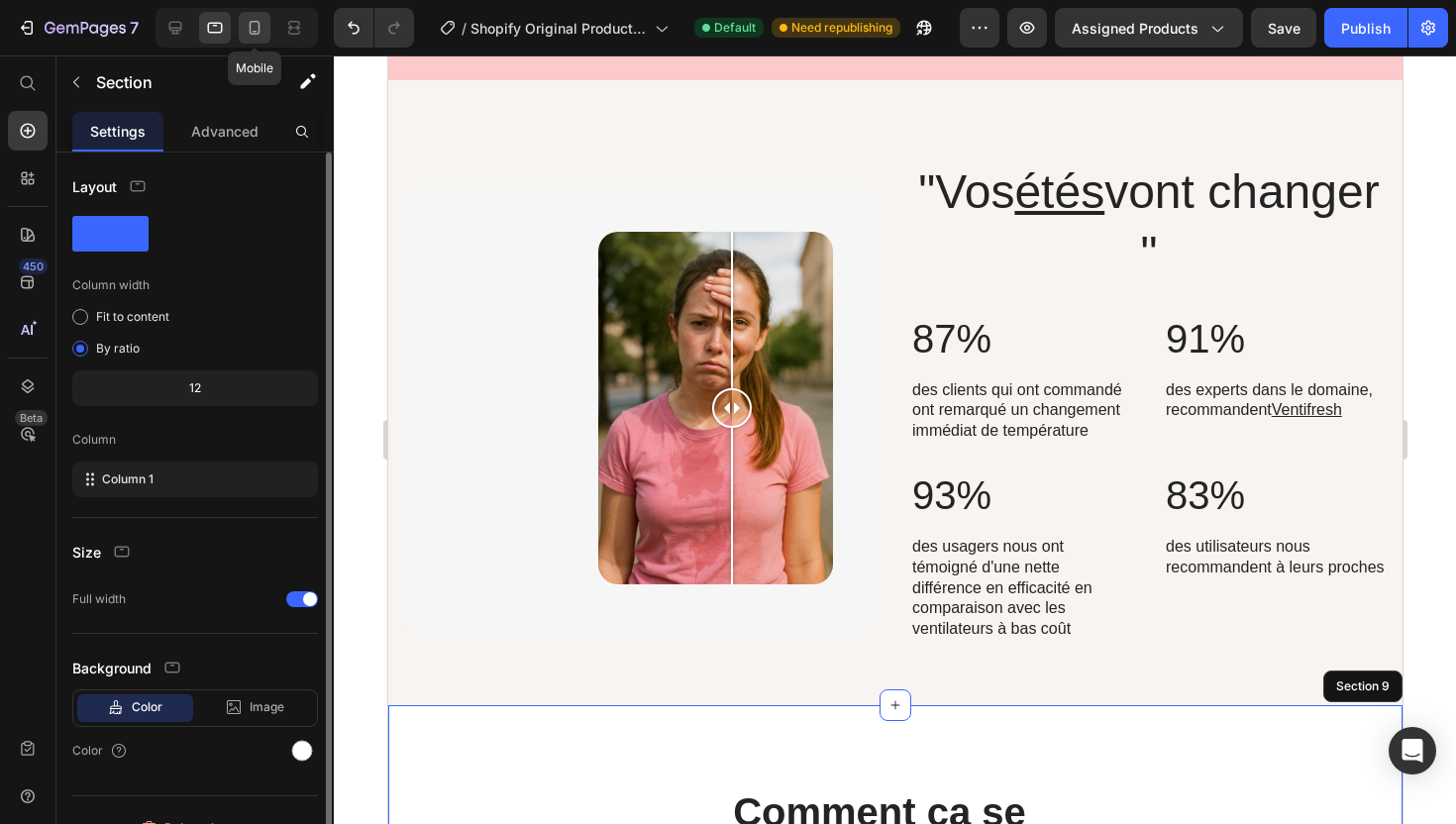 click 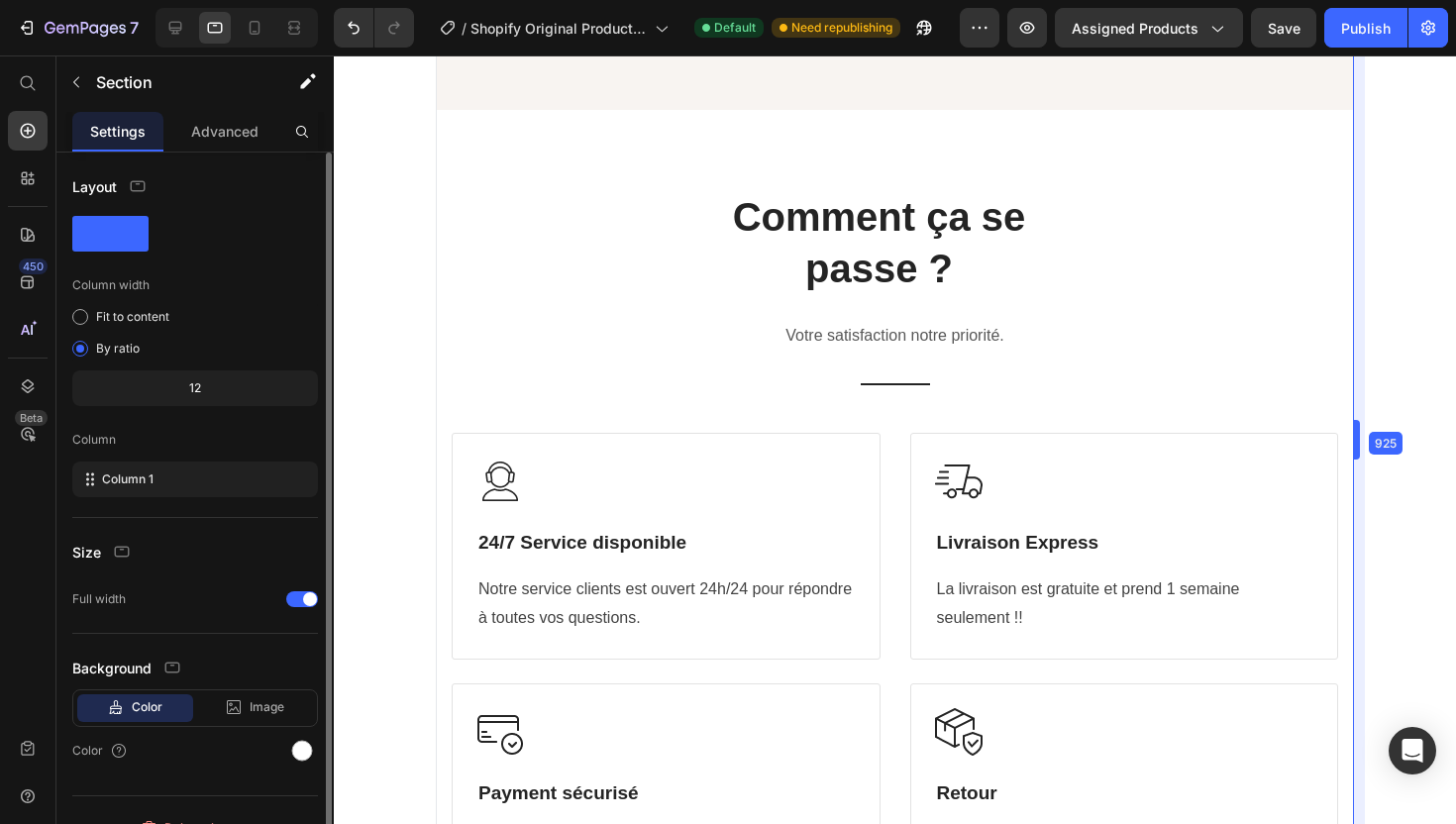 scroll, scrollTop: 5221, scrollLeft: 0, axis: vertical 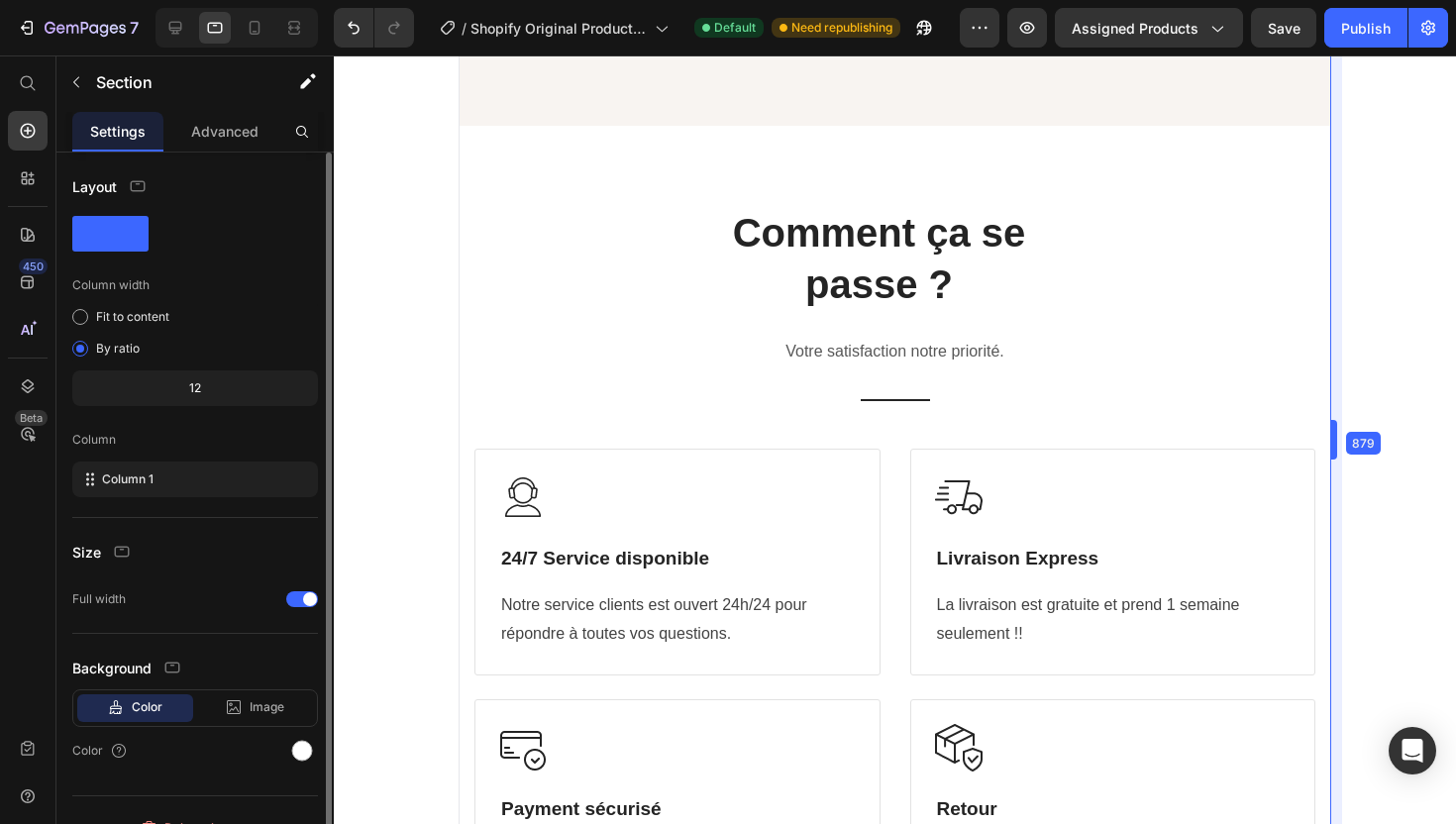 drag, startPoint x: 1266, startPoint y: 439, endPoint x: 1406, endPoint y: 495, distance: 150.78461 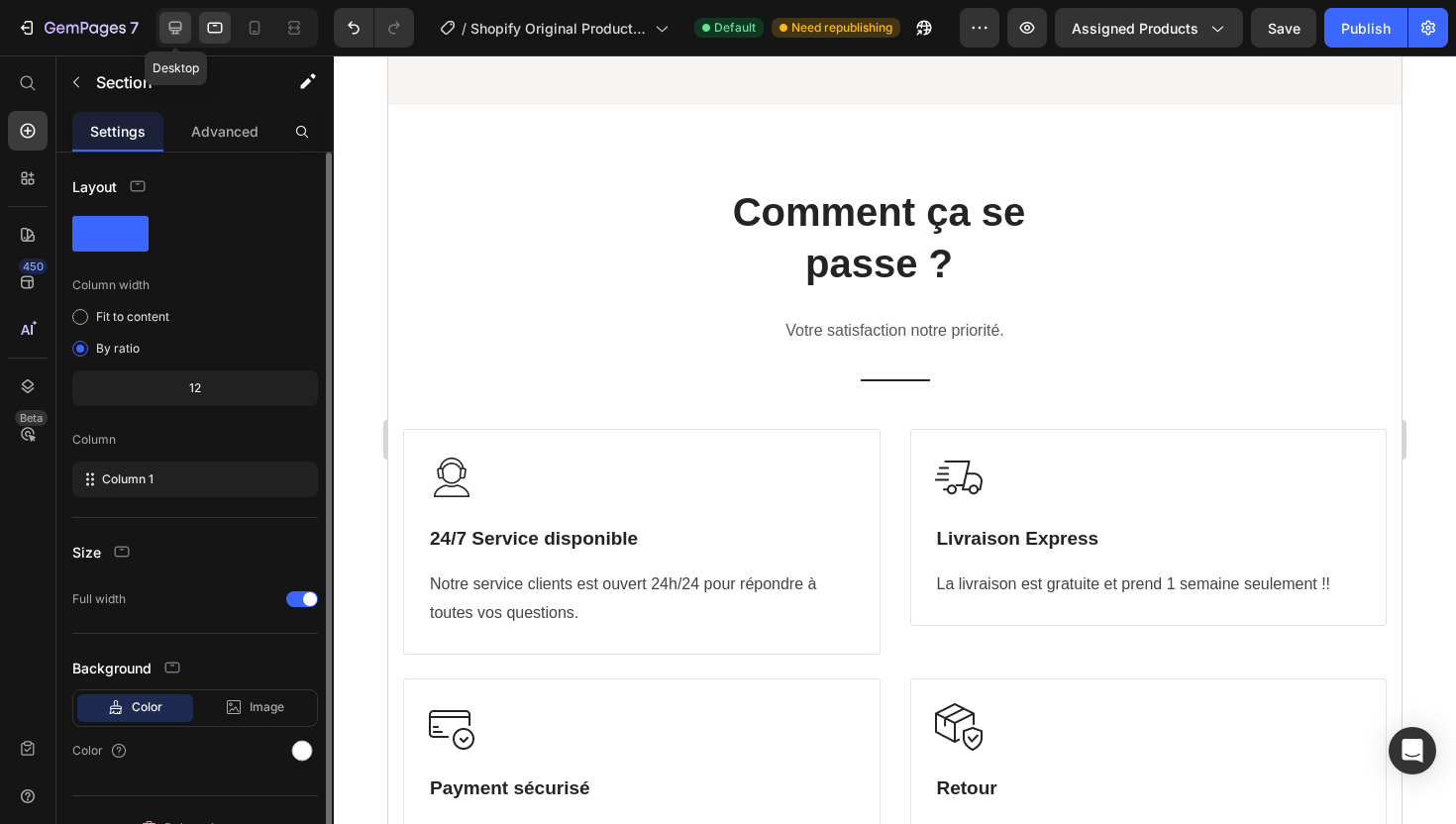 click 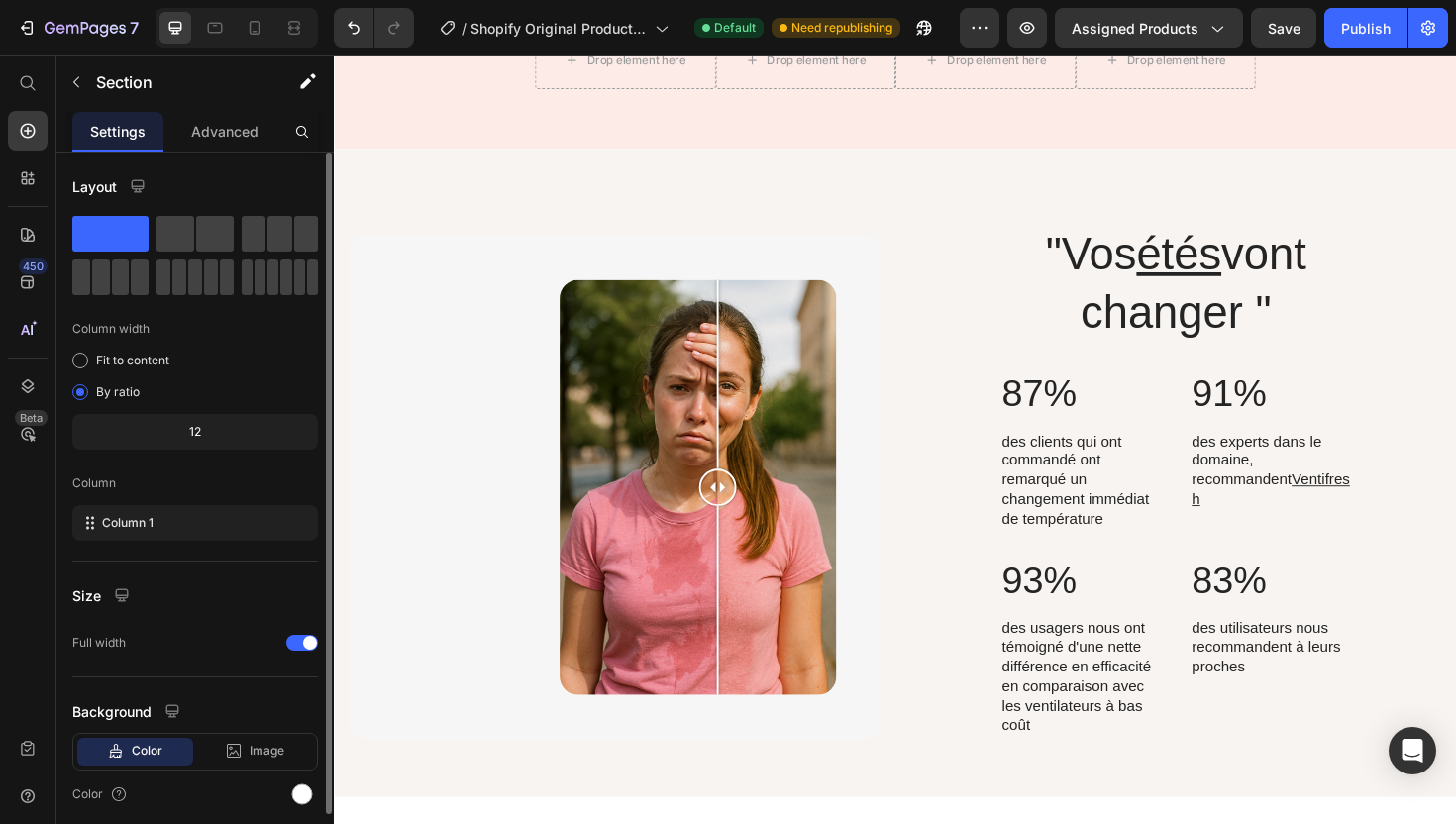 scroll, scrollTop: 4759, scrollLeft: 0, axis: vertical 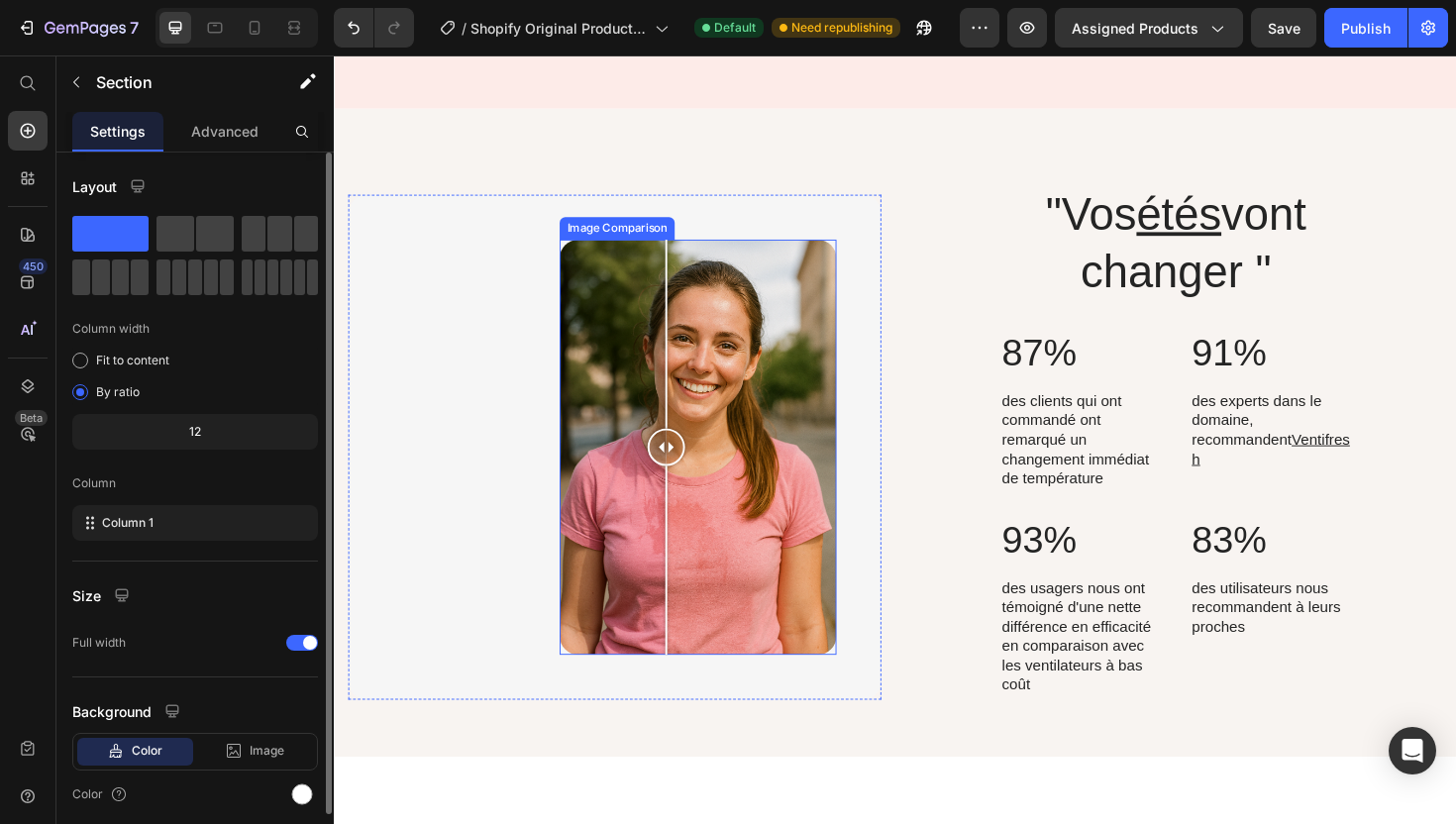 drag, startPoint x: 738, startPoint y: 474, endPoint x: 424, endPoint y: 502, distance: 315.2459 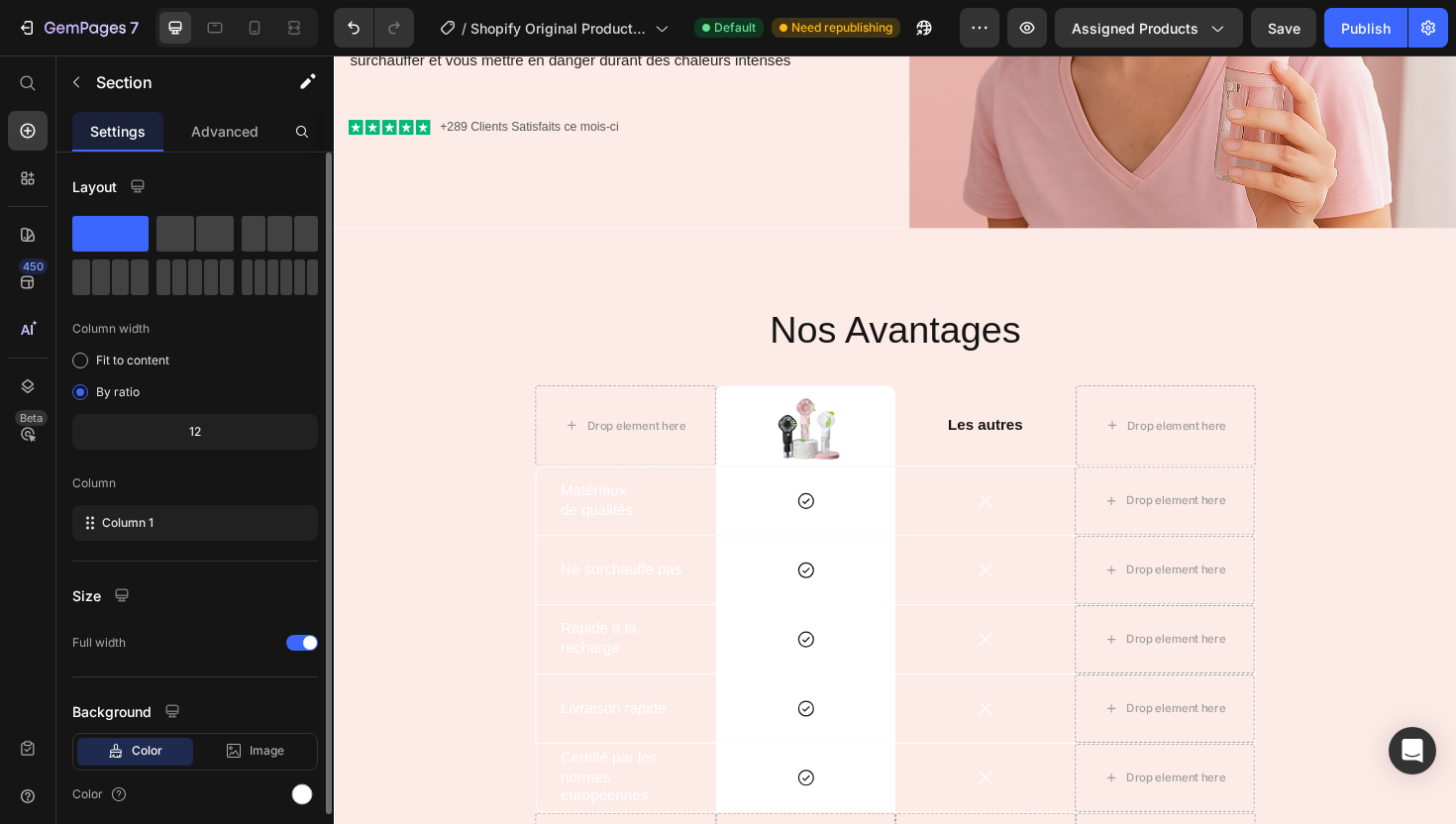scroll, scrollTop: 3917, scrollLeft: 0, axis: vertical 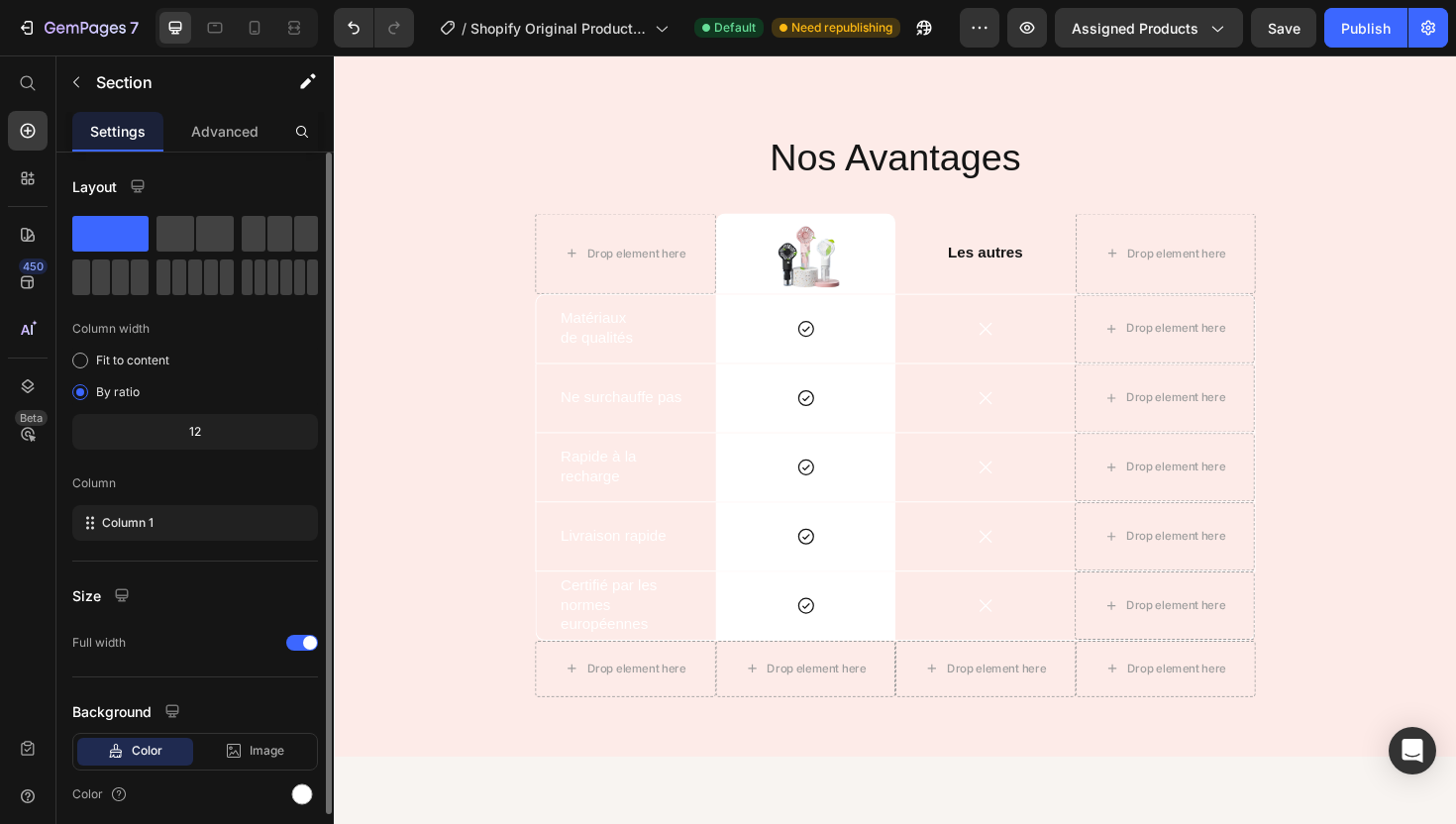 click at bounding box center [237, 28] 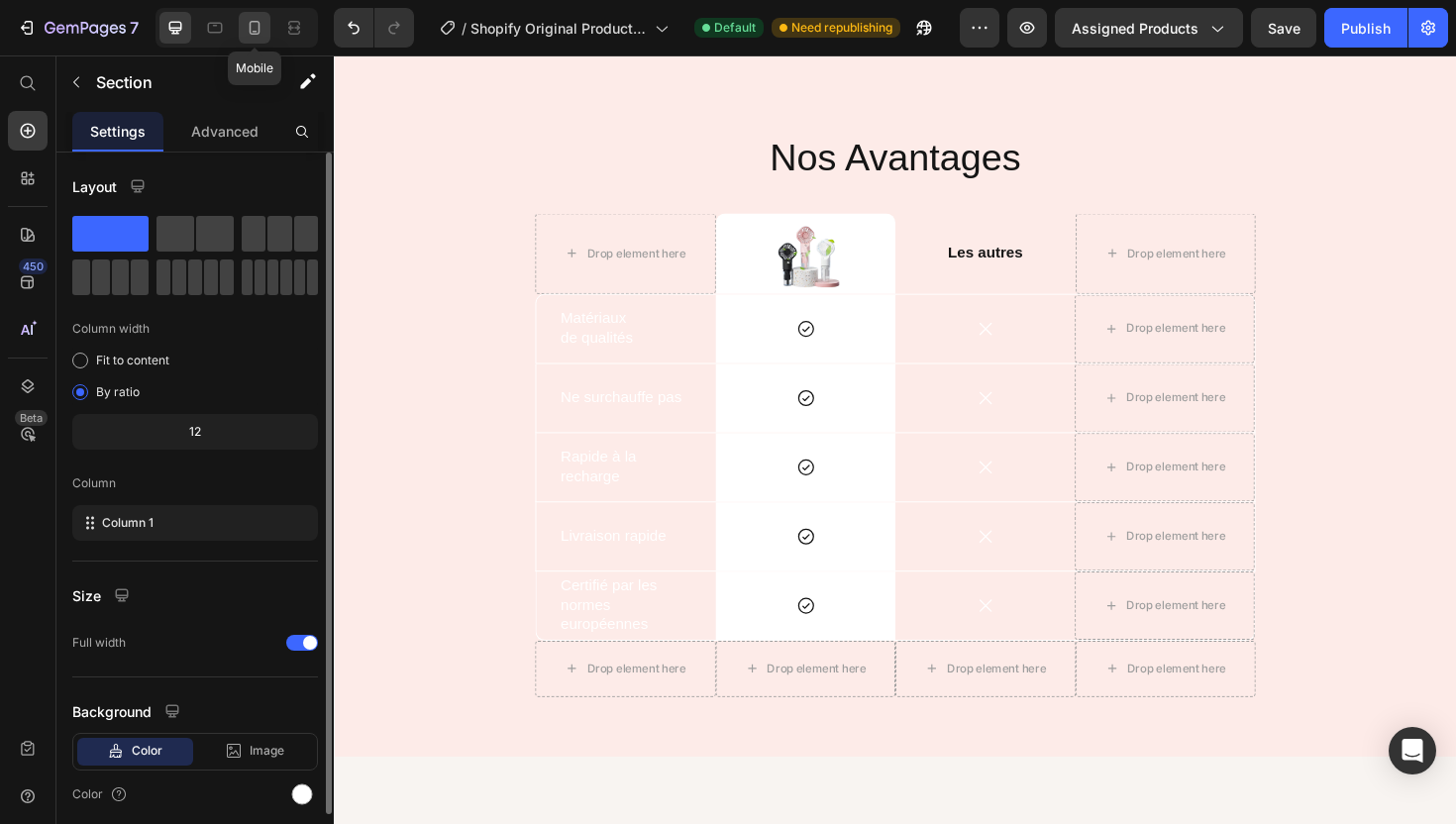 click 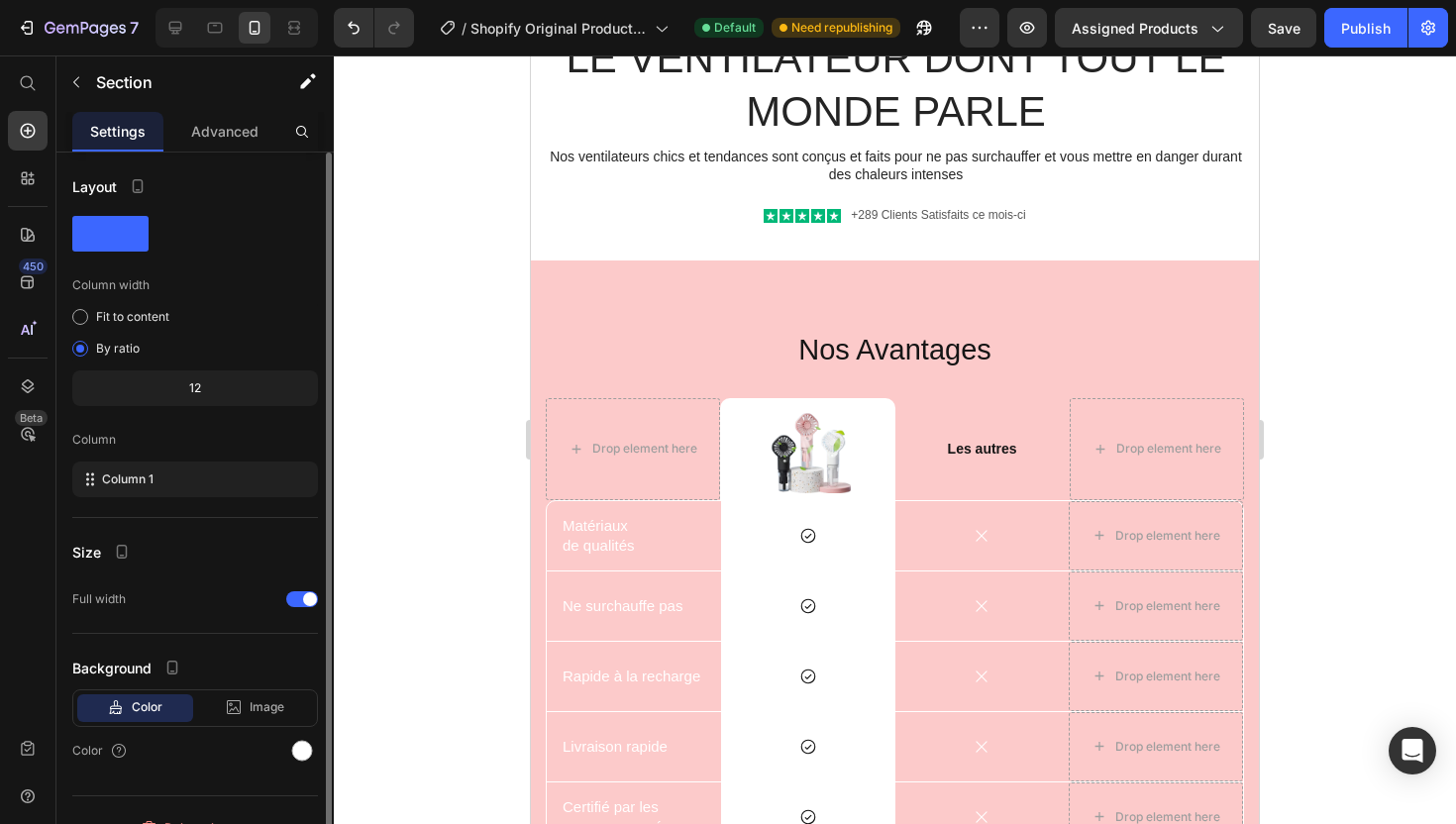 scroll, scrollTop: 3965, scrollLeft: 0, axis: vertical 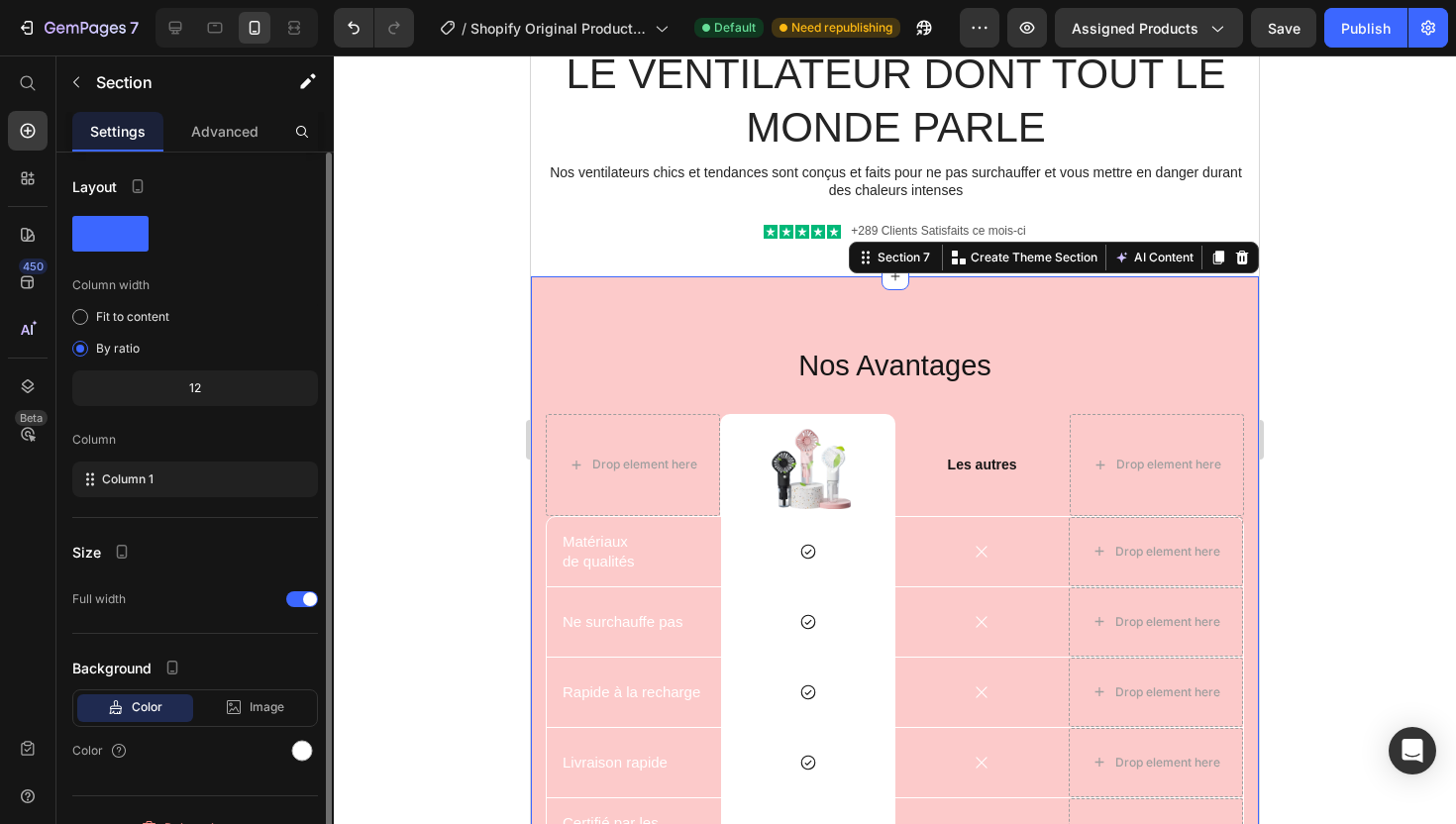 click on "Nos Avantages  Heading
Drop element here Image Row Les autres  Text Block
Drop element here Row Matériaux  de qualités  Text Block
Icon Row
Icon
Drop element here Row Ne surchauffe pas  Text Block
Icon Row
Icon
Drop element here Row Rapide à la recharge   Text Block
Icon Row
Icon
Drop element here Row Livraison rapide  Text Block
Icon Row
Icon
Drop element here Row Certifié par les normes européennes   Text Block
Icon Row
Icon
Drop element here Row
Drop element here
Drop element here
Drop element here
Drop element here Row Row Section 7   You can create reusable sections Create Theme Section AI Content Write with GemAI Tone and Voice Persuasive" at bounding box center [894, 630] 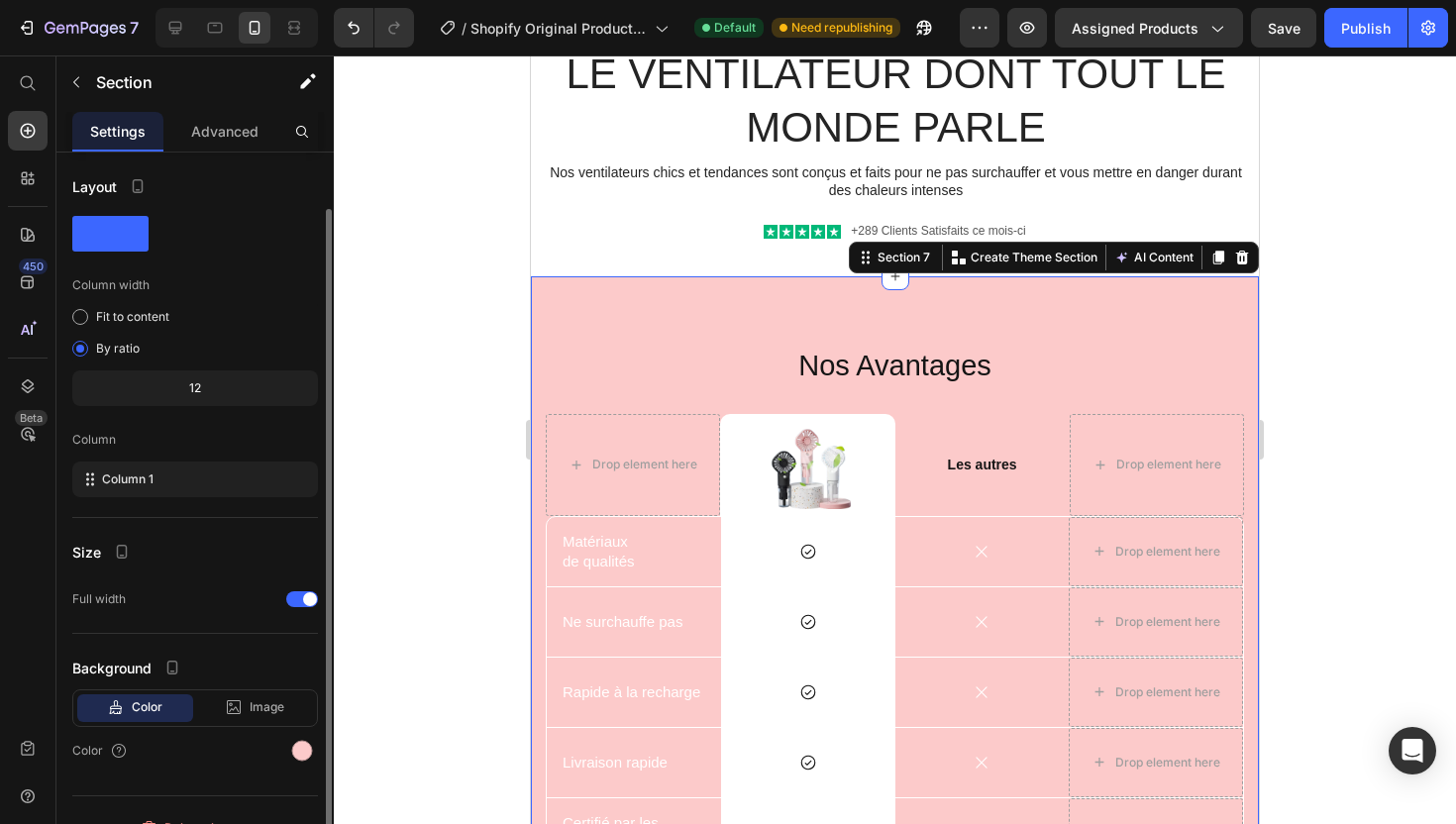 scroll, scrollTop: 29, scrollLeft: 0, axis: vertical 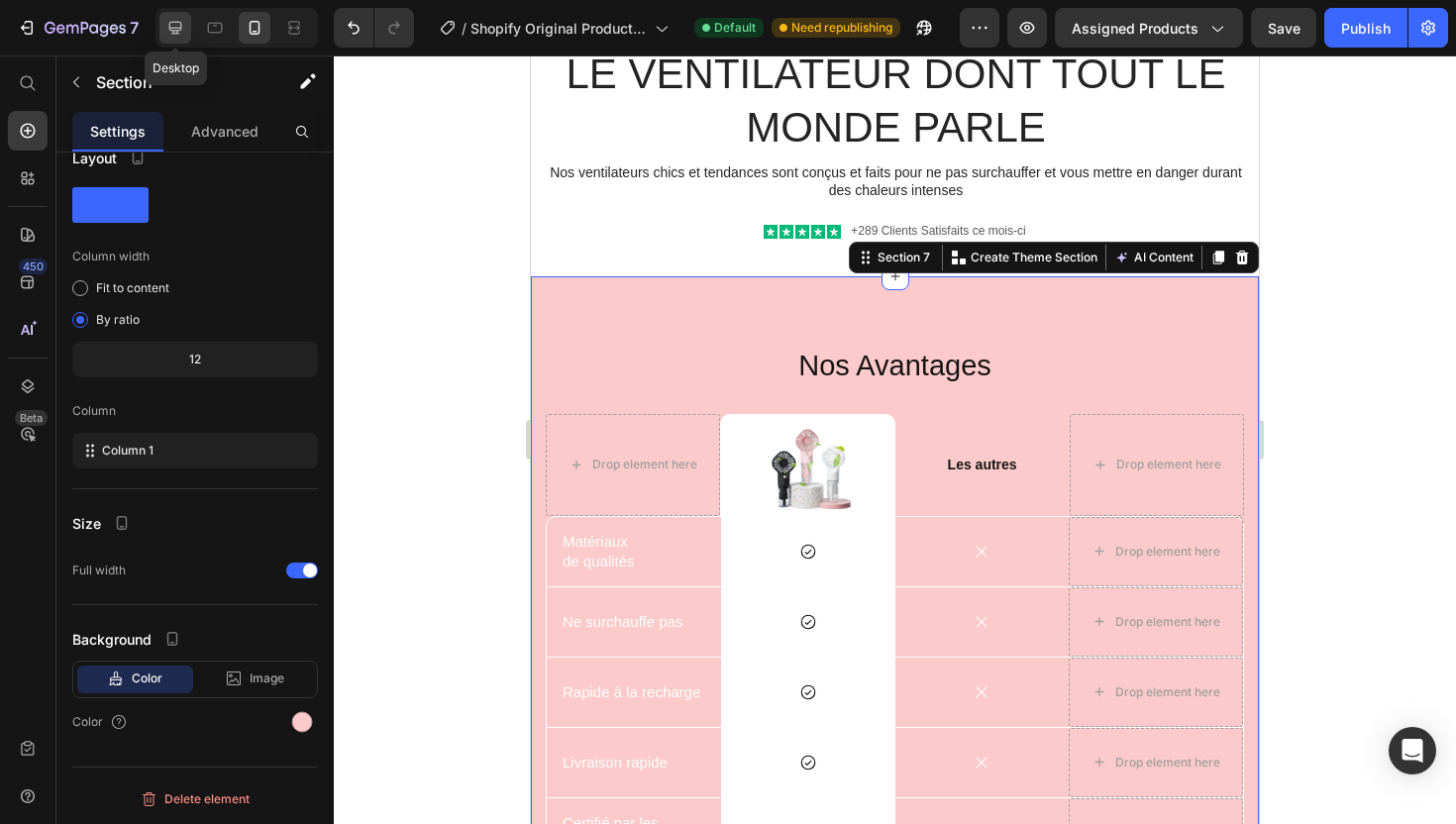 click 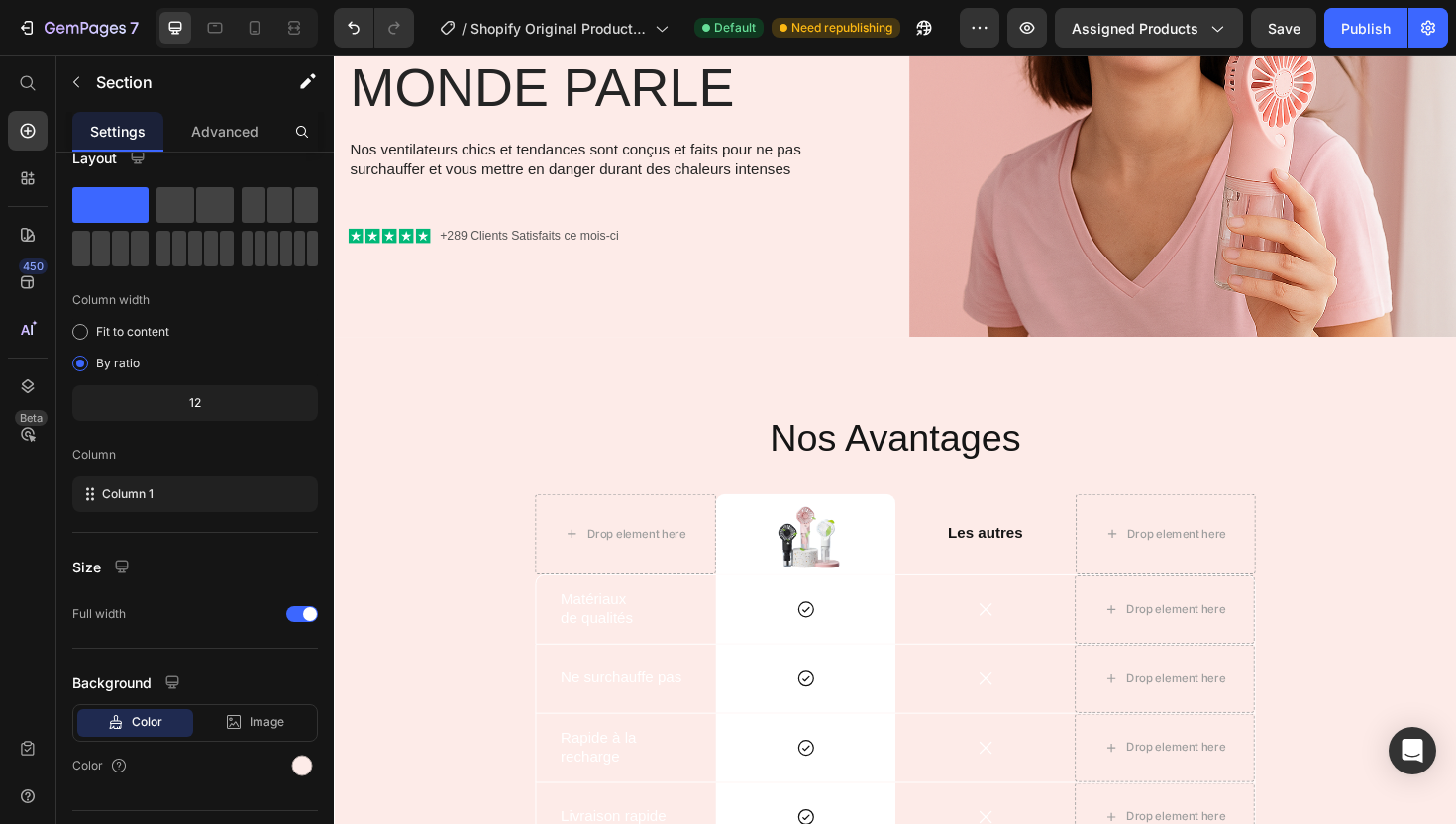 scroll, scrollTop: 3442, scrollLeft: 0, axis: vertical 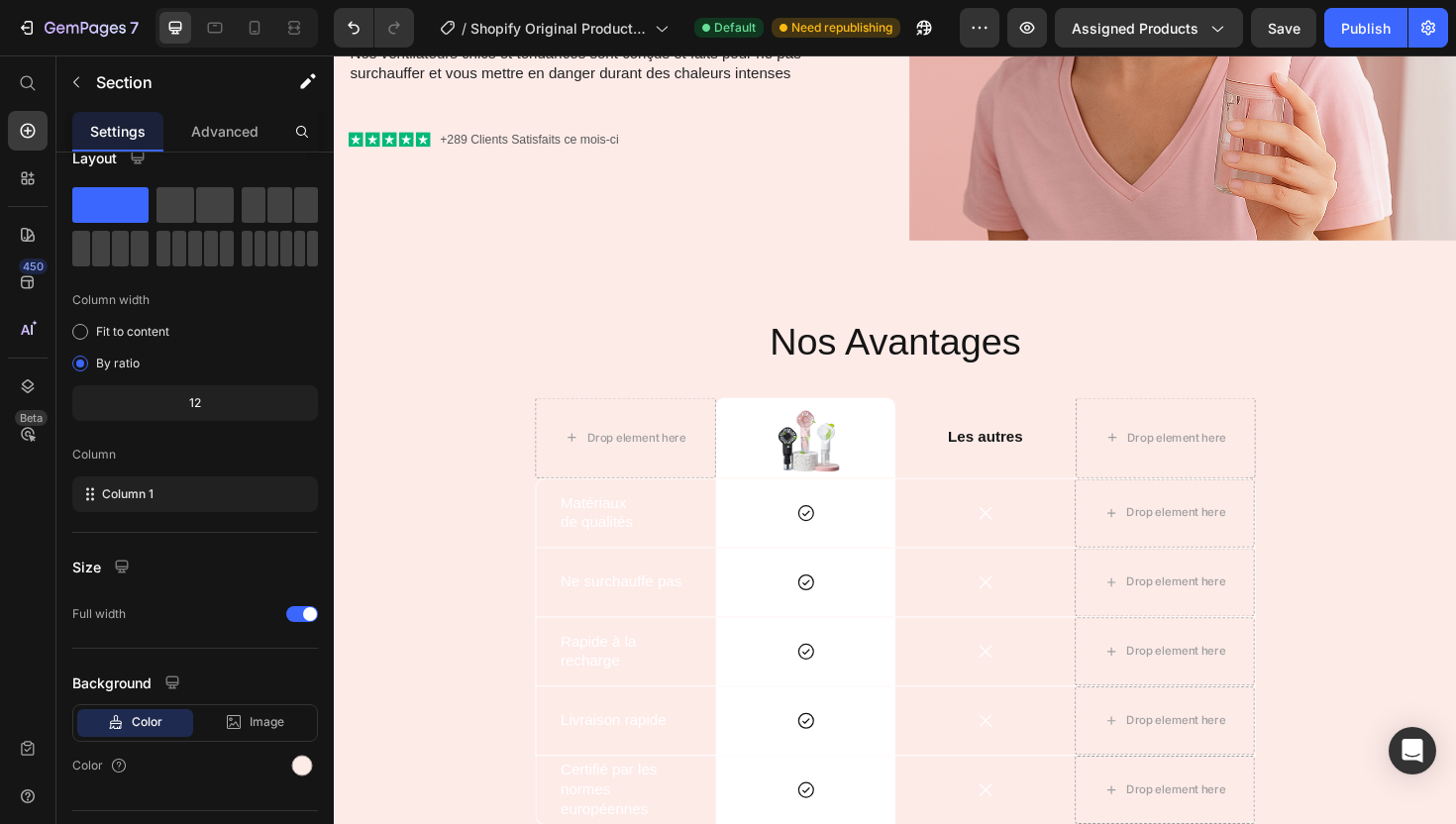 click on "Nos Avantages  Heading
Drop element here Image Row Les autres  Text Block
Drop element here Row Matériaux  de qualités  Text Block
Icon Row
Icon
Drop element here Row Ne surchauffe pas  Text Block
Icon Row
Icon
Drop element here Row Rapide à la recharge   Text Block
Icon Row
Icon
Drop element here Row Livraison rapide  Text Block
Icon Row
Icon
Drop element here Row Certifié par les normes européennes   Text Block
Icon Row
Icon
Drop element here Row
Drop element here
Drop element here
Drop element here
Drop element here Row Row" at bounding box center (928, 638) 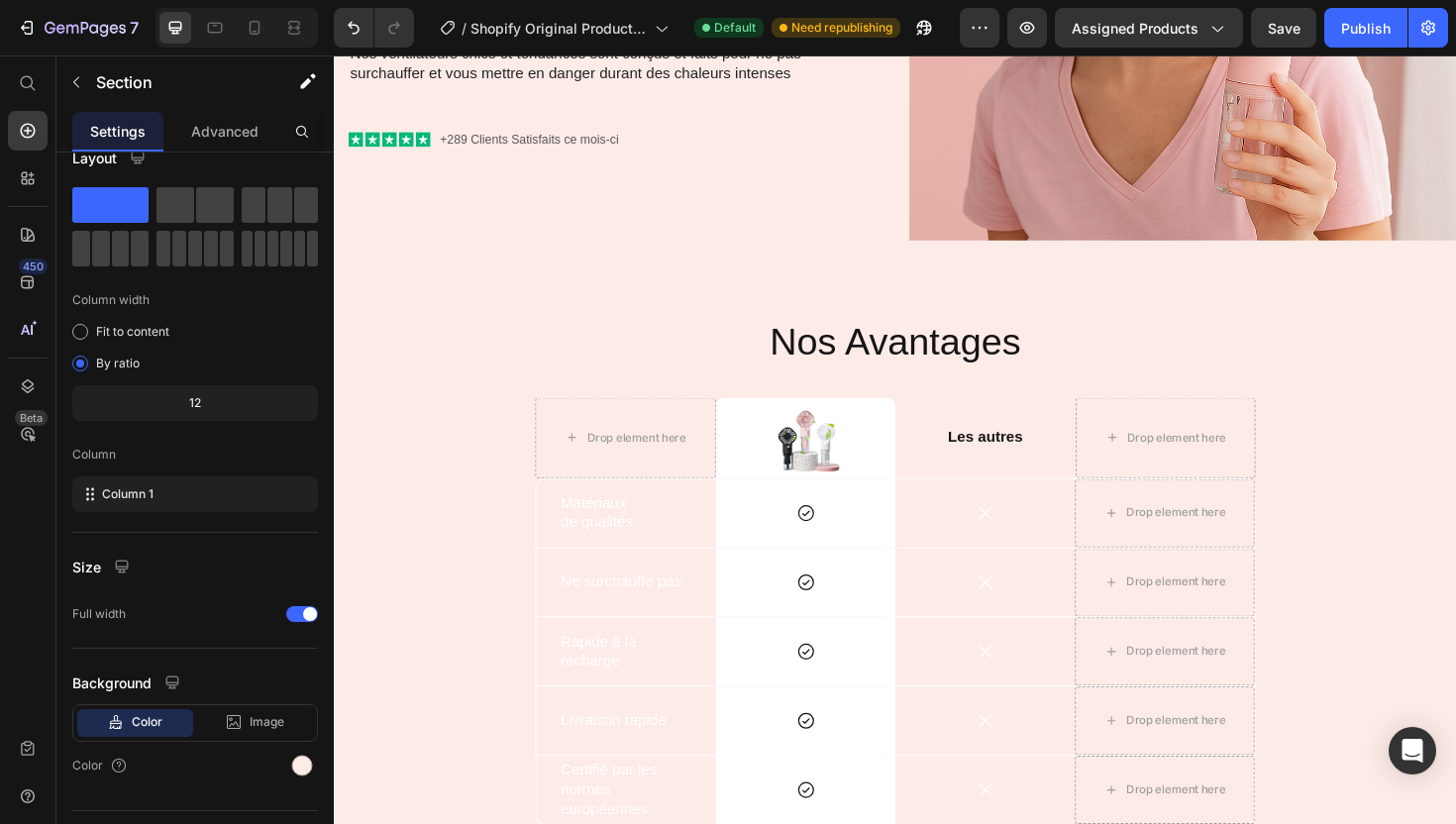 click on "Nos Avantages  Heading
Drop element here Image Row Les autres  Text Block
Drop element here Row Matériaux  de qualités  Text Block
Icon Row
Icon
Drop element here Row Ne surchauffe pas  Text Block
Icon Row
Icon
Drop element here Row Rapide à la recharge   Text Block
Icon Row
Icon
Drop element here Row Livraison rapide  Text Block
Icon Row
Icon
Drop element here Row Certifié par les normes européennes   Text Block
Icon Row
Icon
Drop element here Row
Drop element here
Drop element here
Drop element here
Drop element here Row Row" at bounding box center (928, 638) 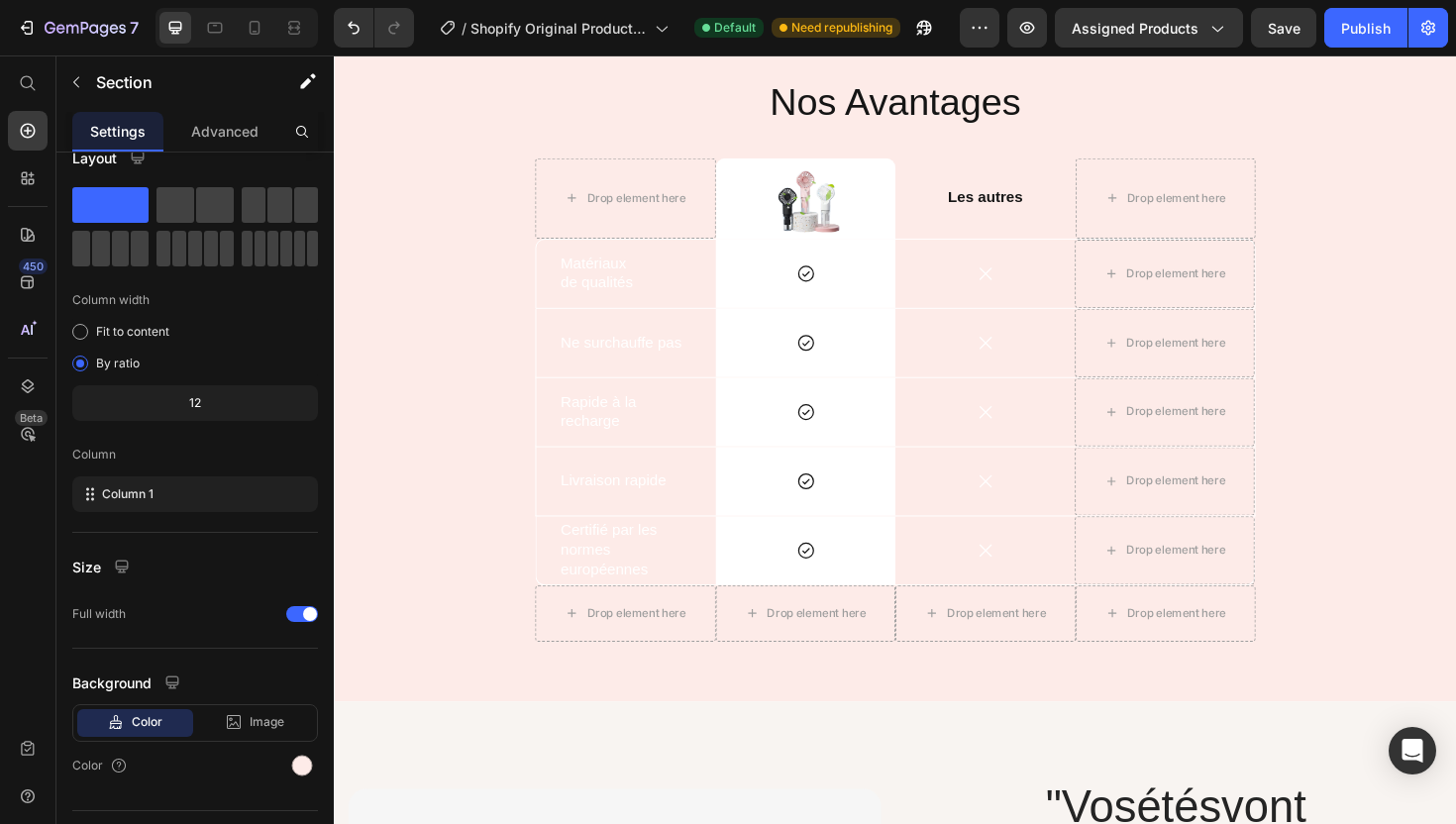 scroll, scrollTop: 3989, scrollLeft: 0, axis: vertical 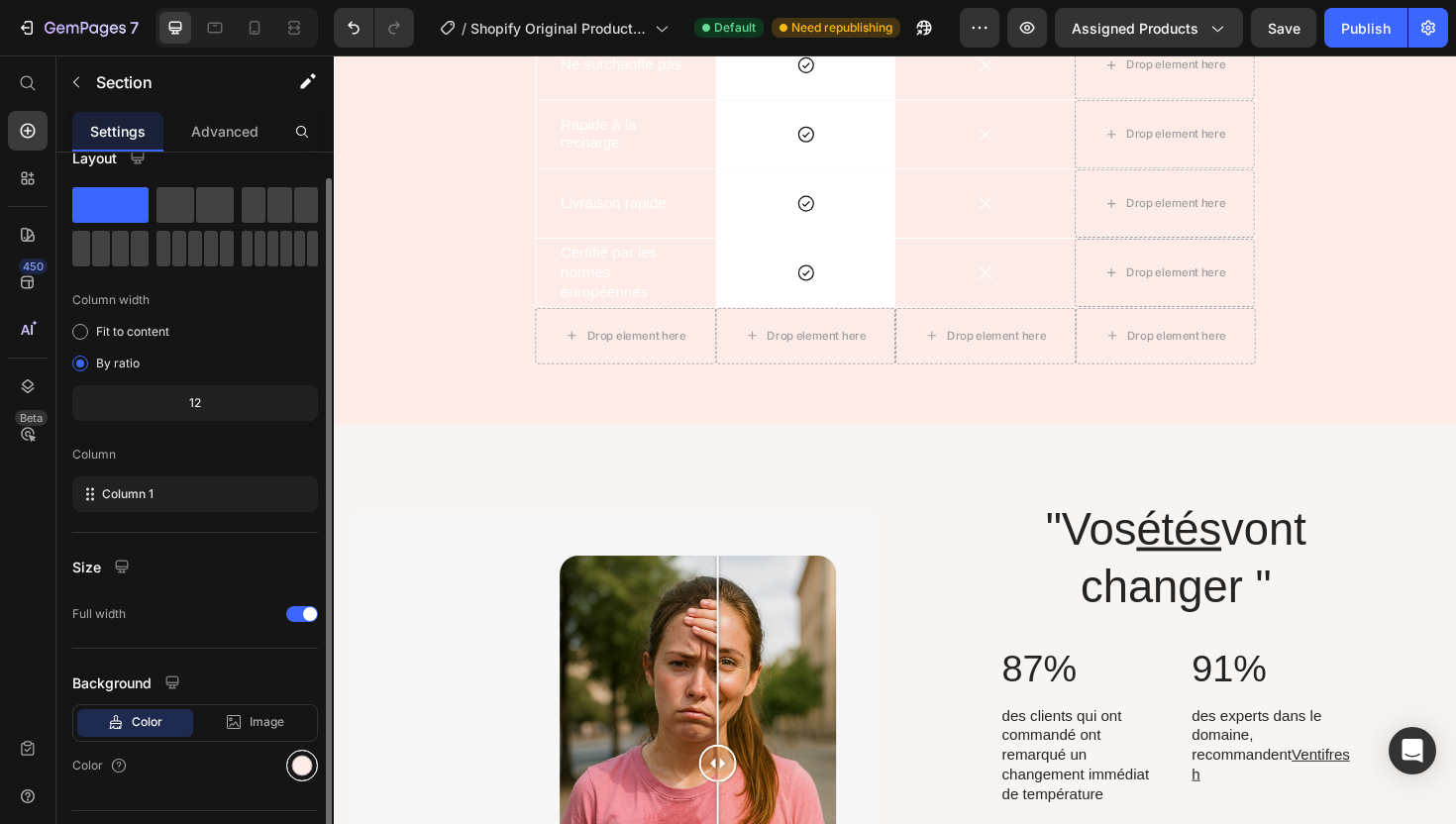 click at bounding box center (302, 766) 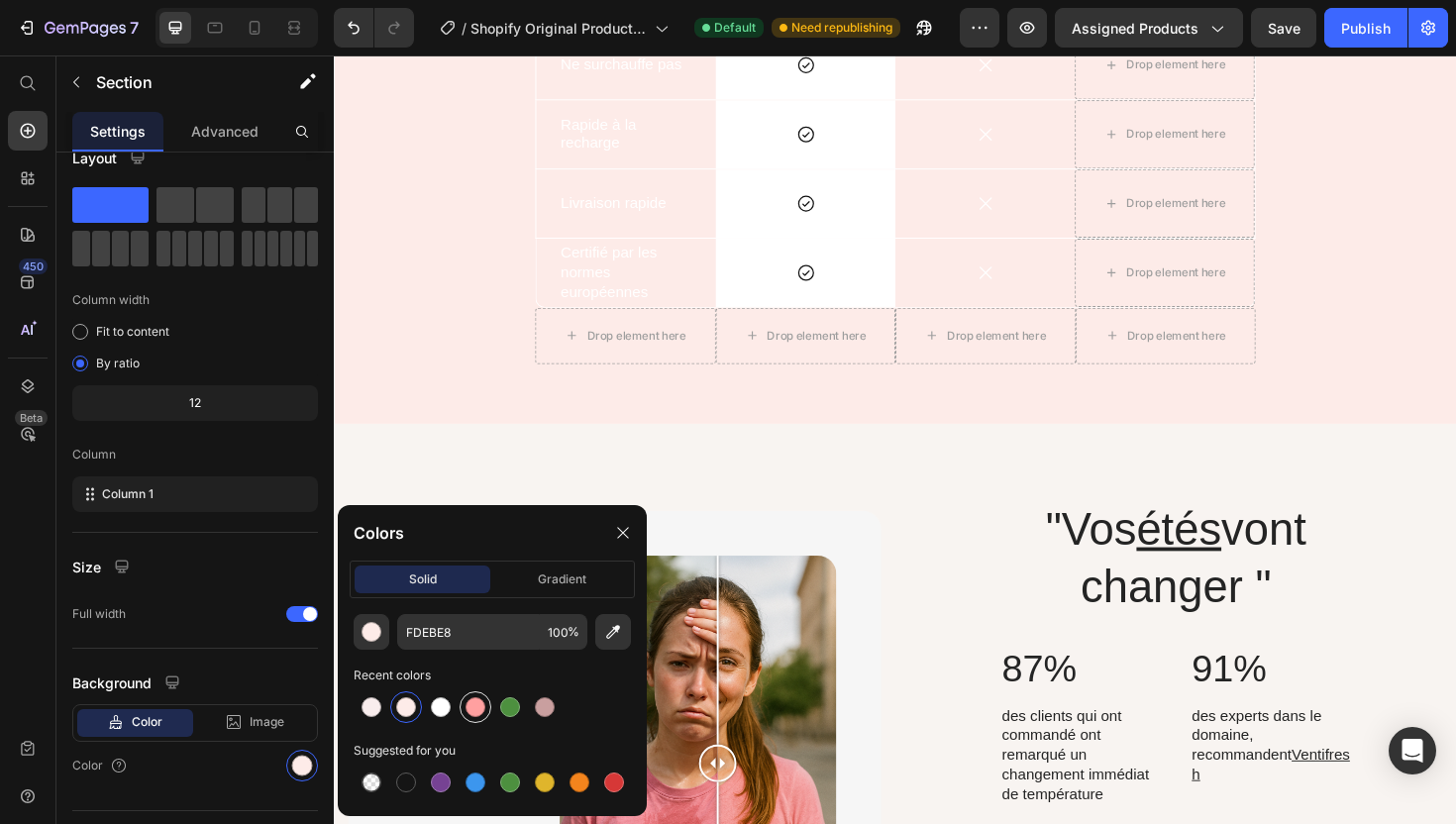 click at bounding box center (475, 707) 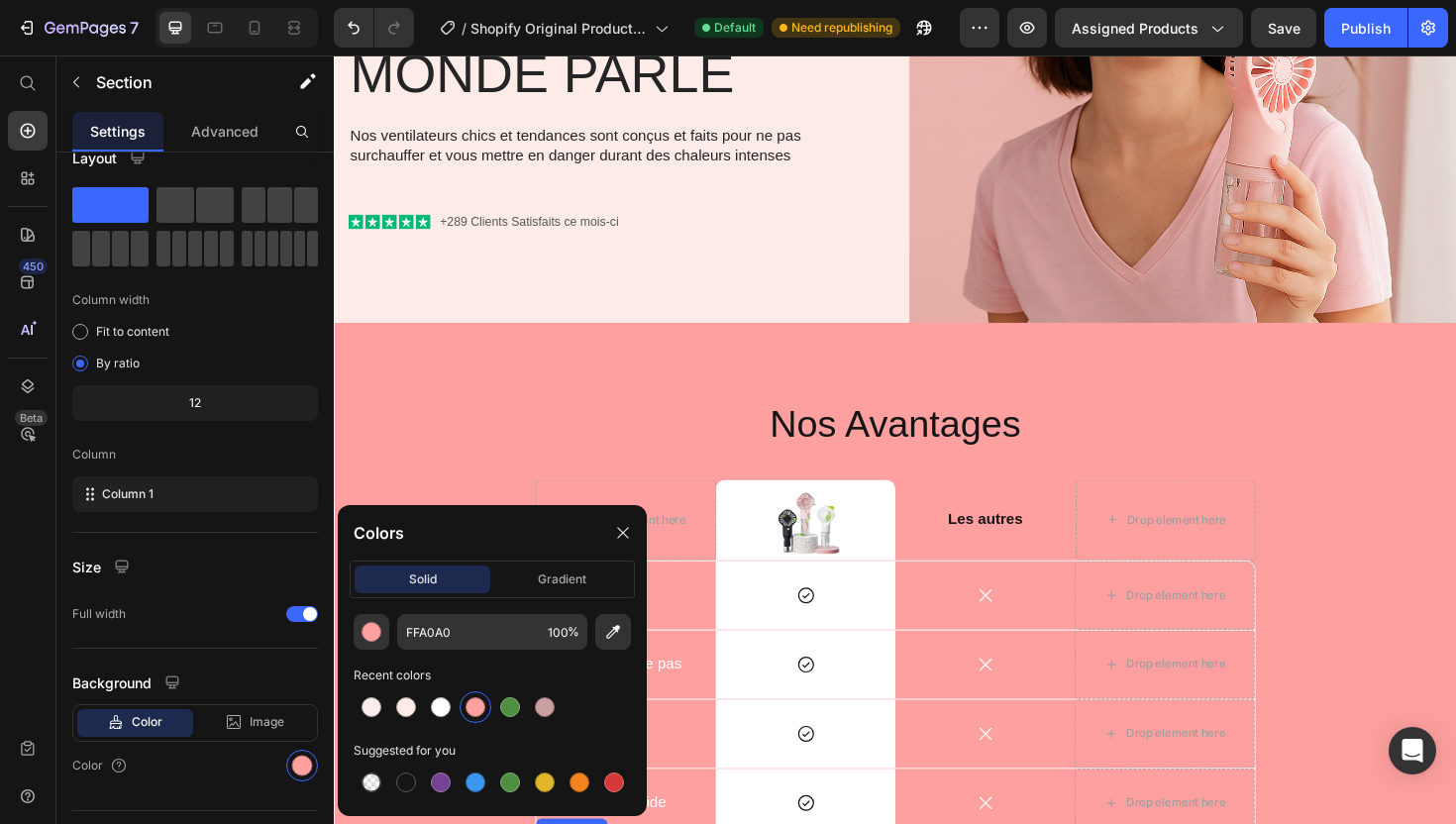 scroll, scrollTop: 3380, scrollLeft: 0, axis: vertical 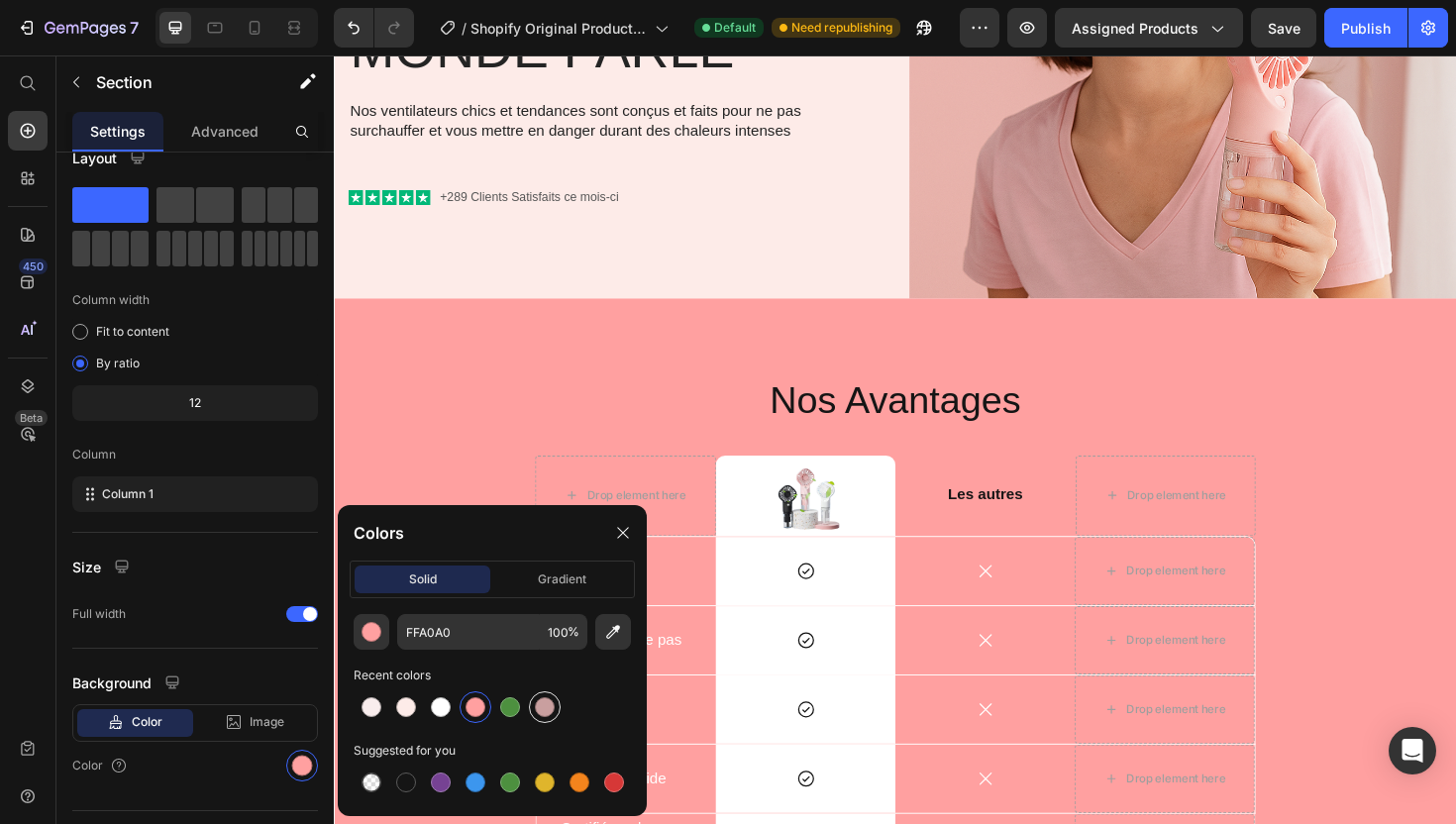click at bounding box center (545, 707) 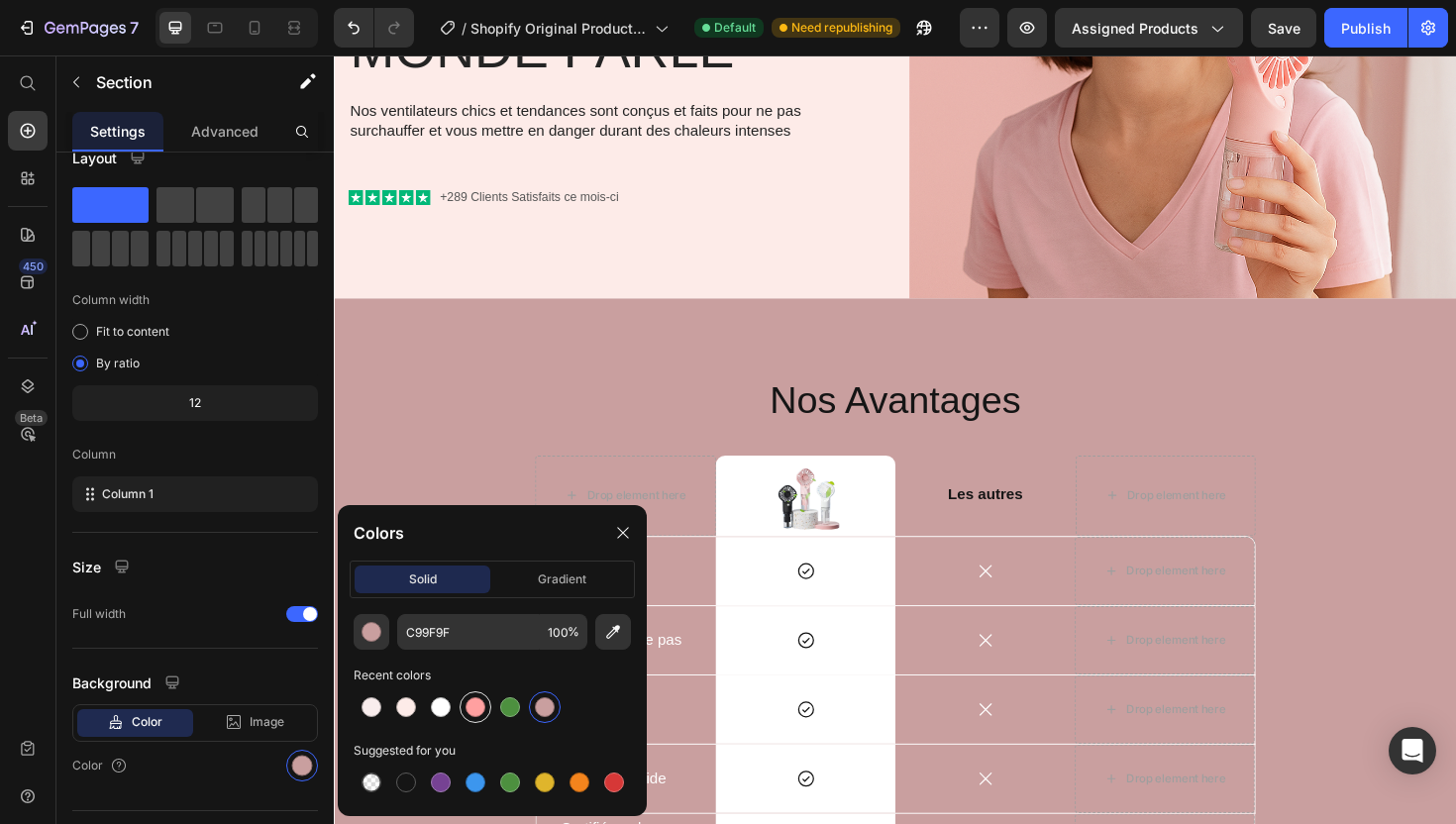 click at bounding box center [475, 707] 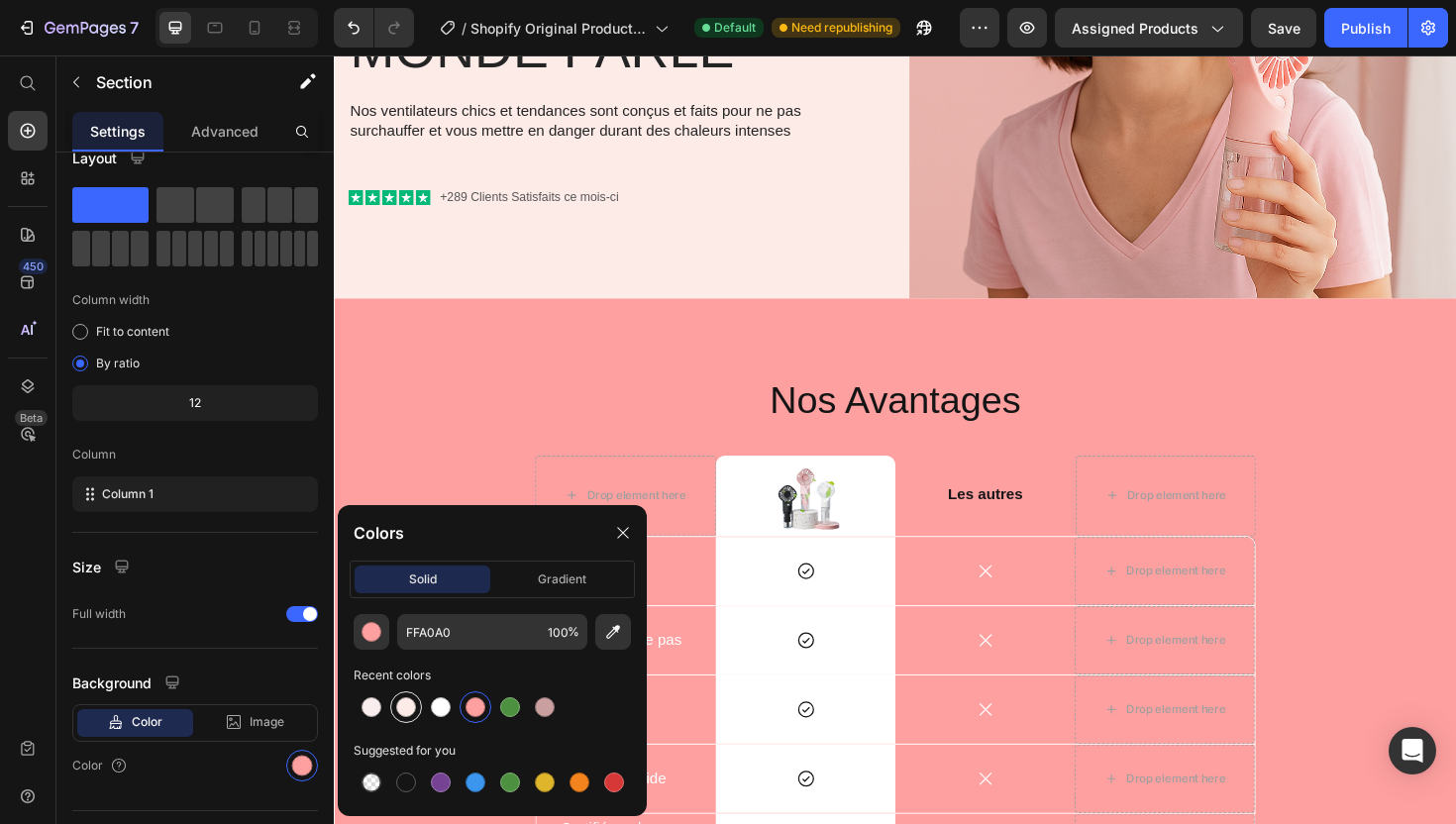 click at bounding box center (406, 707) 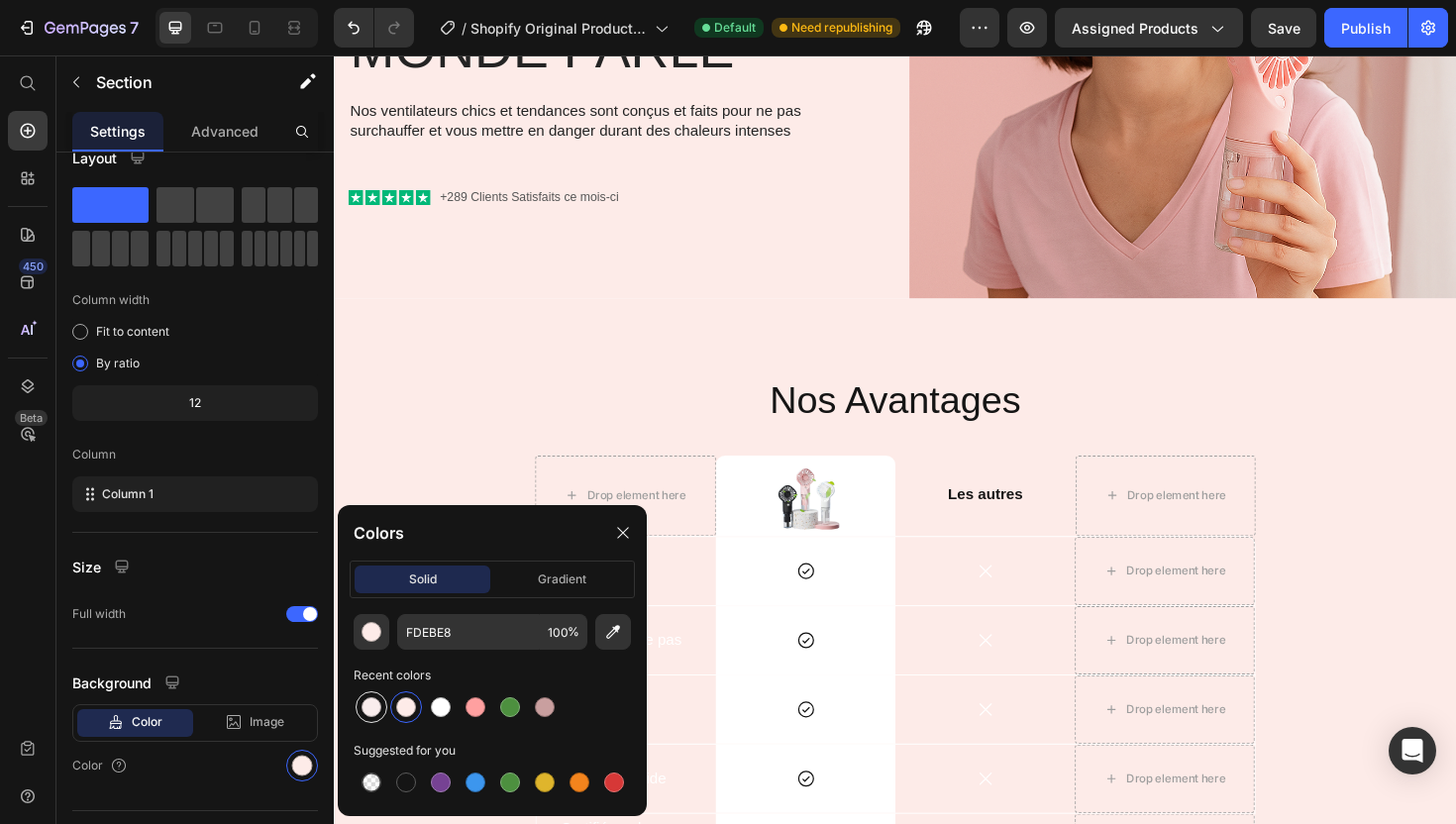 click at bounding box center [371, 707] 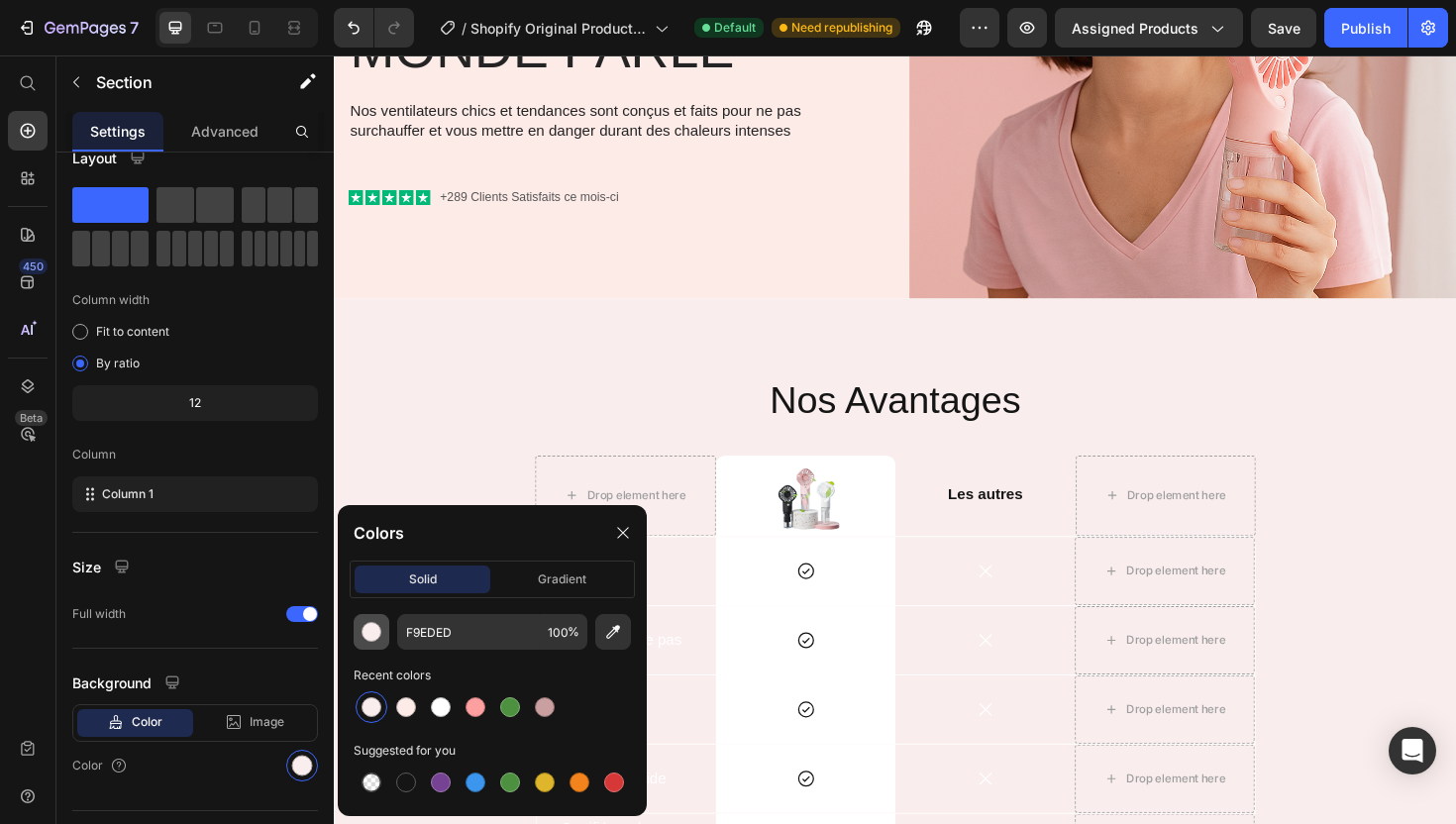 click at bounding box center (371, 632) 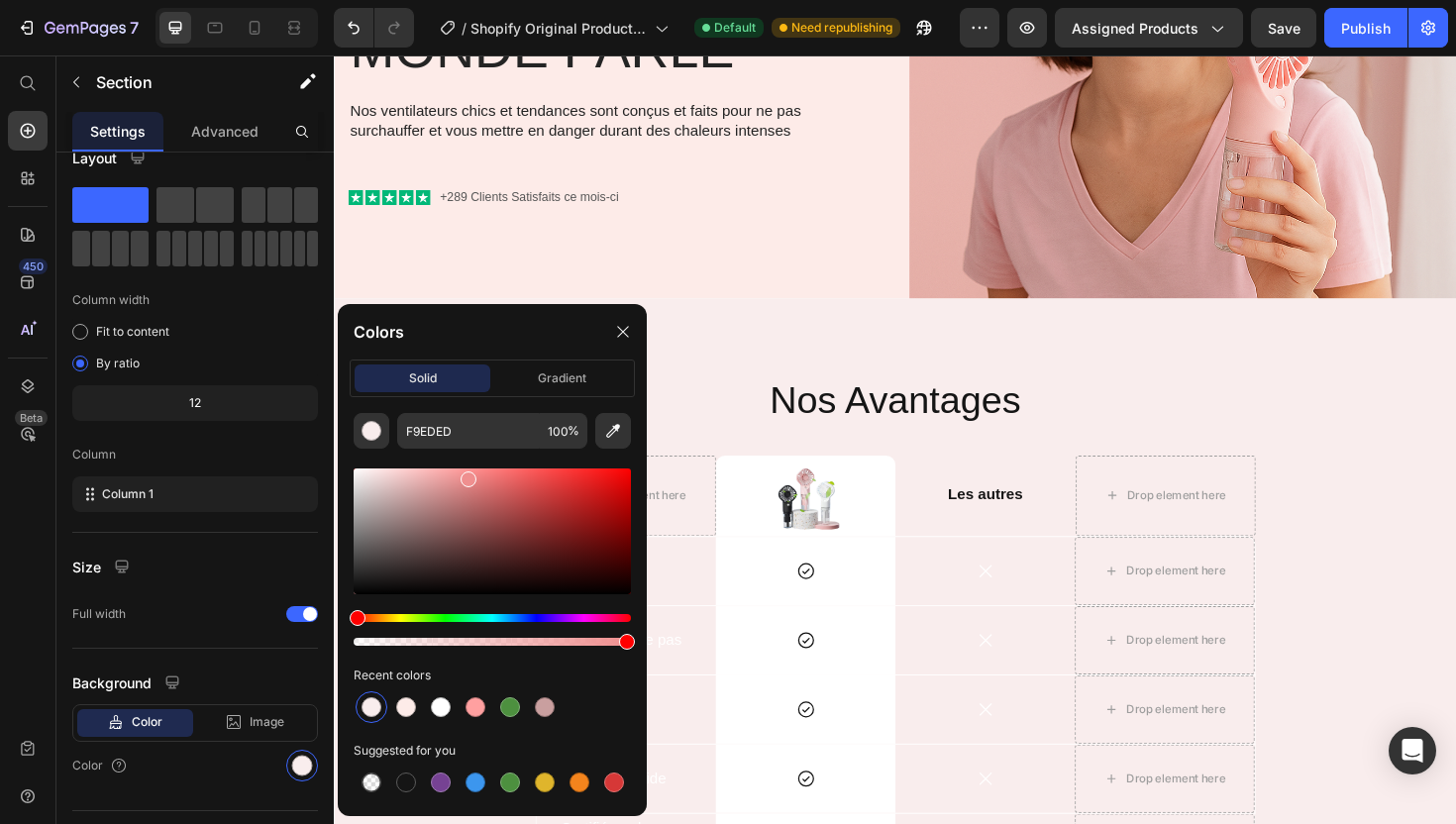 drag, startPoint x: 496, startPoint y: 524, endPoint x: 459, endPoint y: 464, distance: 70.491134 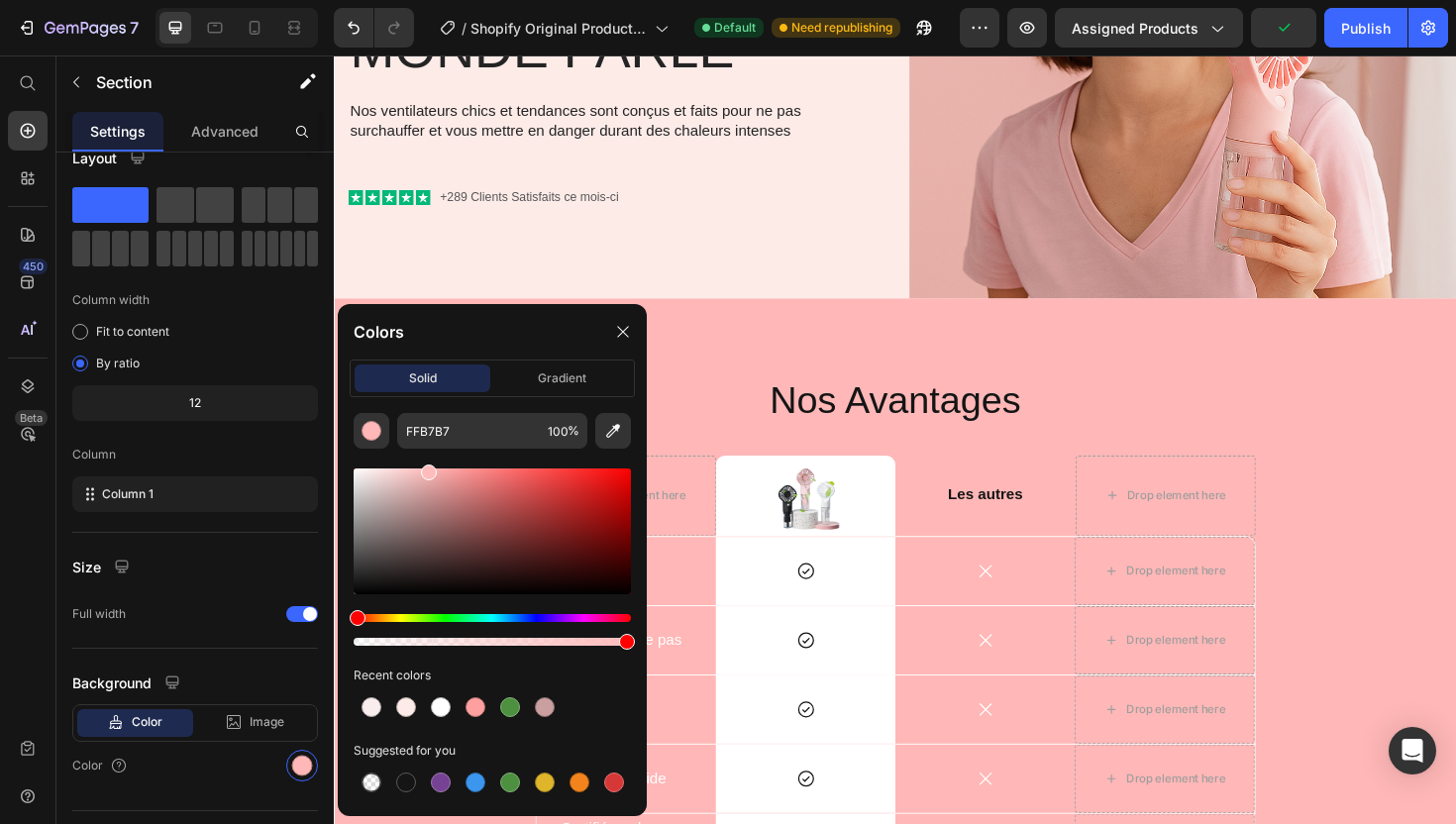 drag, startPoint x: 456, startPoint y: 474, endPoint x: 426, endPoint y: 465, distance: 31.32092 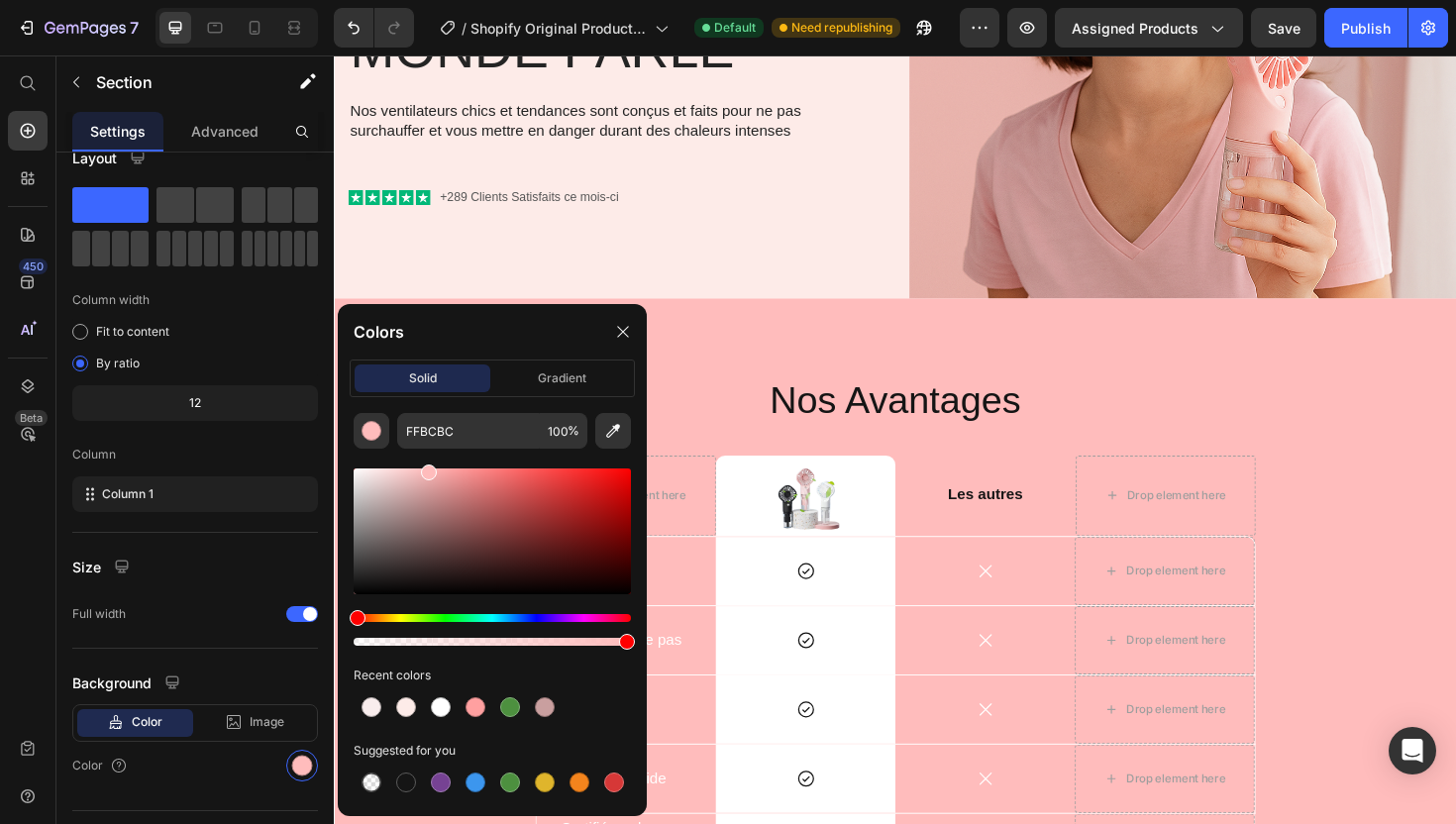 click on "Nos Avantages  Heading
Drop element here Image Row Les autres  Text Block
Drop element here Row Matériaux  de qualités  Text Block
Icon Row
Icon
Drop element here Row Ne surchauffe pas  Text Block
Icon Row
Icon
Drop element here Row Rapide à la recharge   Text Block
Icon Row
Icon
Drop element here Row Livraison rapide  Text Block
Icon Row
Icon
Drop element here Row Certifié par les normes européennes   Text Block
Icon Row
Icon
Drop element here Row
Drop element here
Drop element here
Drop element here
Drop element here Row Row Section 7" at bounding box center [928, 683] 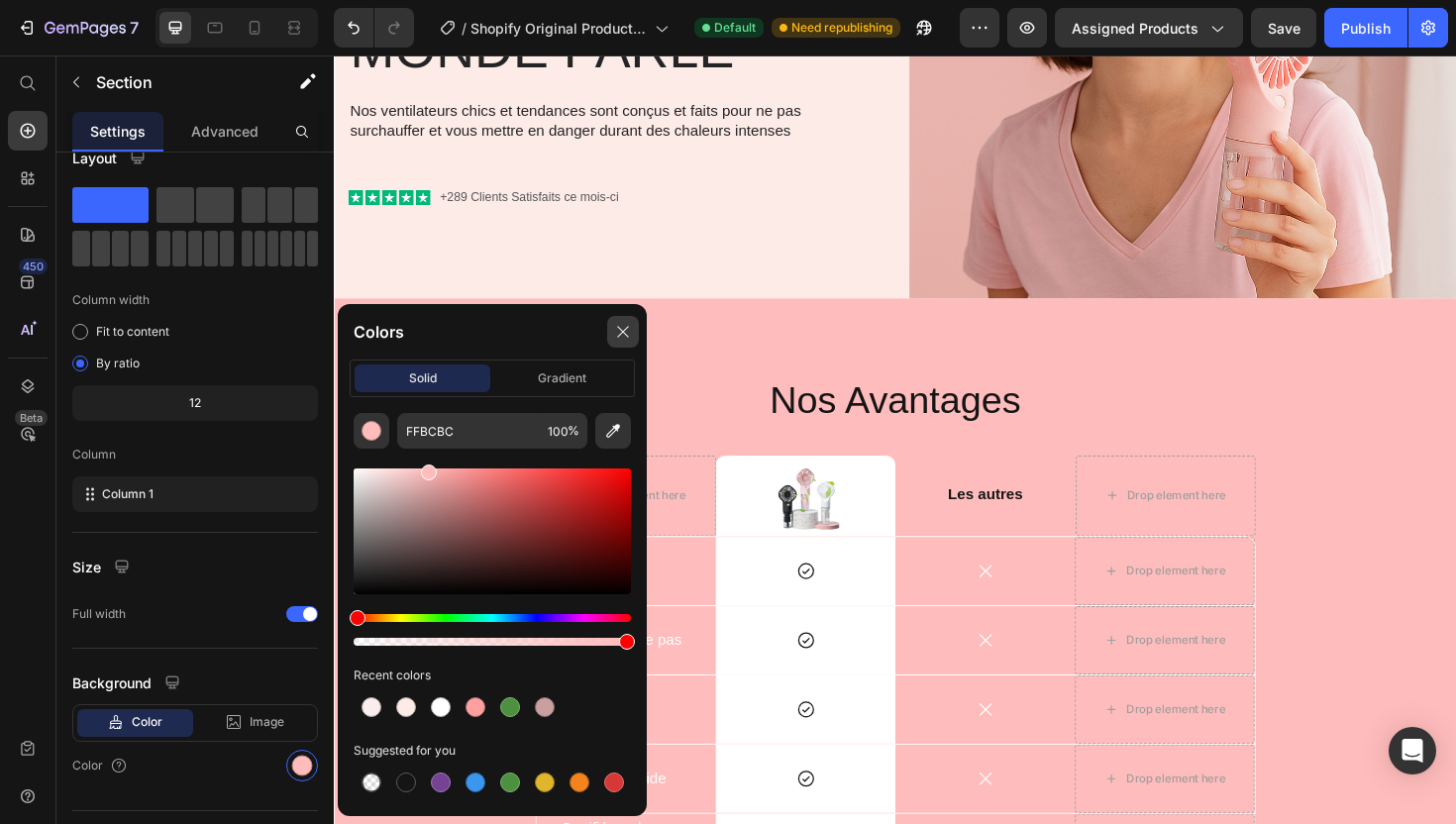 click at bounding box center [623, 332] 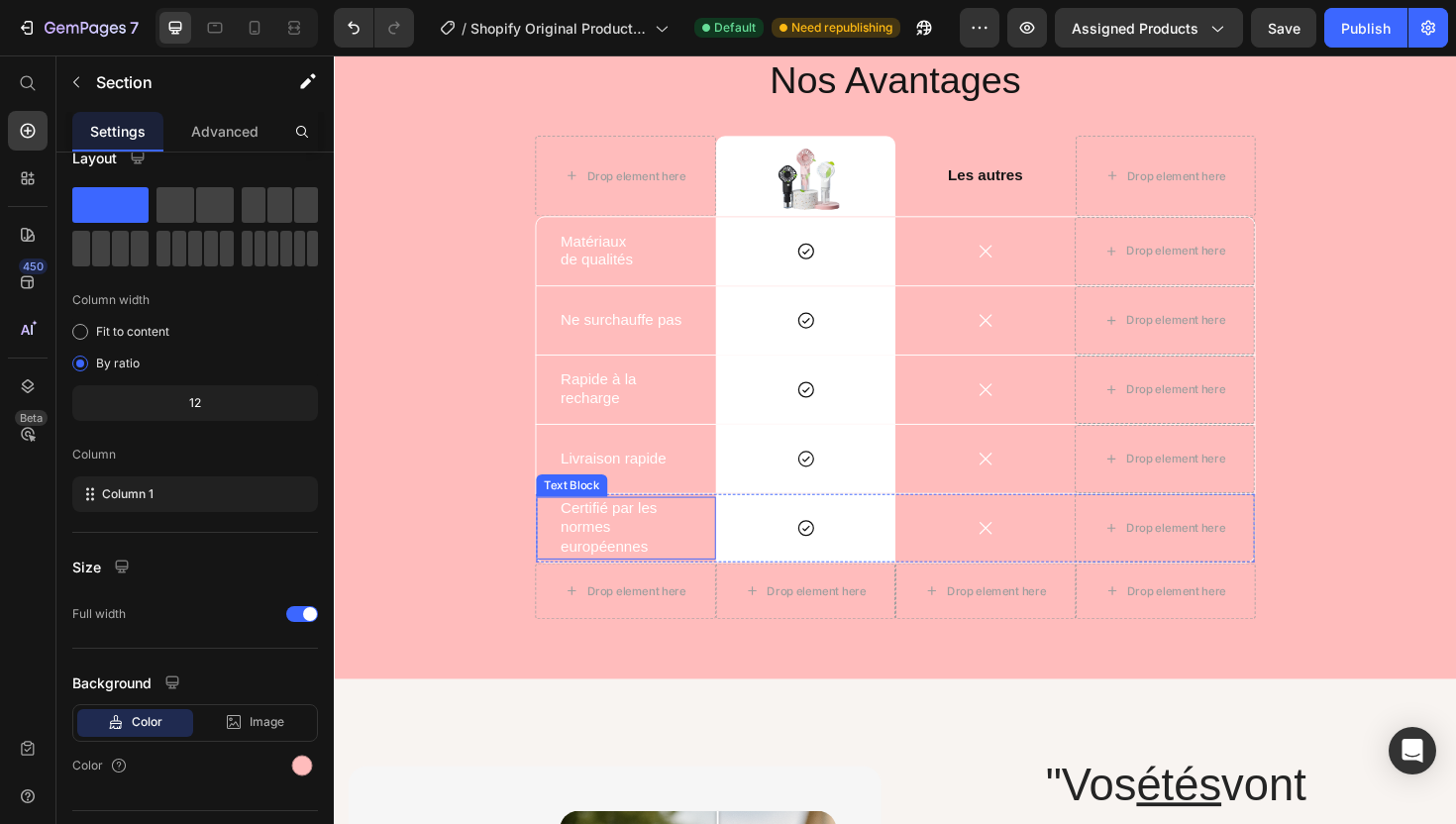 scroll, scrollTop: 3708, scrollLeft: 0, axis: vertical 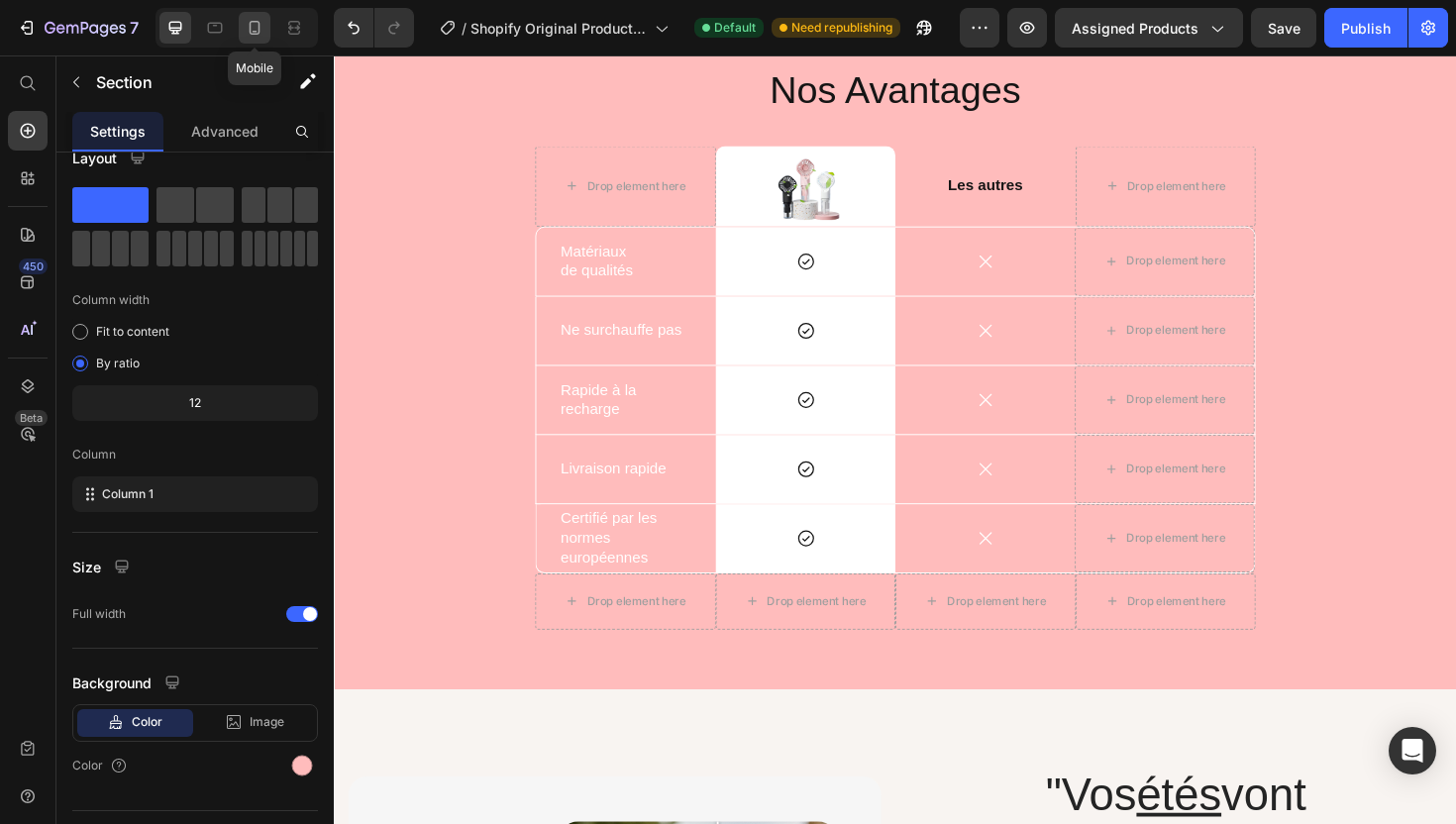 click 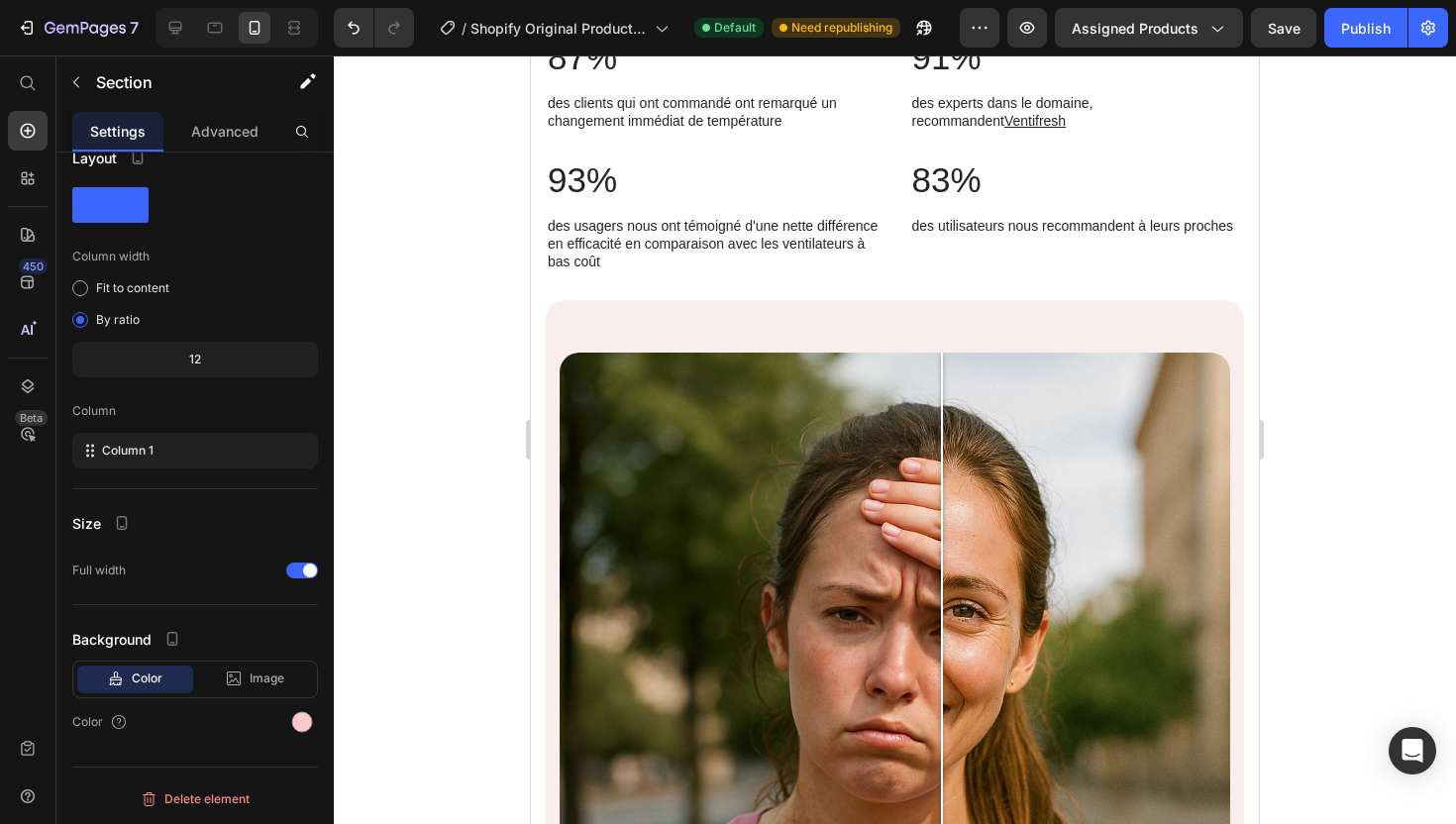 scroll, scrollTop: 5233, scrollLeft: 0, axis: vertical 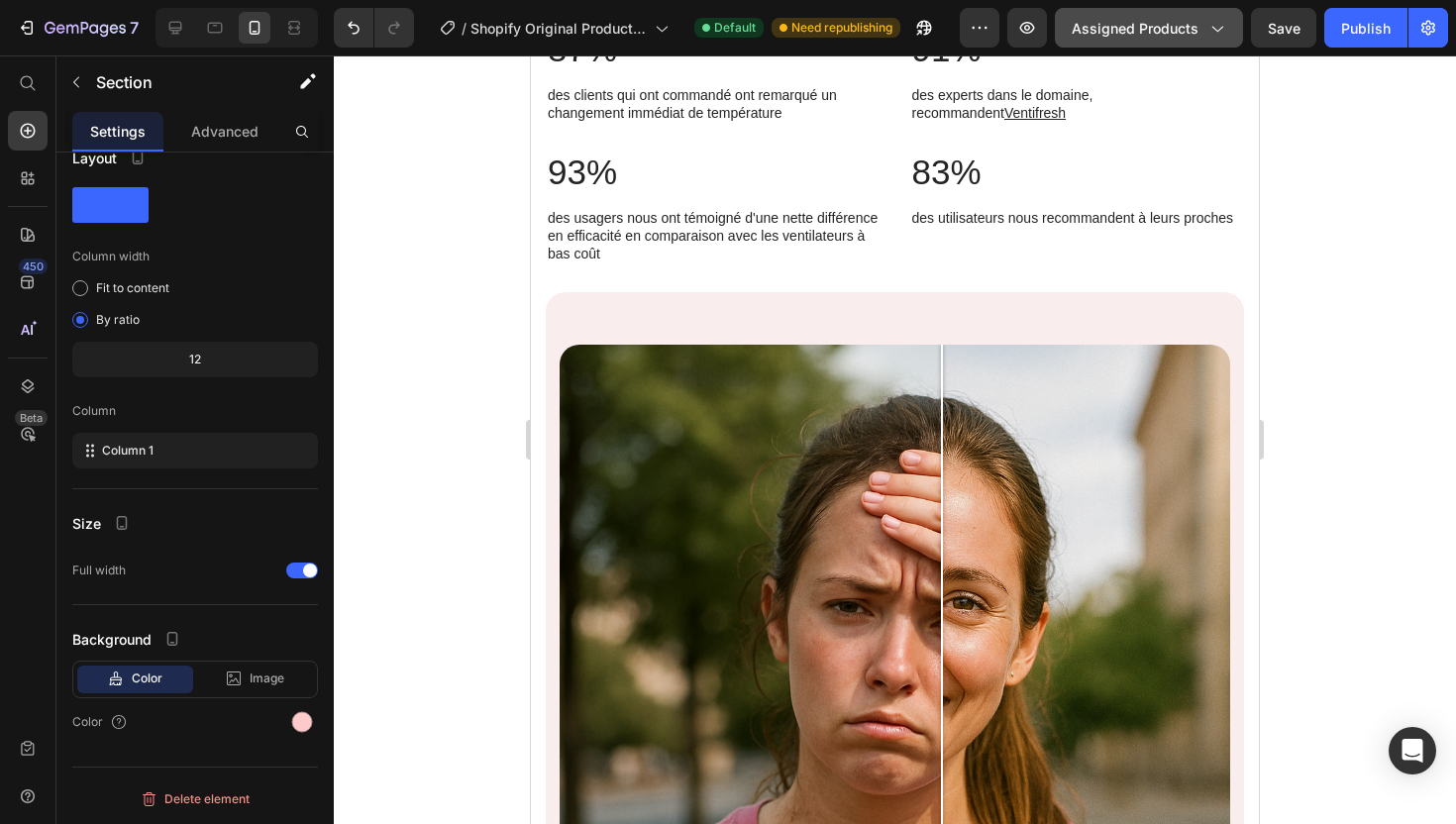 click on "Assigned Products" at bounding box center (1149, 28) 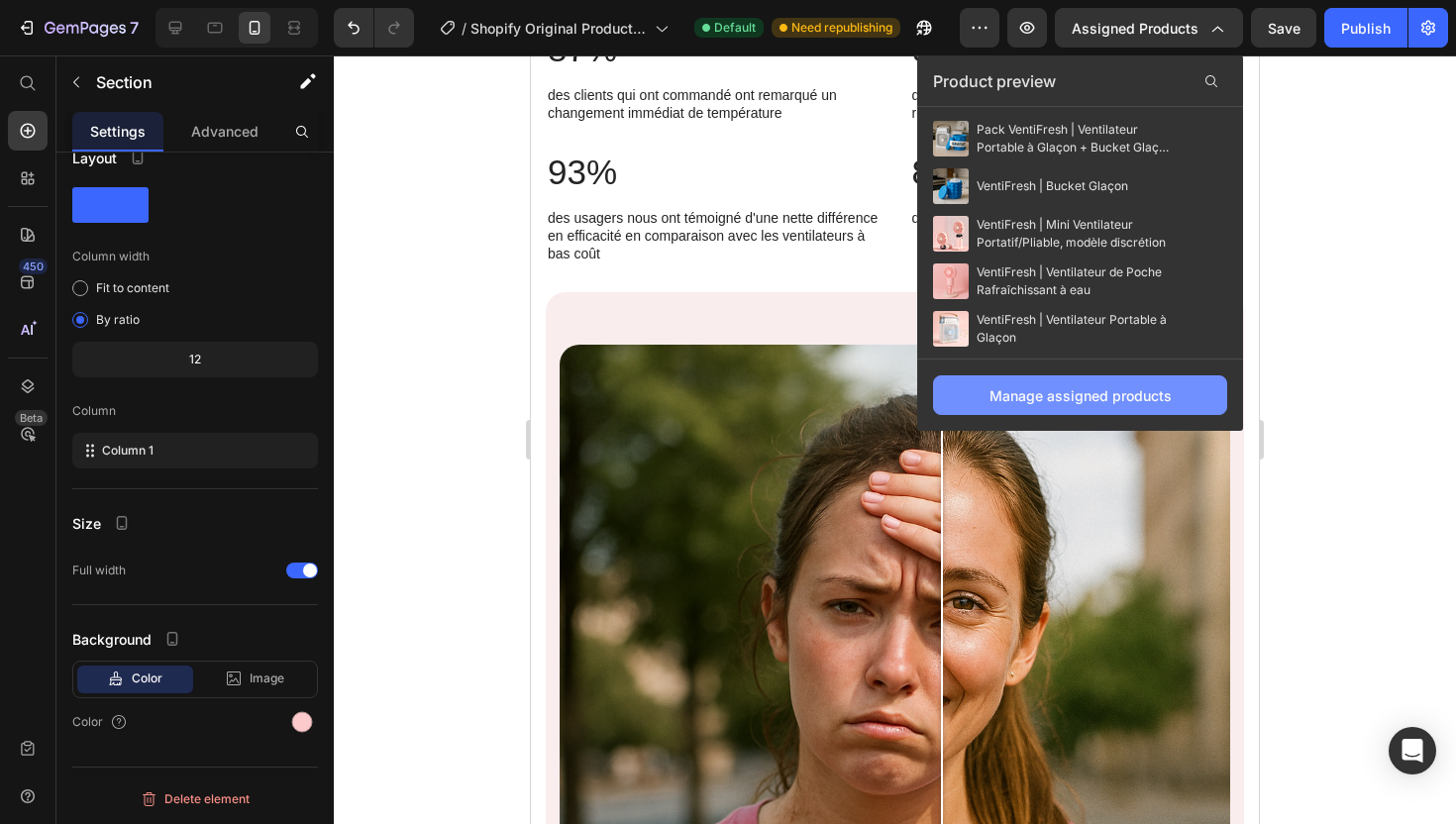 click on "Manage assigned products" at bounding box center (1081, 395) 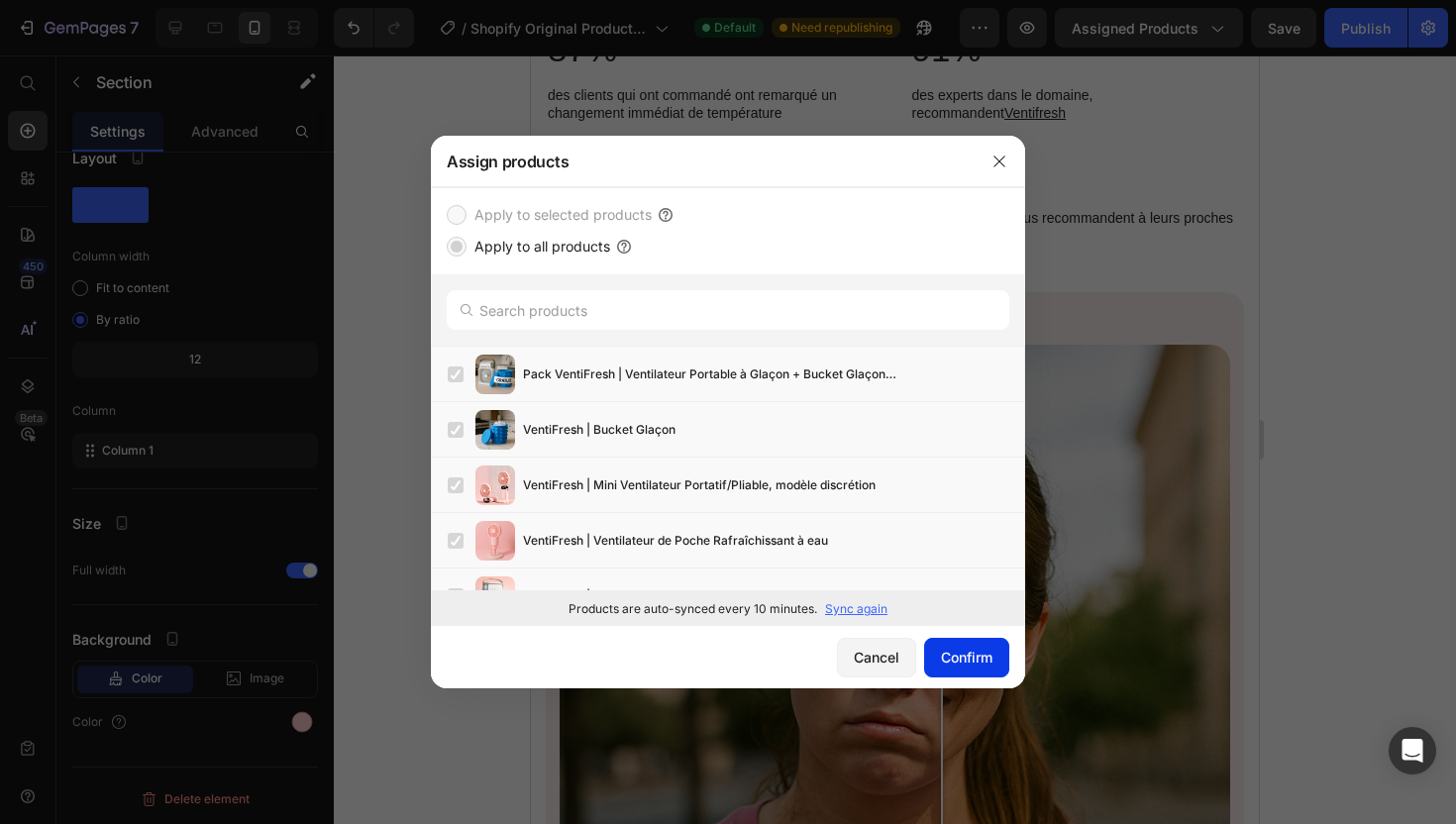 click on "Cancel Confirm" at bounding box center [728, 657] 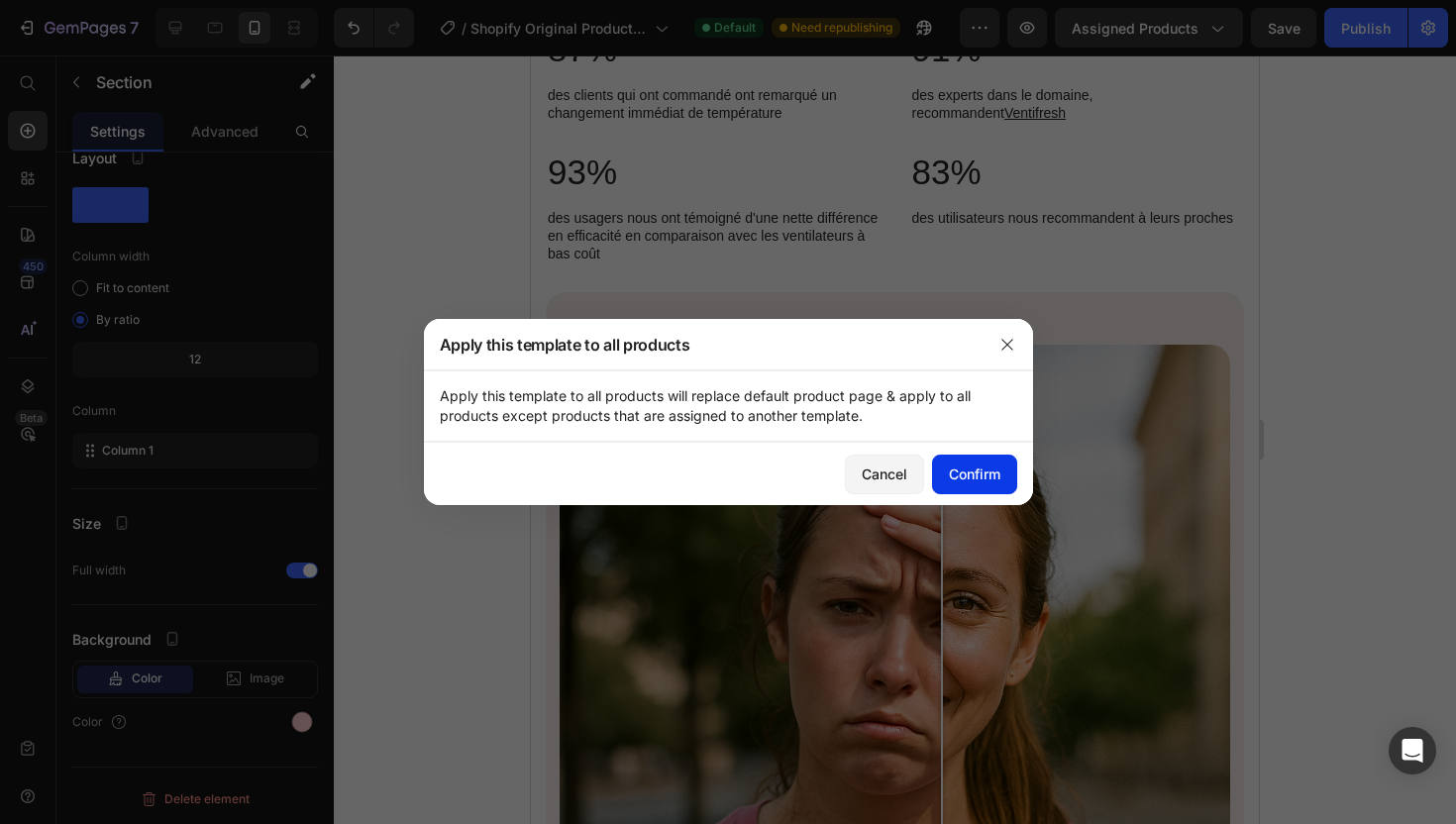 click on "Confirm" at bounding box center [975, 473] 